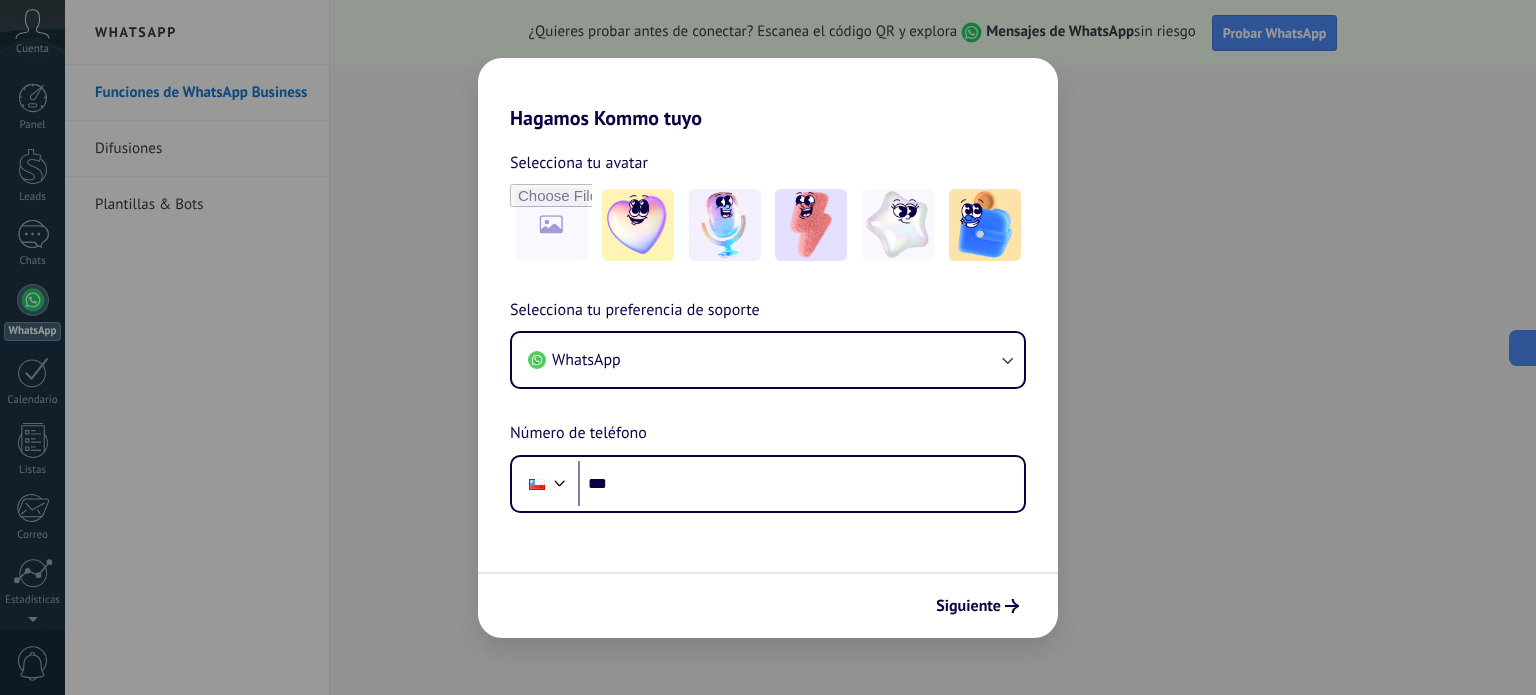 scroll, scrollTop: 0, scrollLeft: 0, axis: both 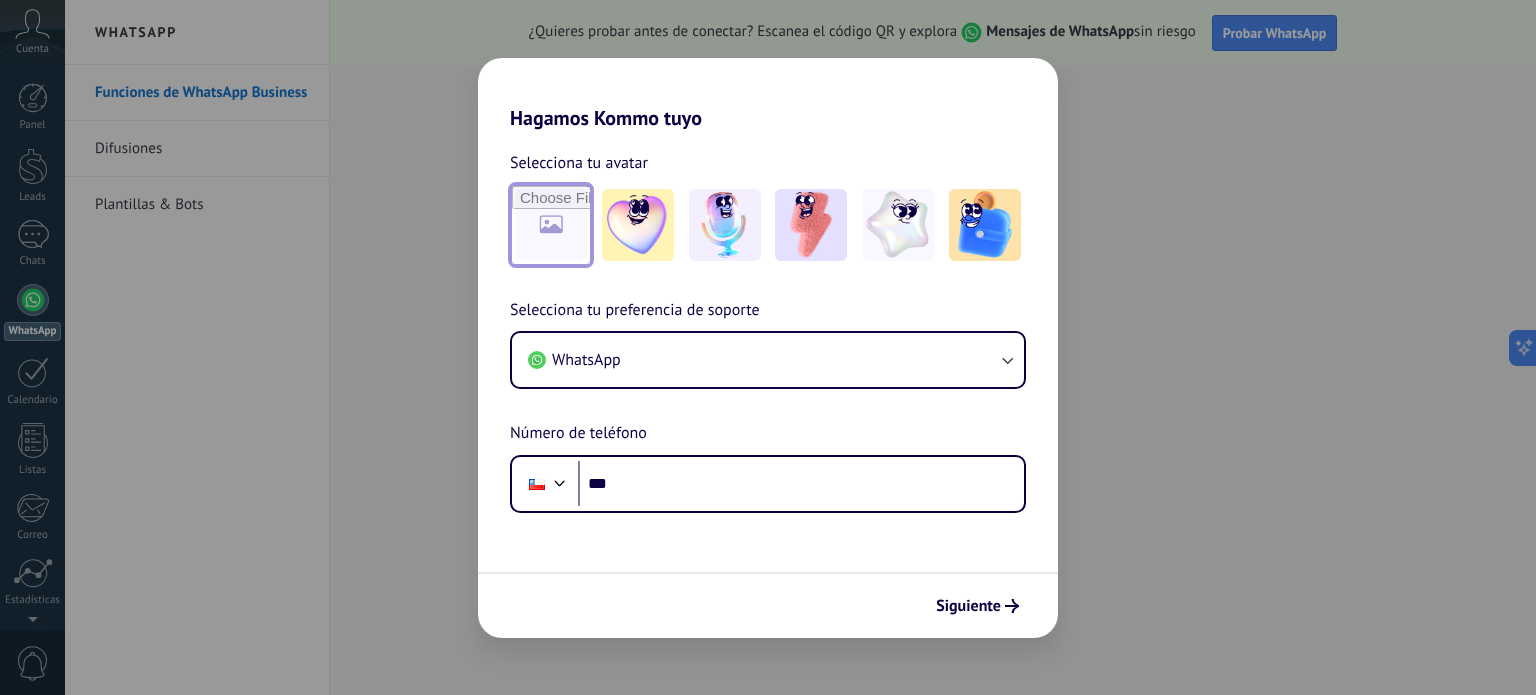 click at bounding box center [551, 225] 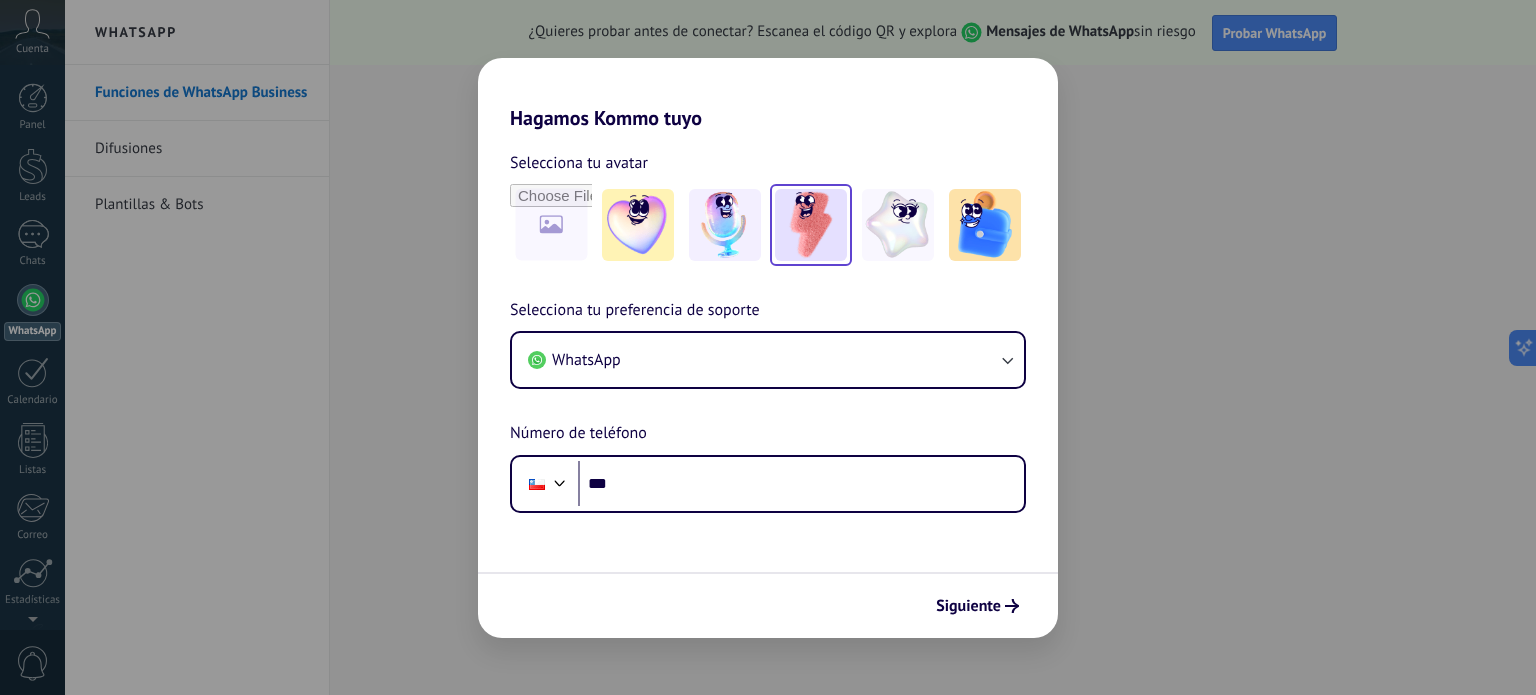 click at bounding box center (811, 225) 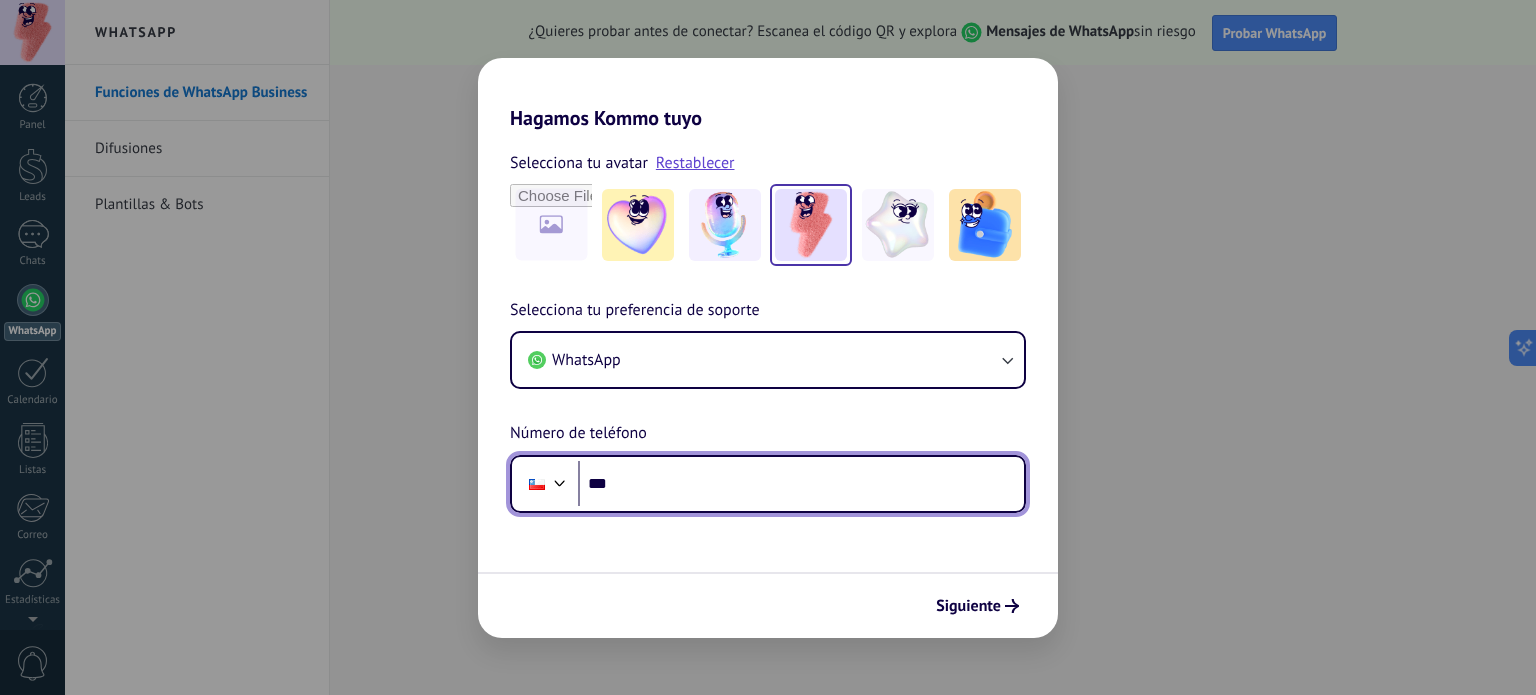 click on "***" at bounding box center [801, 484] 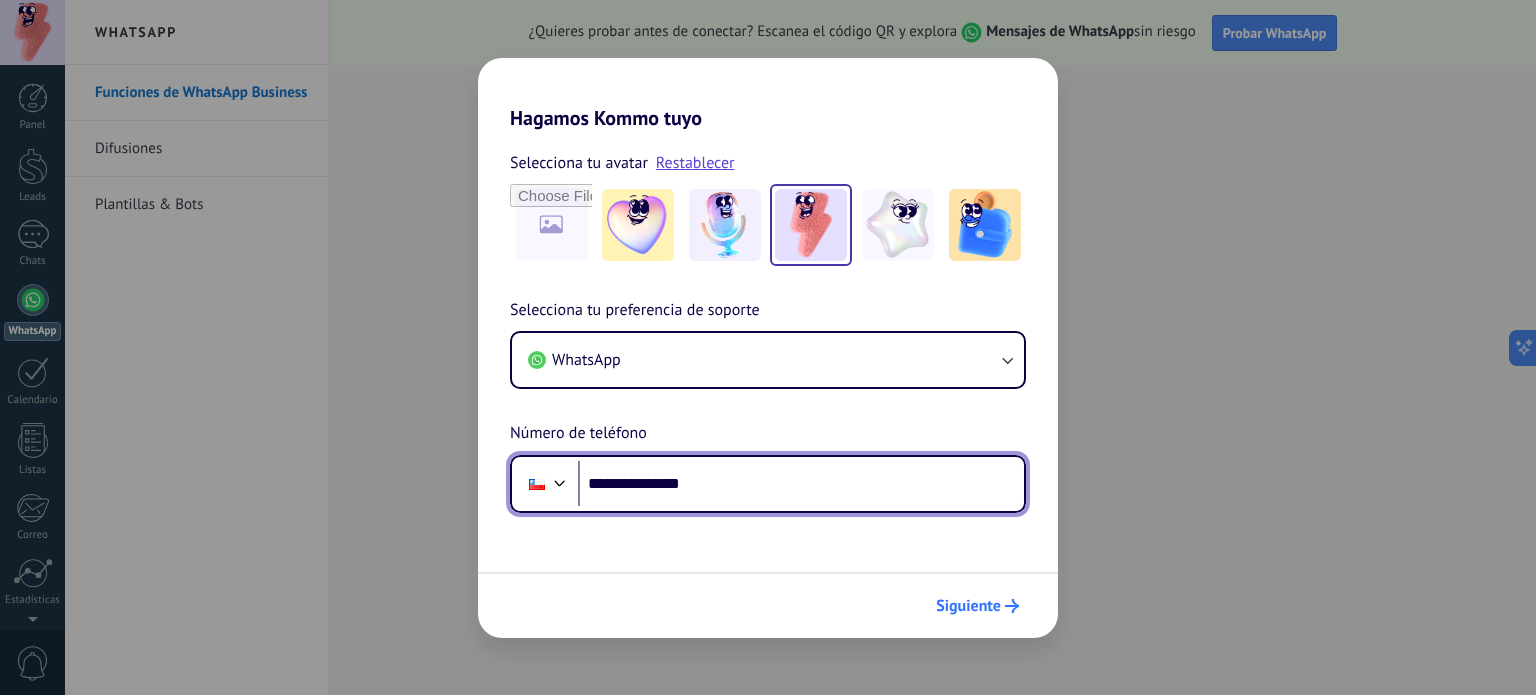 type on "**********" 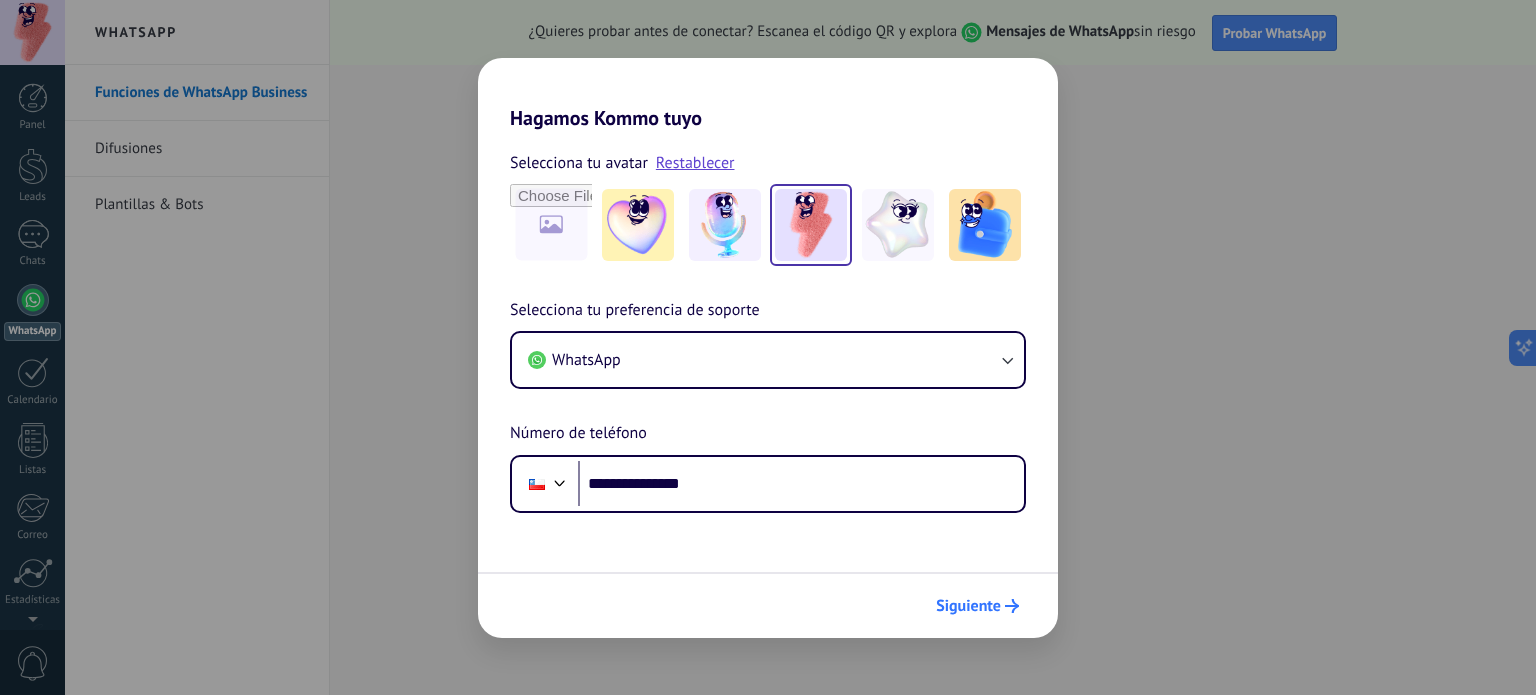 click on "Siguiente" at bounding box center [968, 606] 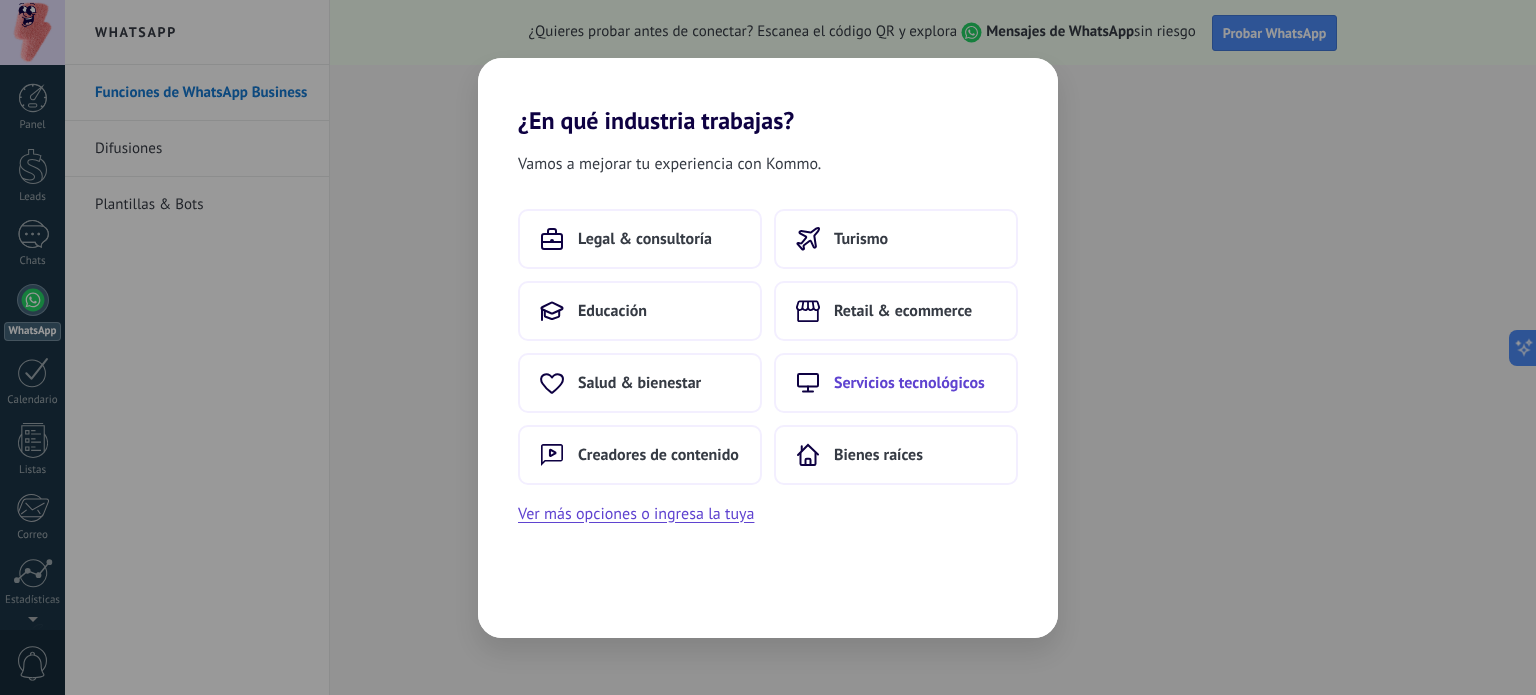 click on "Servicios tecnológicos" at bounding box center (896, 383) 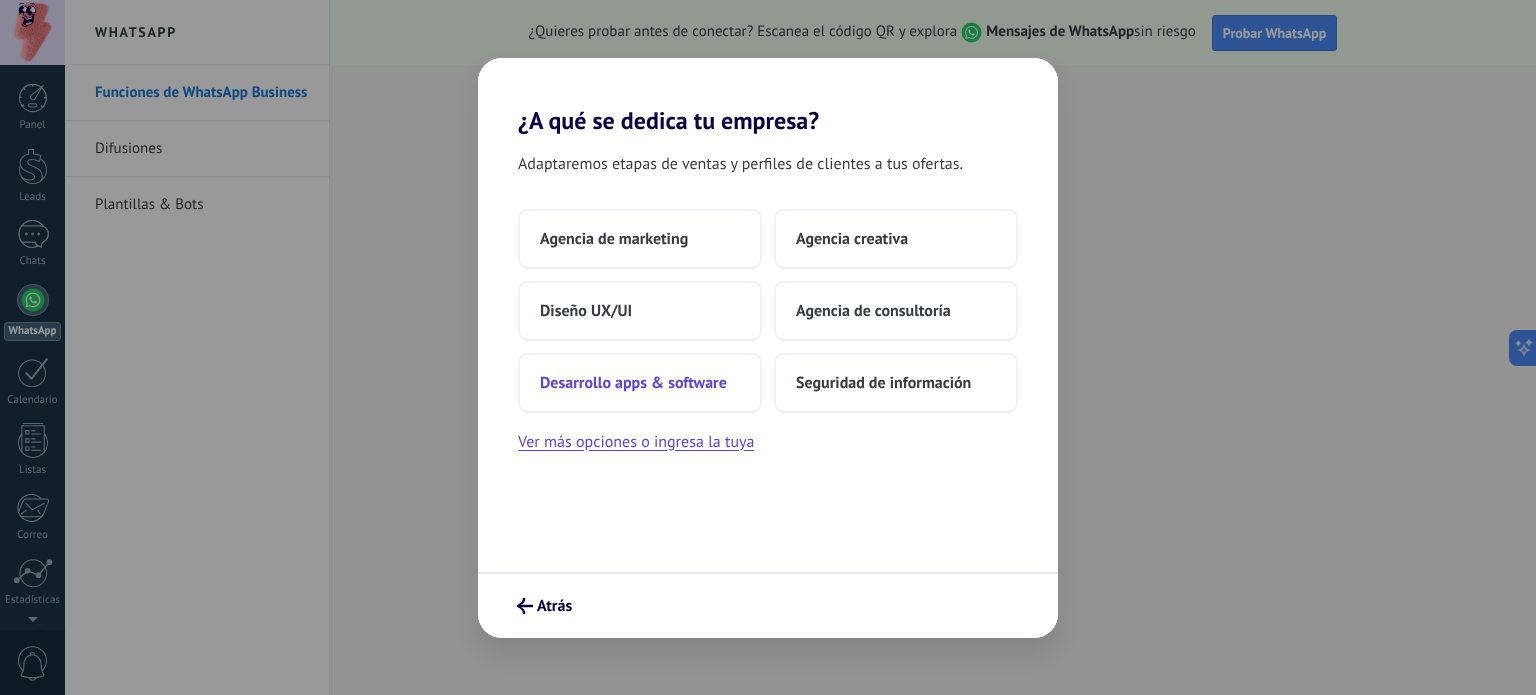click on "Desarrollo apps & software" at bounding box center [640, 383] 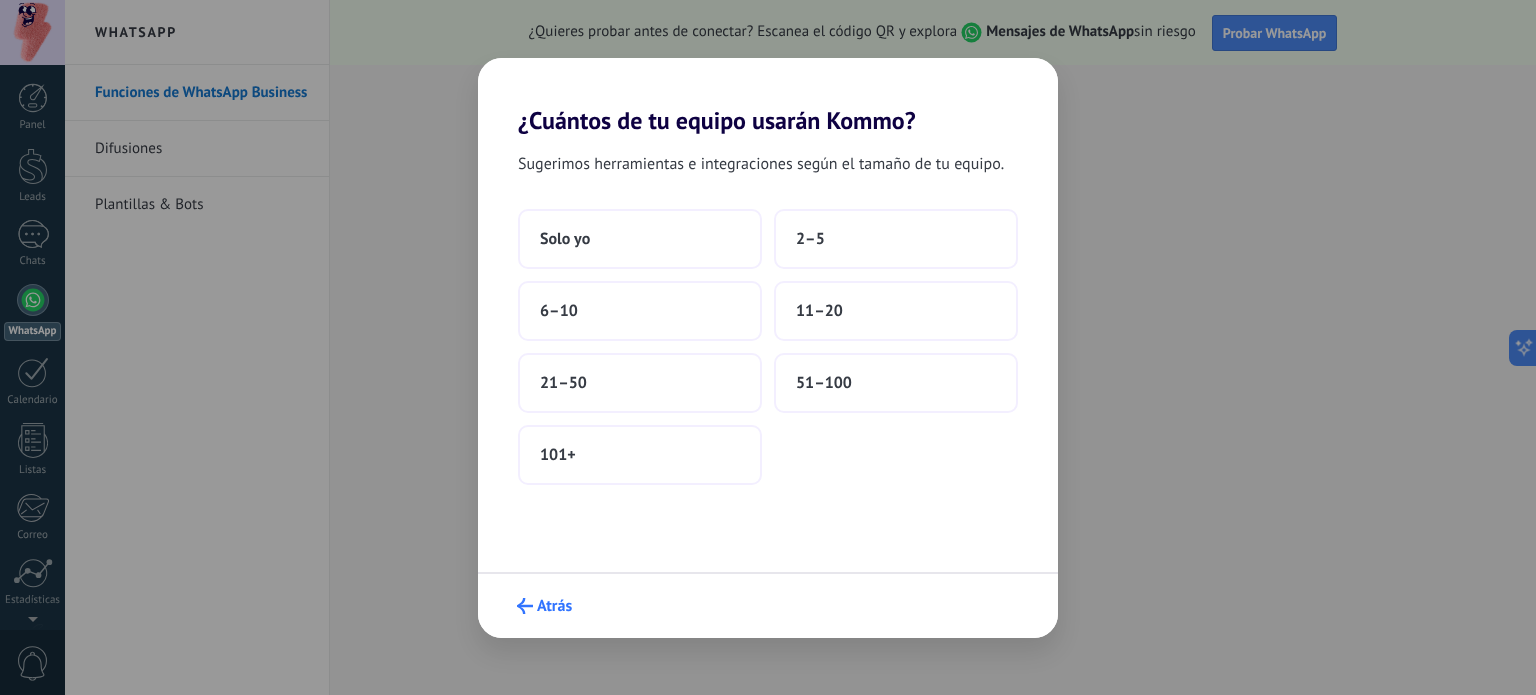 click on "Atrás" at bounding box center [554, 606] 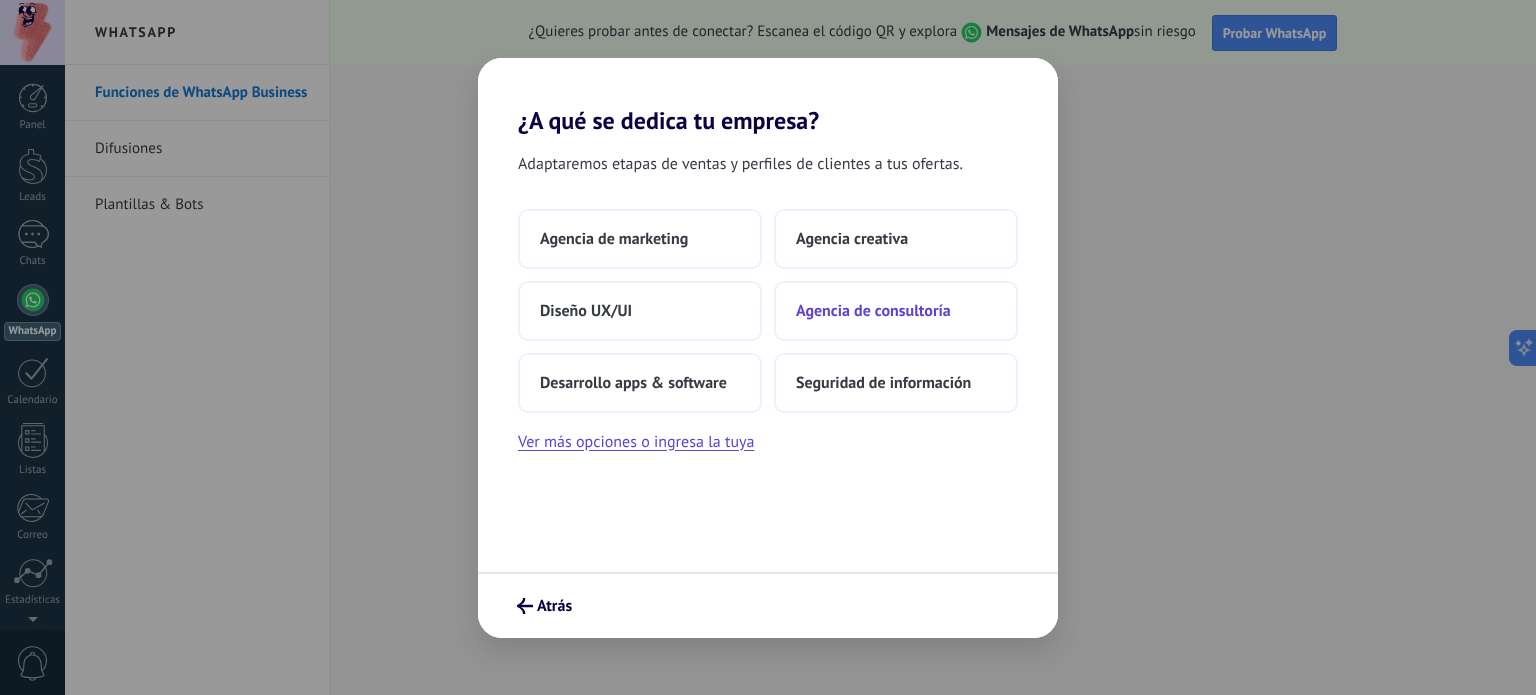 click on "Agencia de consultoría" at bounding box center [873, 311] 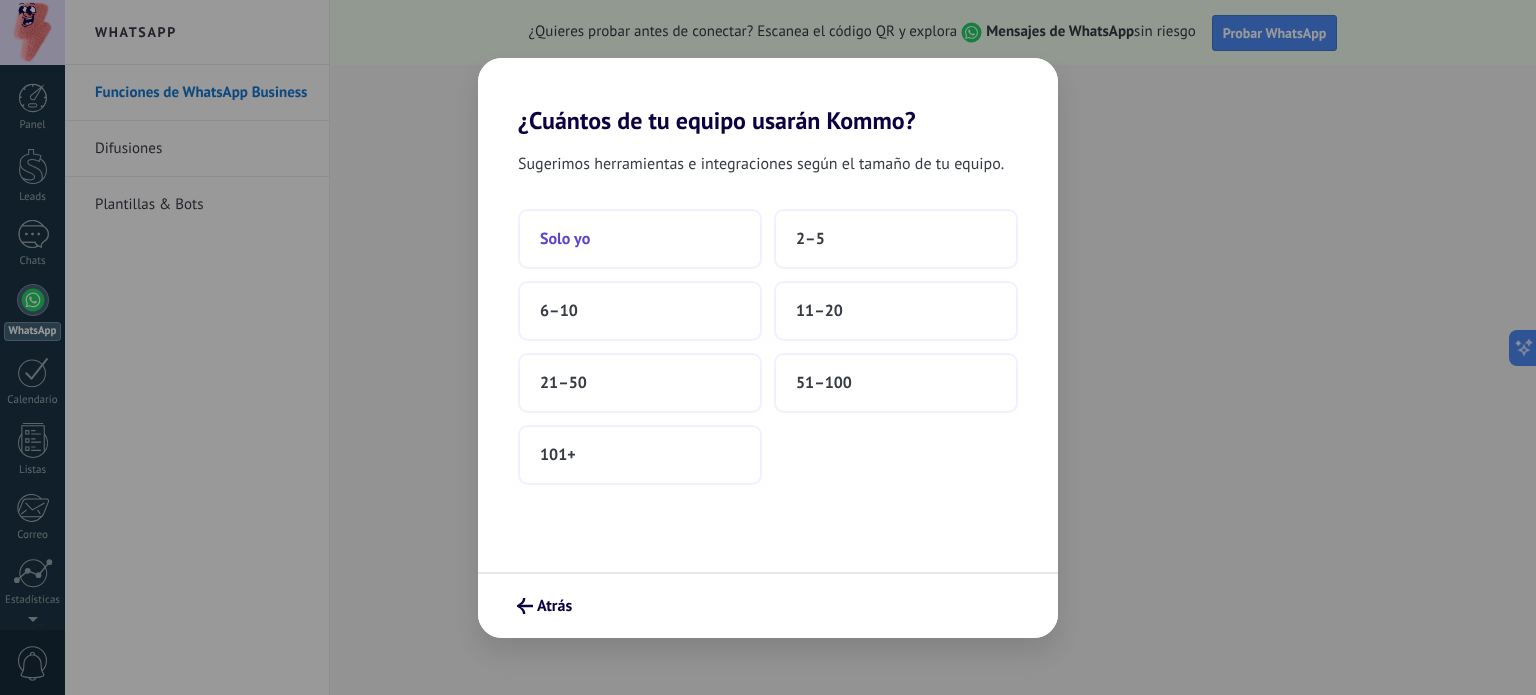 click on "Solo yo" at bounding box center [640, 239] 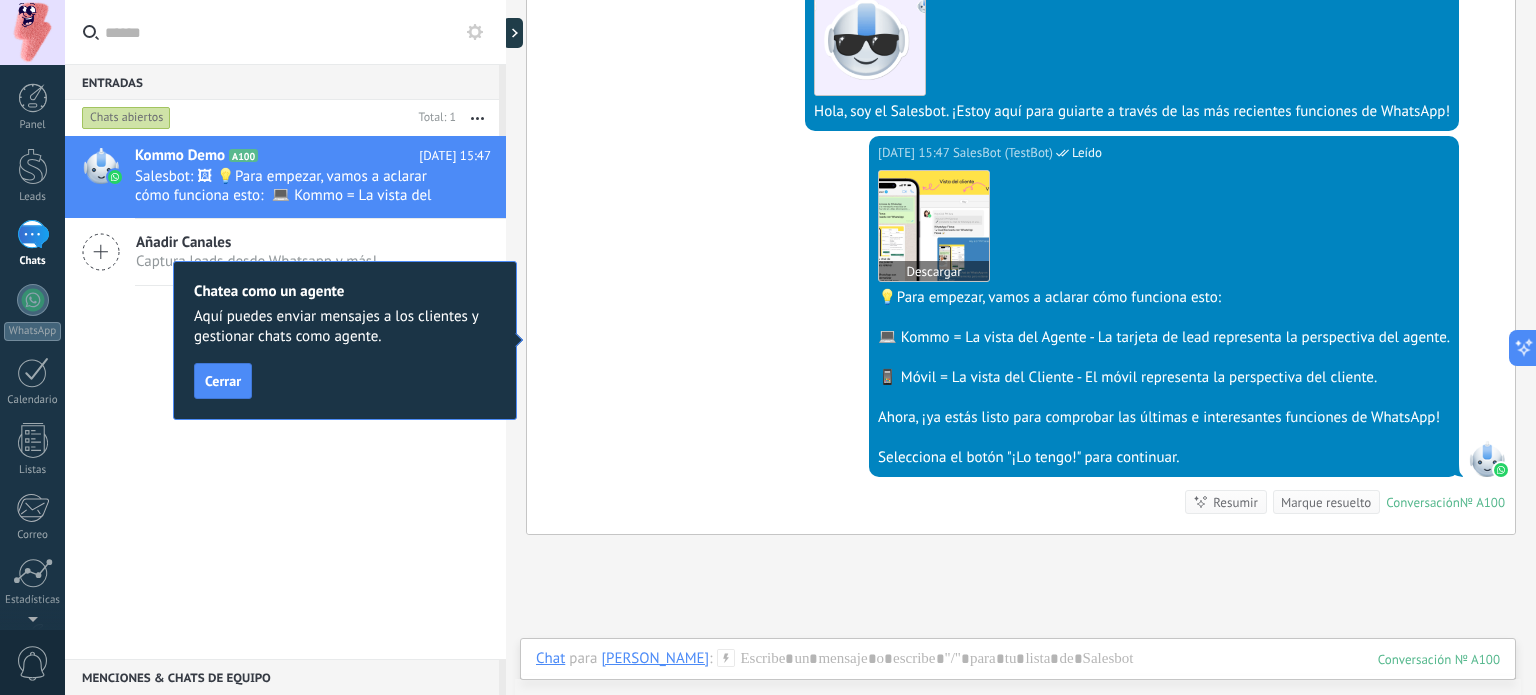 scroll, scrollTop: 527, scrollLeft: 0, axis: vertical 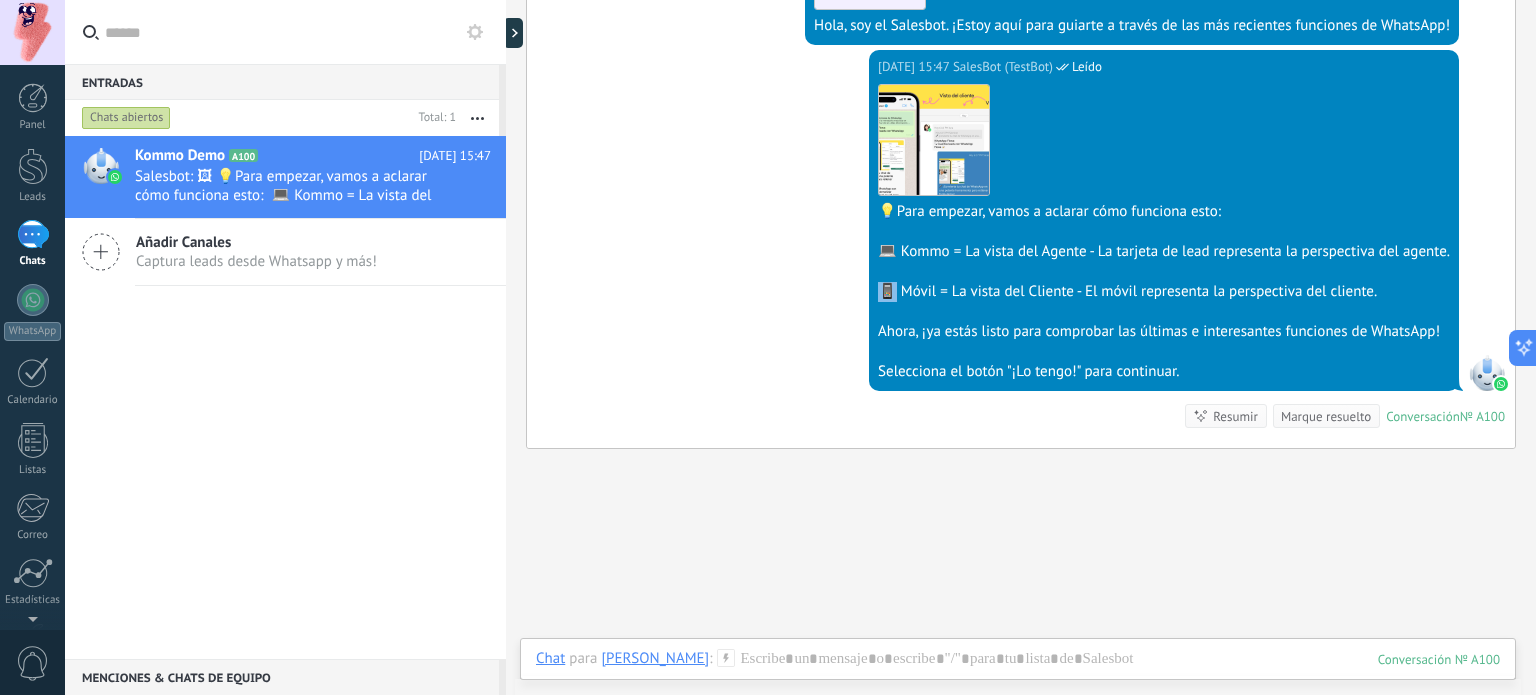 drag, startPoint x: 889, startPoint y: 295, endPoint x: 875, endPoint y: 287, distance: 16.124516 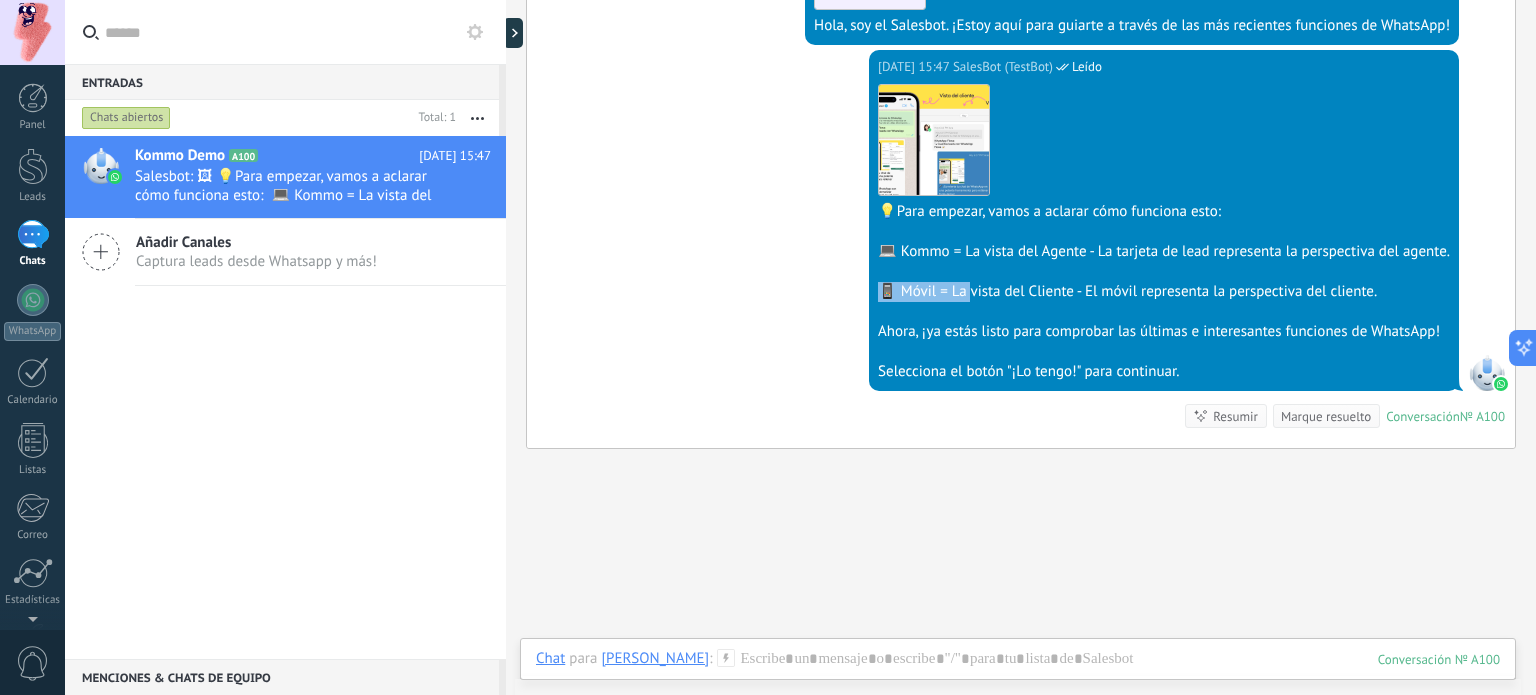 drag, startPoint x: 964, startPoint y: 292, endPoint x: 1097, endPoint y: 278, distance: 133.73482 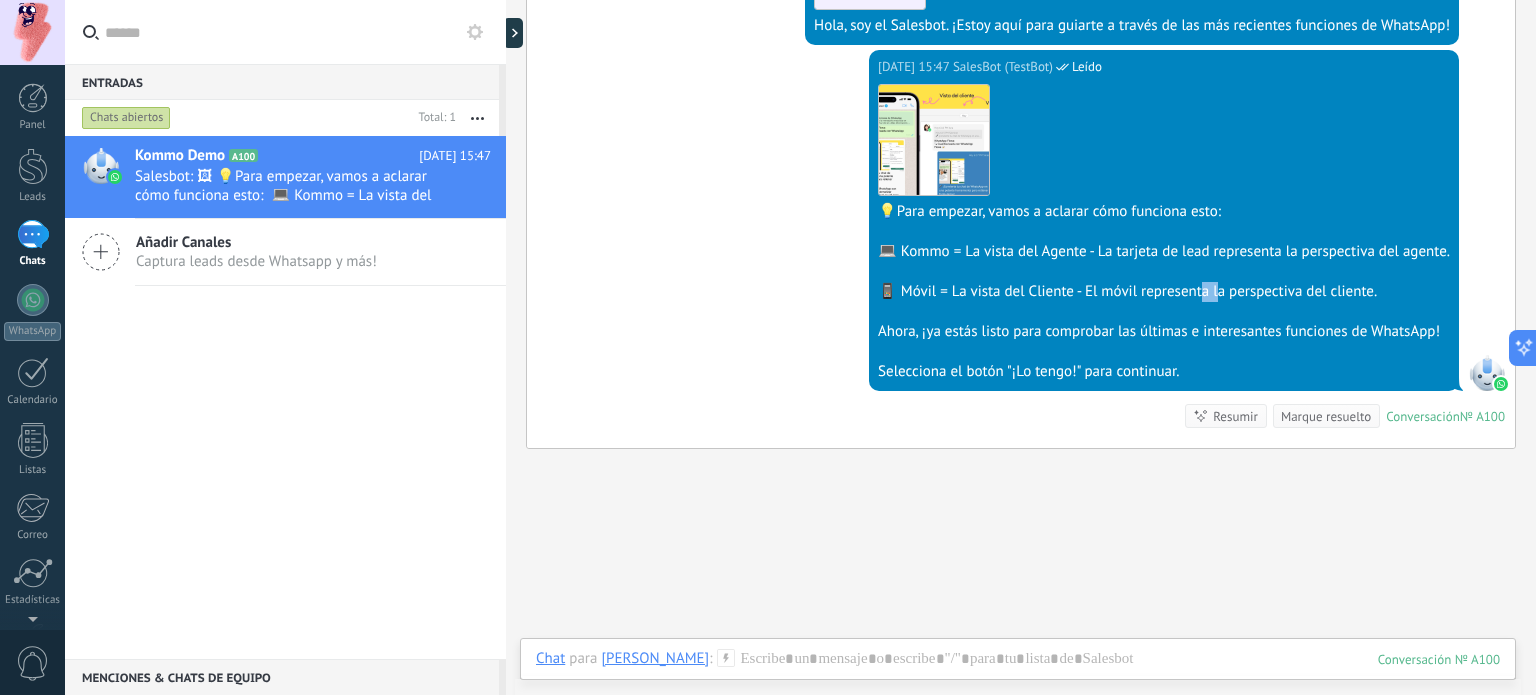 drag, startPoint x: 1197, startPoint y: 287, endPoint x: 1214, endPoint y: 291, distance: 17.464249 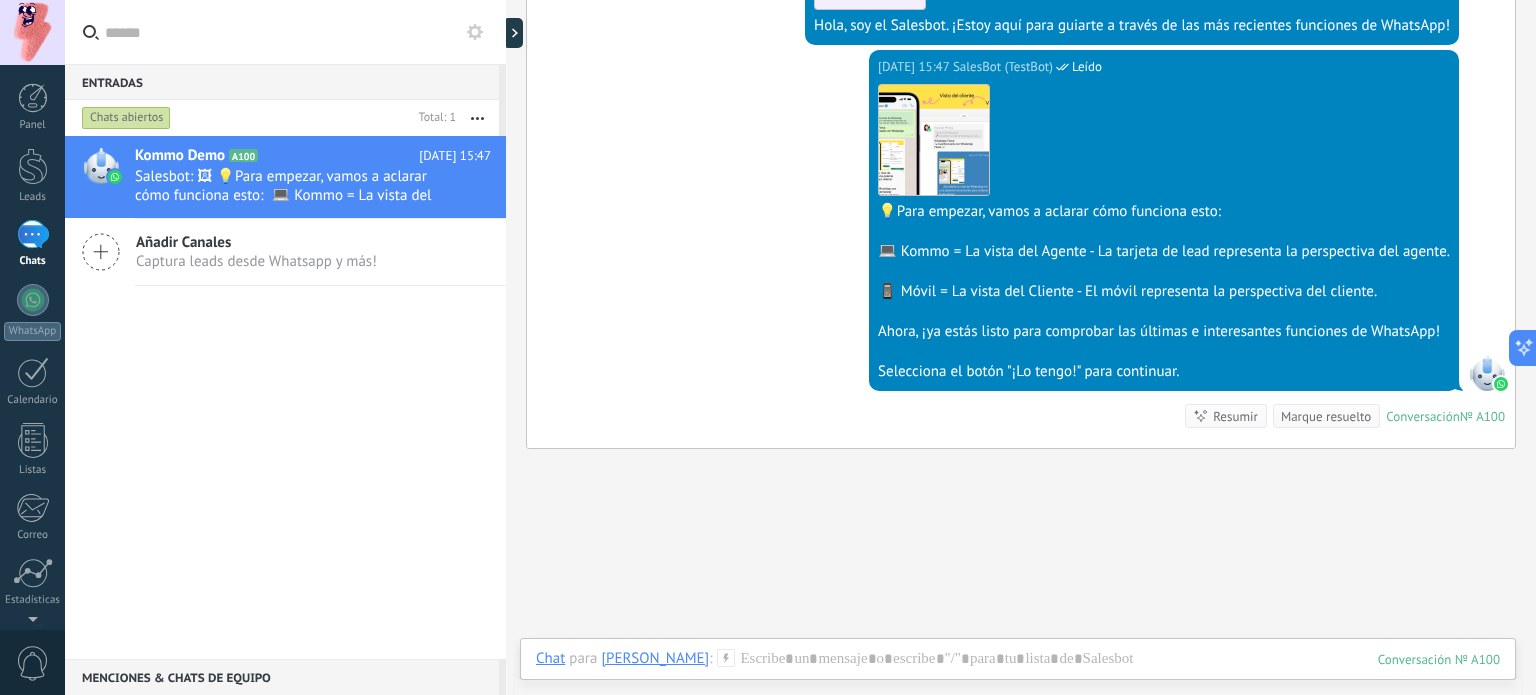 click on "Ahora, ¡ya estás listo para comprobar las últimas e interesantes funciones de WhatsApp!" at bounding box center (1164, 332) 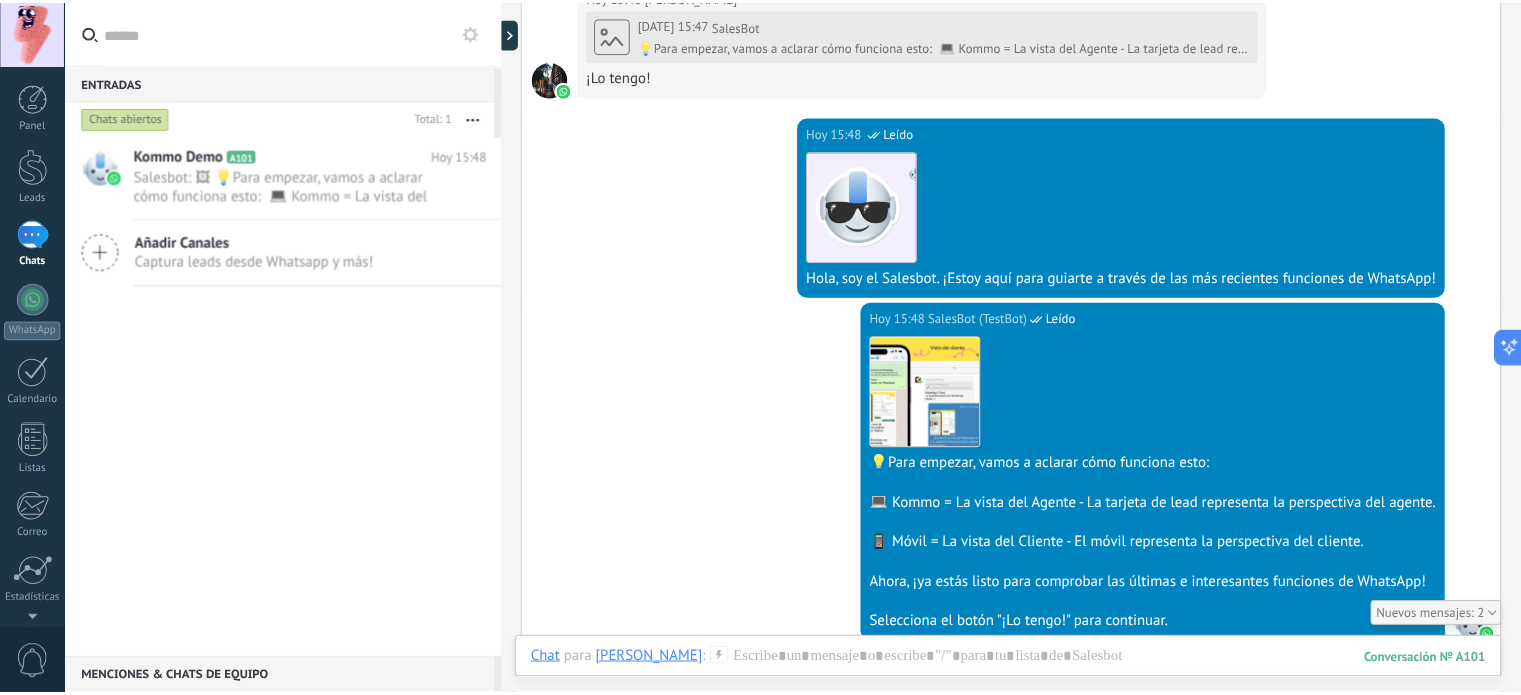scroll, scrollTop: 1154, scrollLeft: 0, axis: vertical 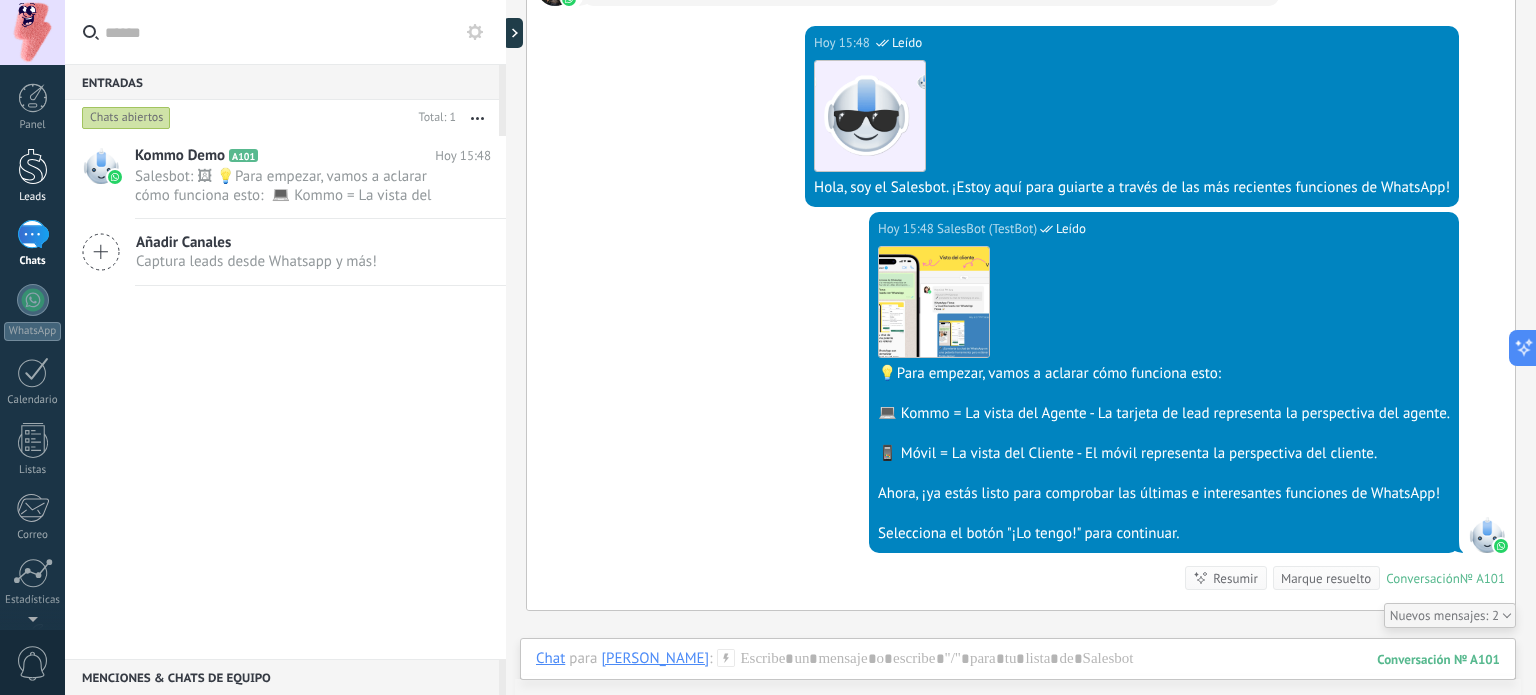 click on "Leads" at bounding box center (32, 176) 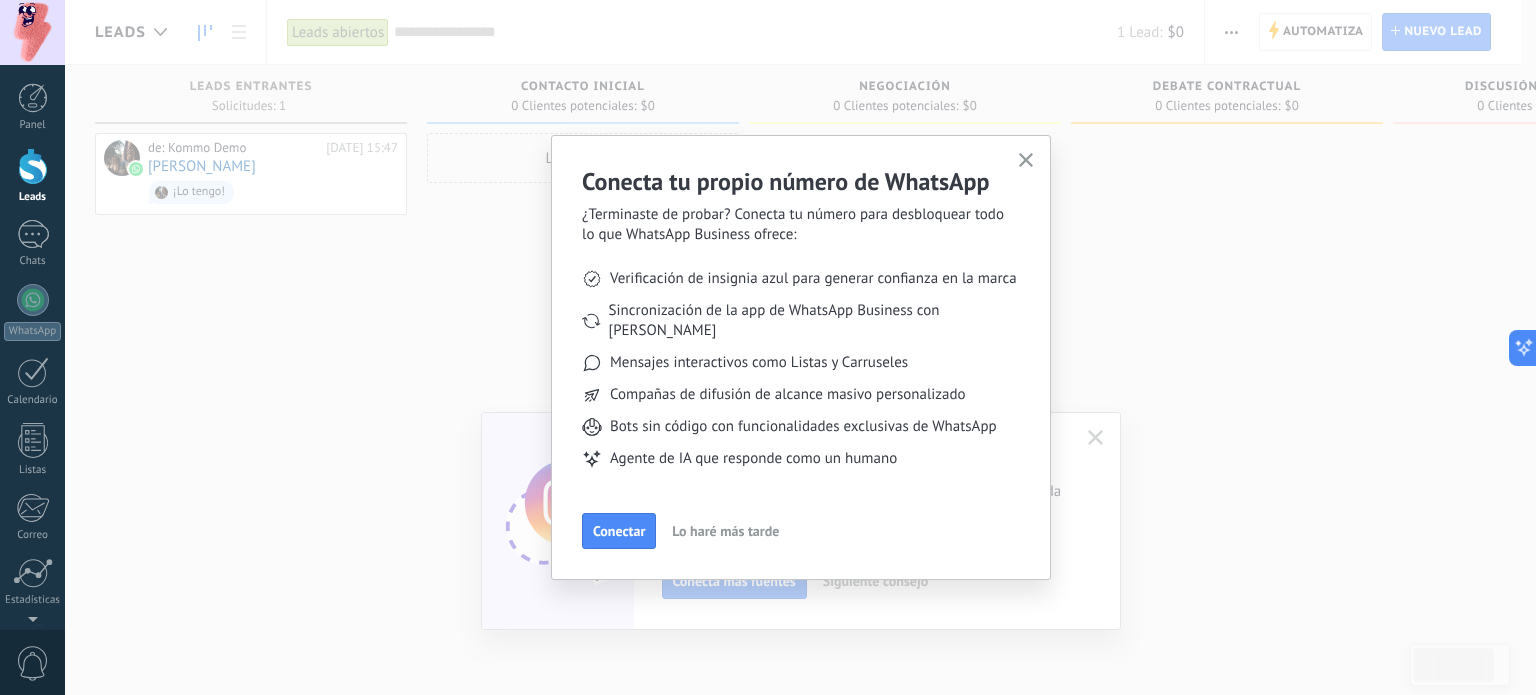 click on "Lo haré más tarde" at bounding box center [725, 531] 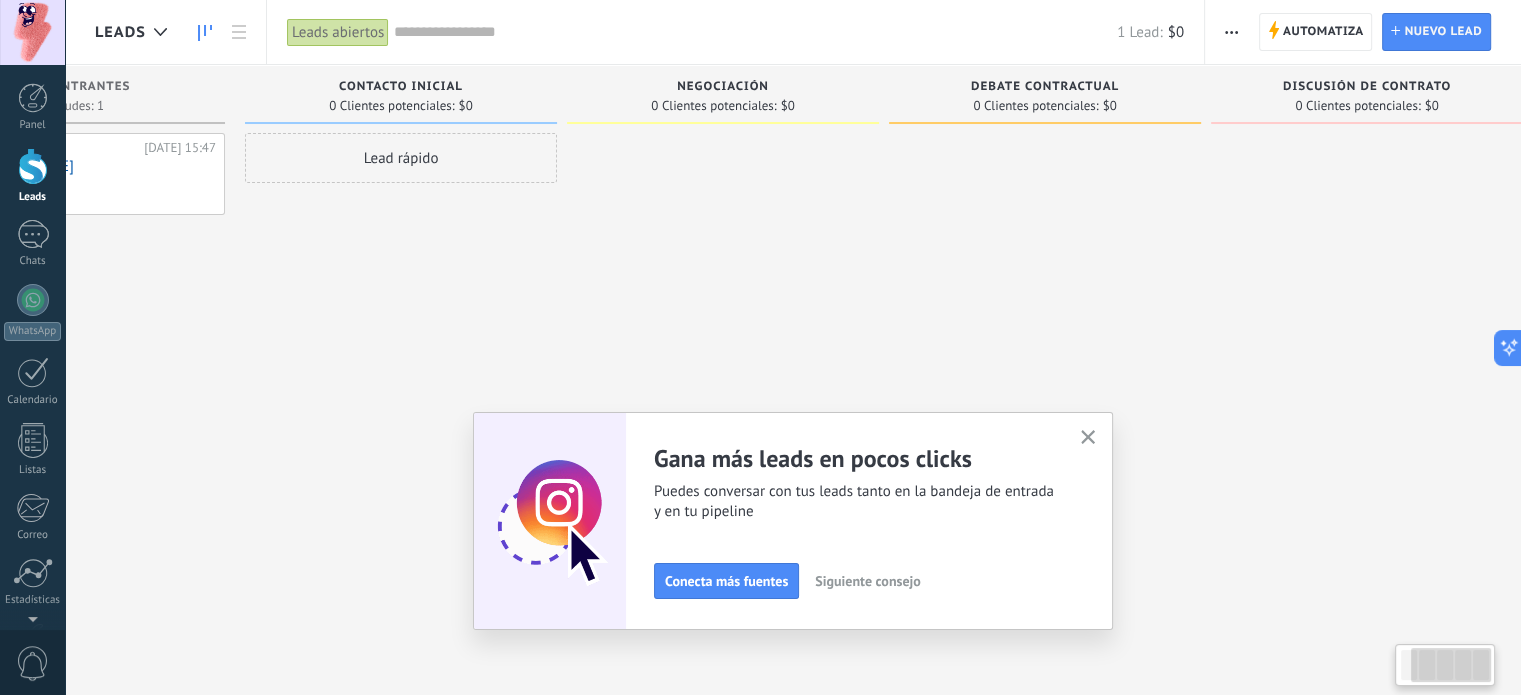 scroll, scrollTop: 0, scrollLeft: 214, axis: horizontal 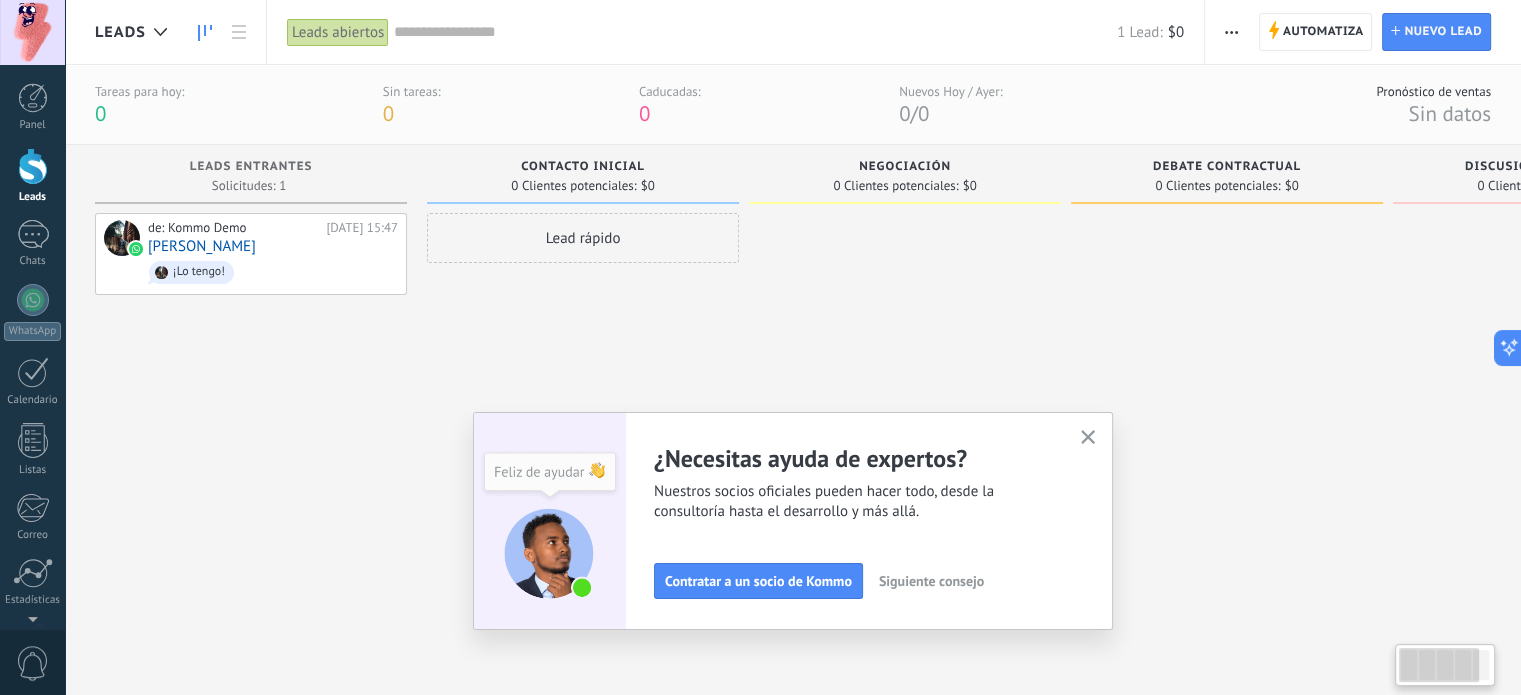 drag, startPoint x: 749, startPoint y: 286, endPoint x: 956, endPoint y: 291, distance: 207.06038 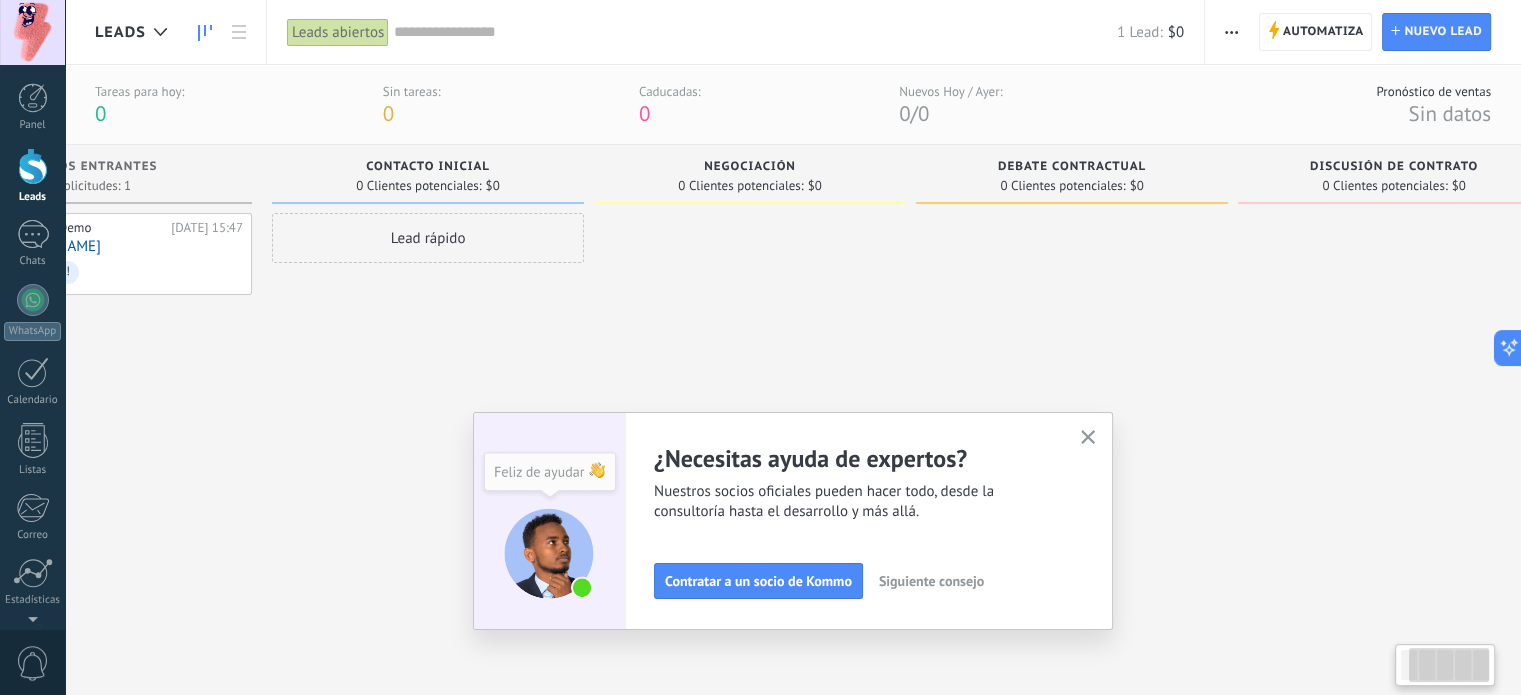 scroll, scrollTop: 0, scrollLeft: 214, axis: horizontal 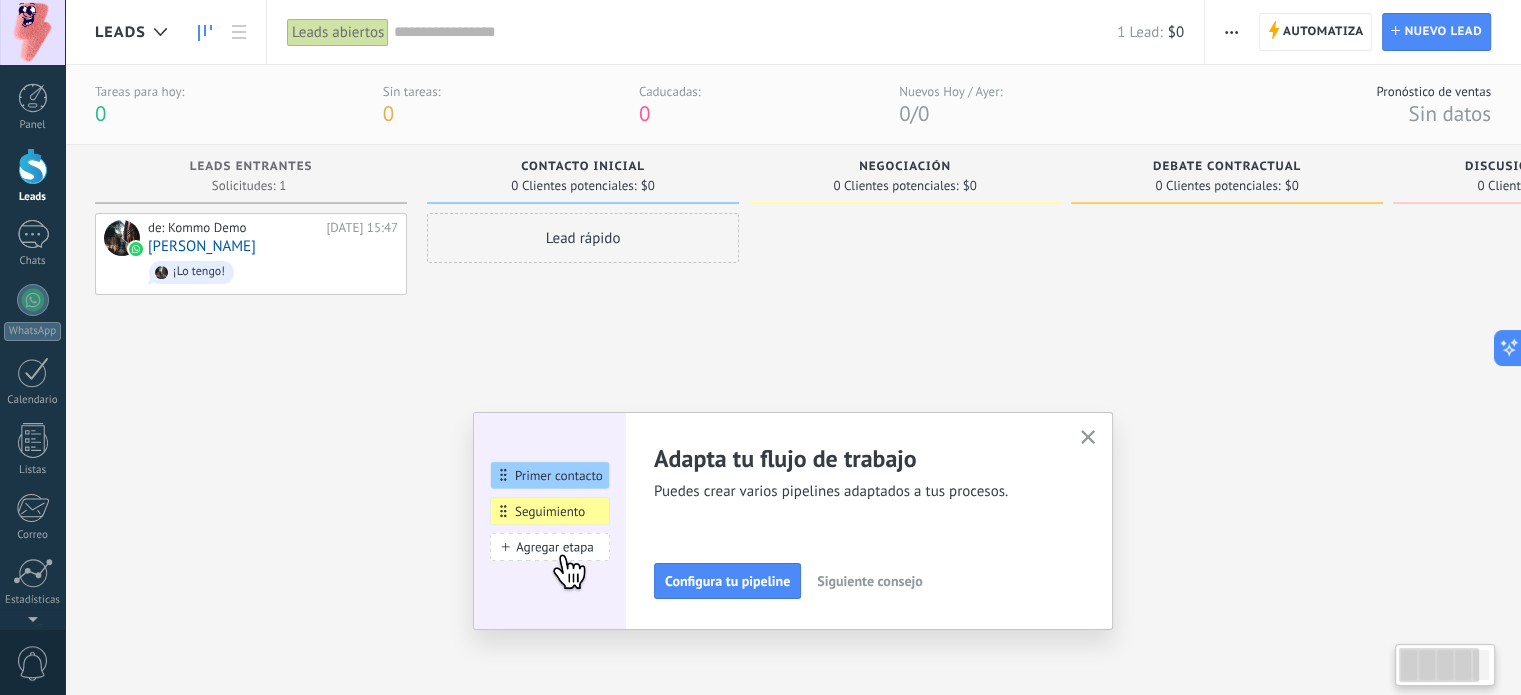 drag, startPoint x: 924, startPoint y: 243, endPoint x: 1128, endPoint y: 254, distance: 204.29636 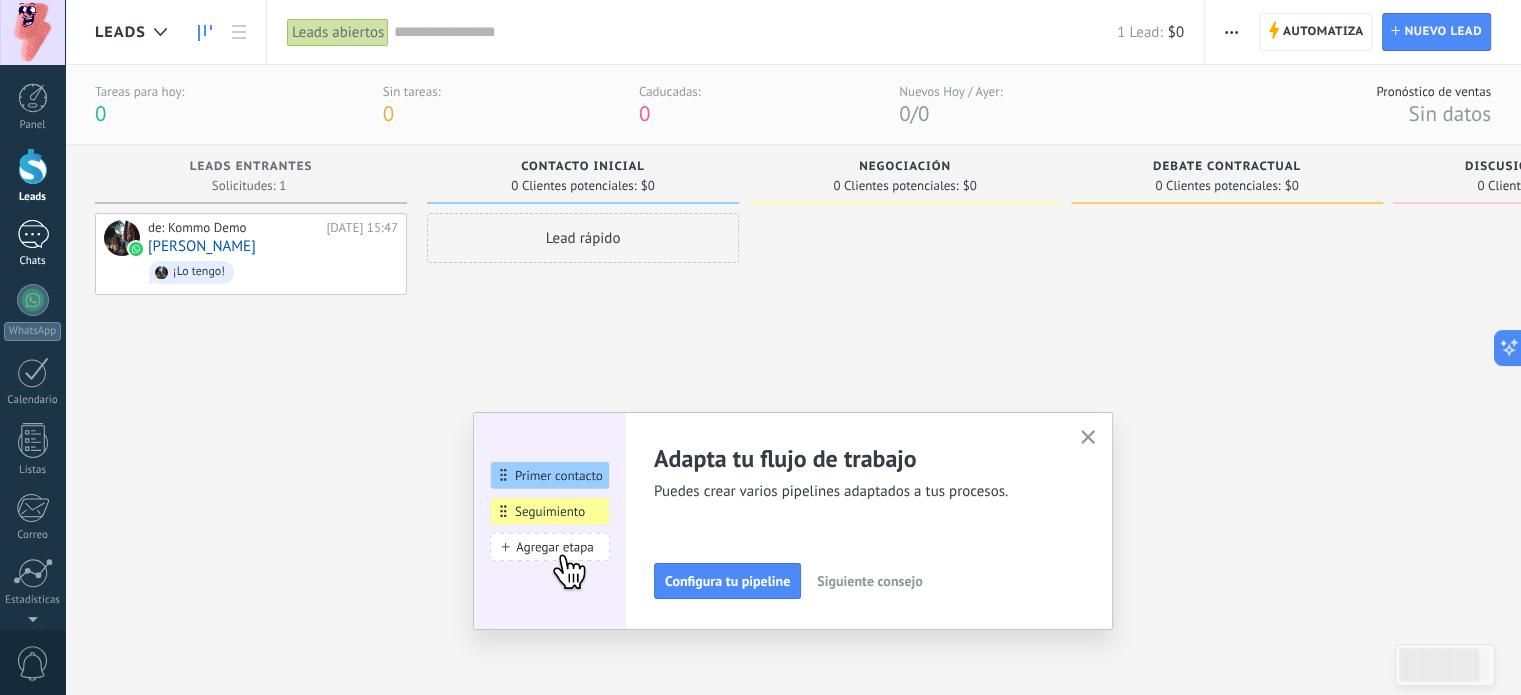 click on "1
Chats" at bounding box center [32, 244] 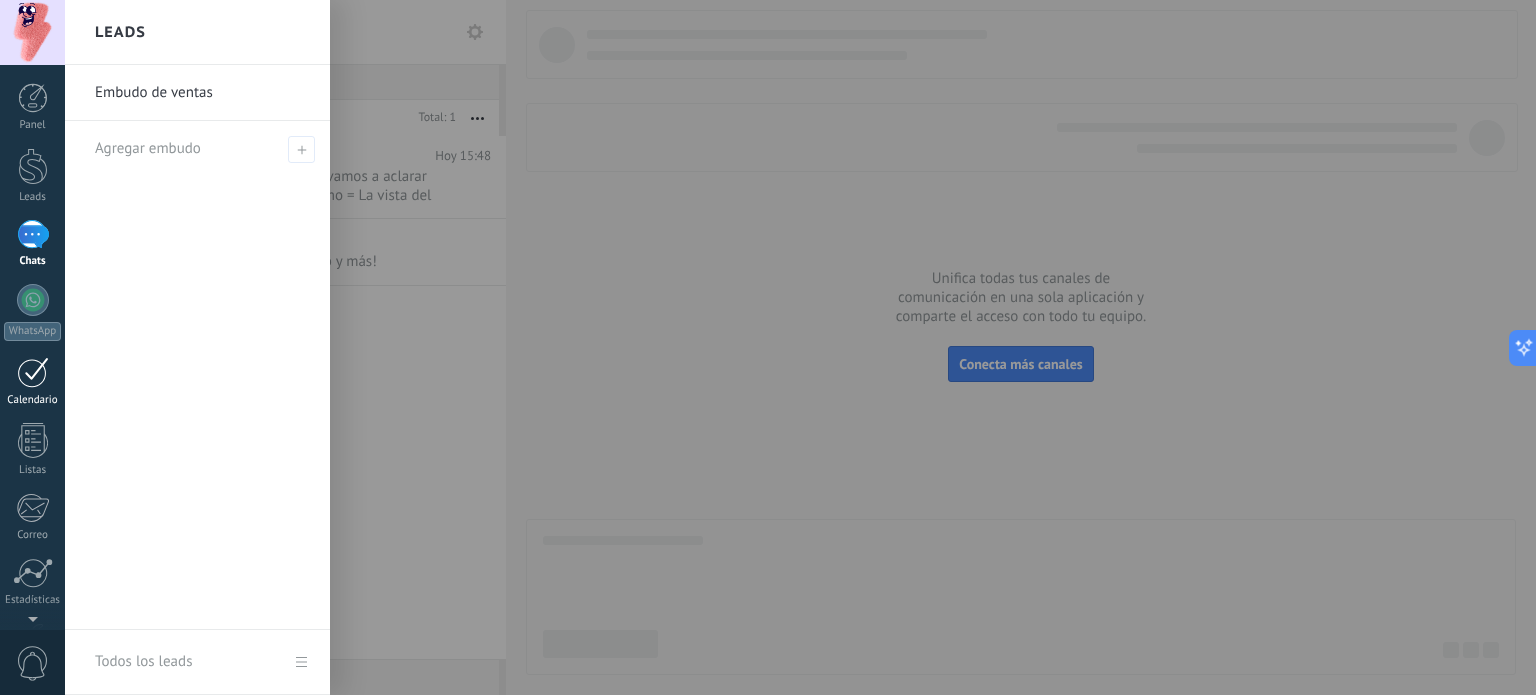 click at bounding box center [33, 372] 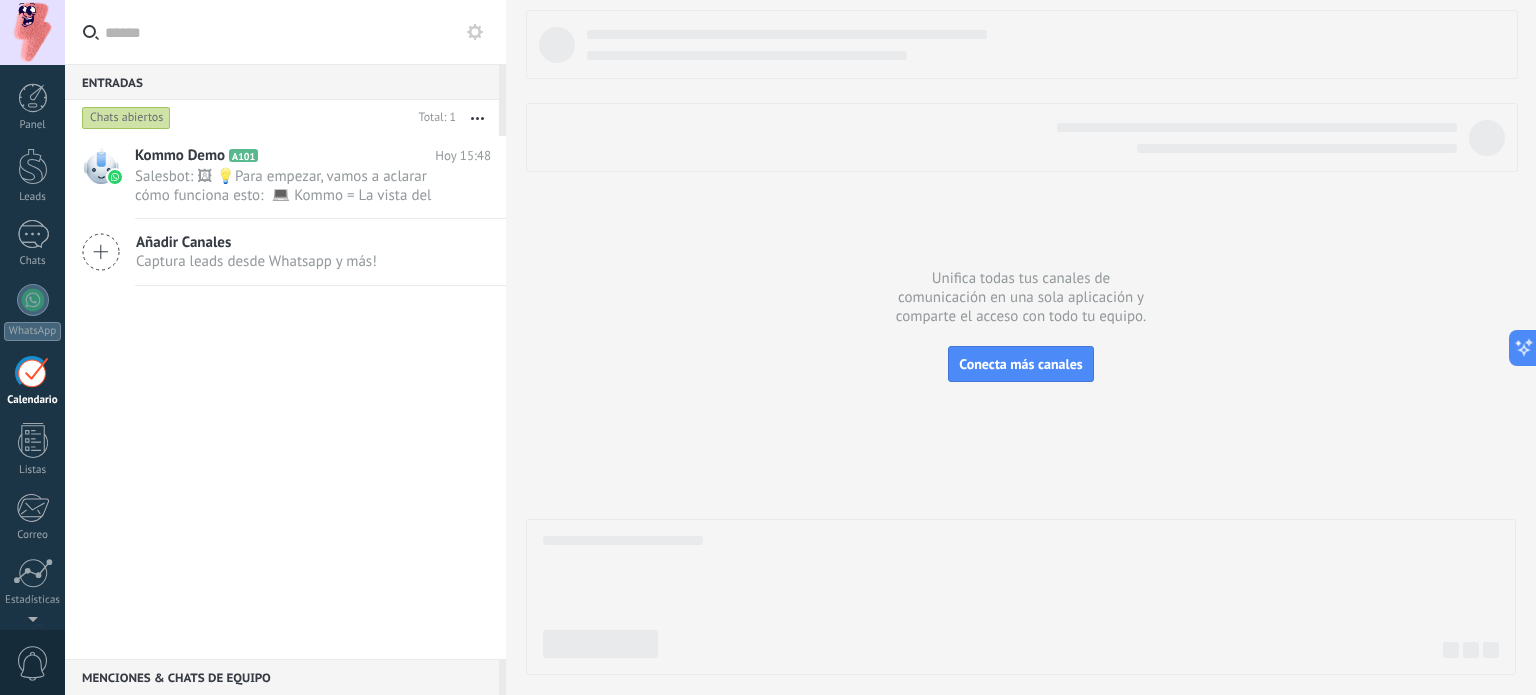 scroll, scrollTop: 56, scrollLeft: 0, axis: vertical 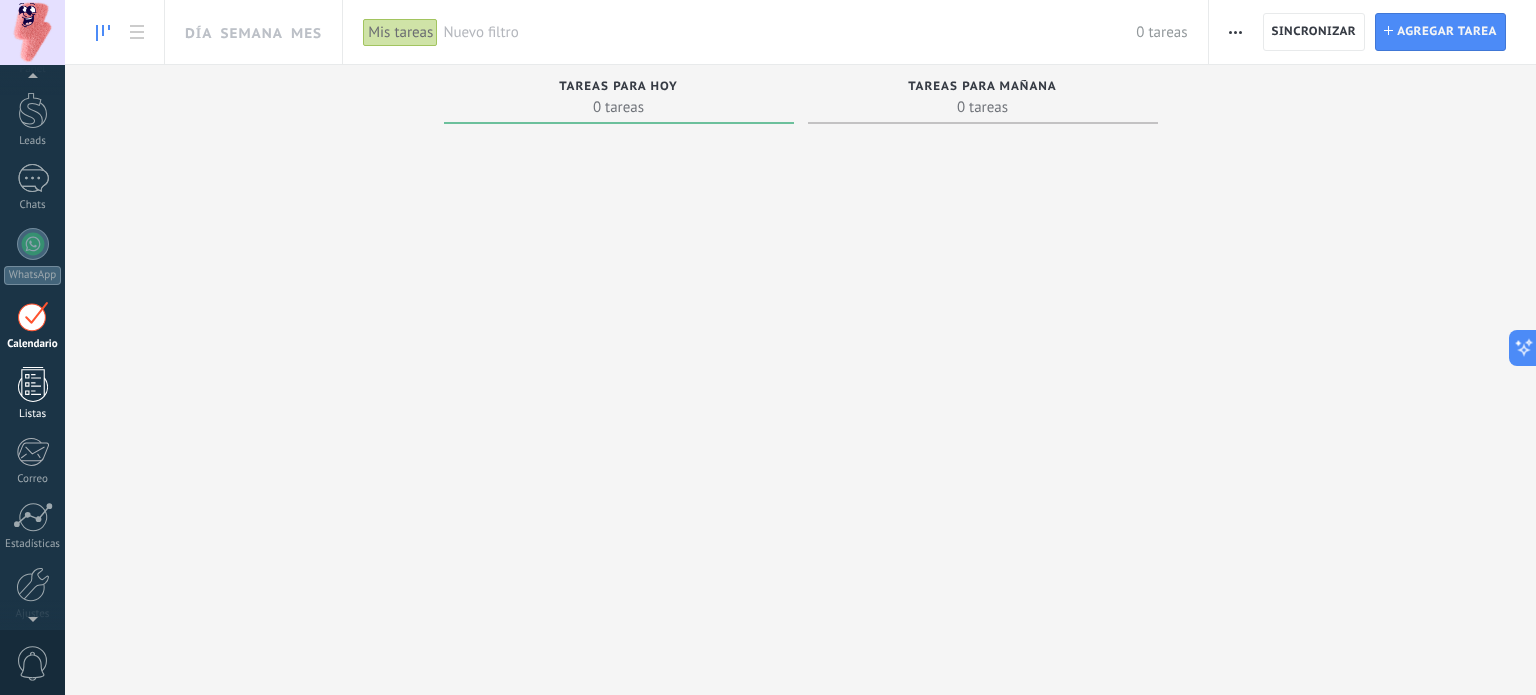 click at bounding box center (33, 384) 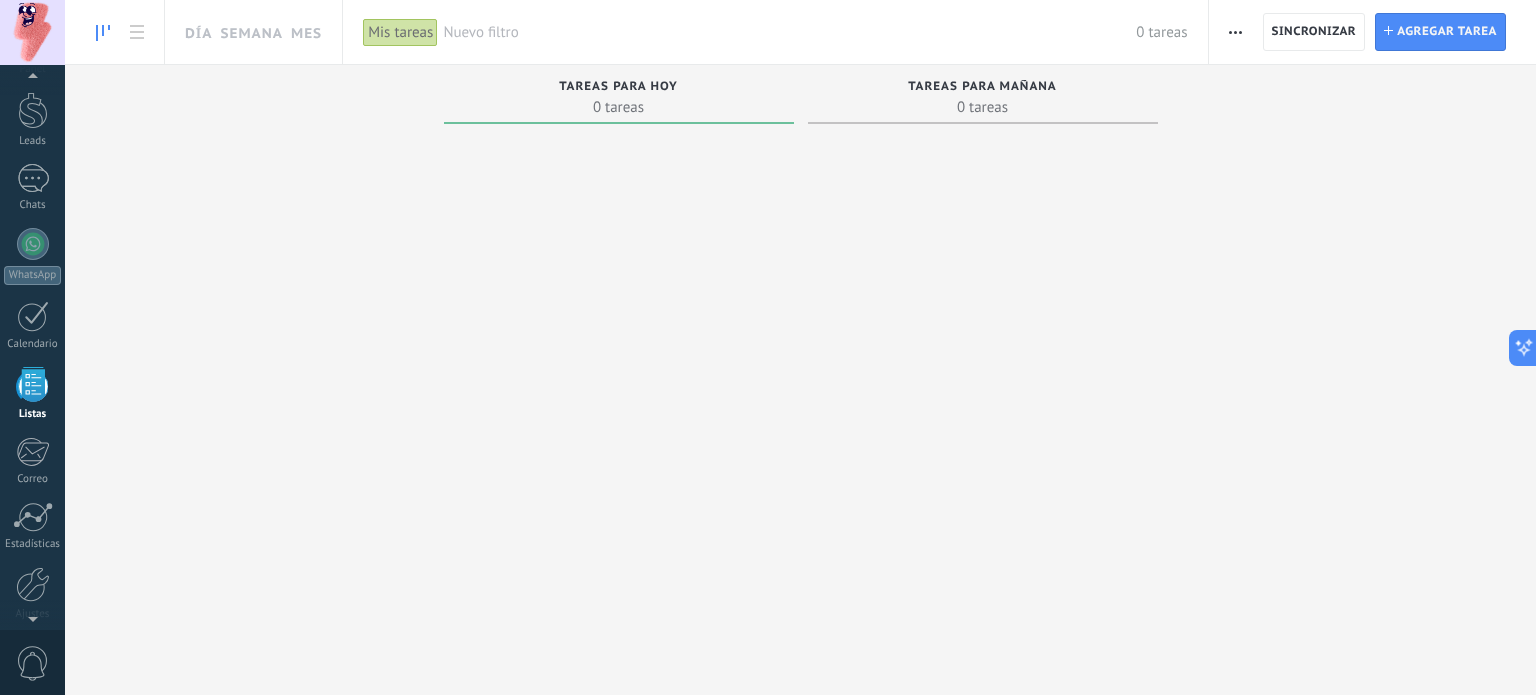 scroll, scrollTop: 123, scrollLeft: 0, axis: vertical 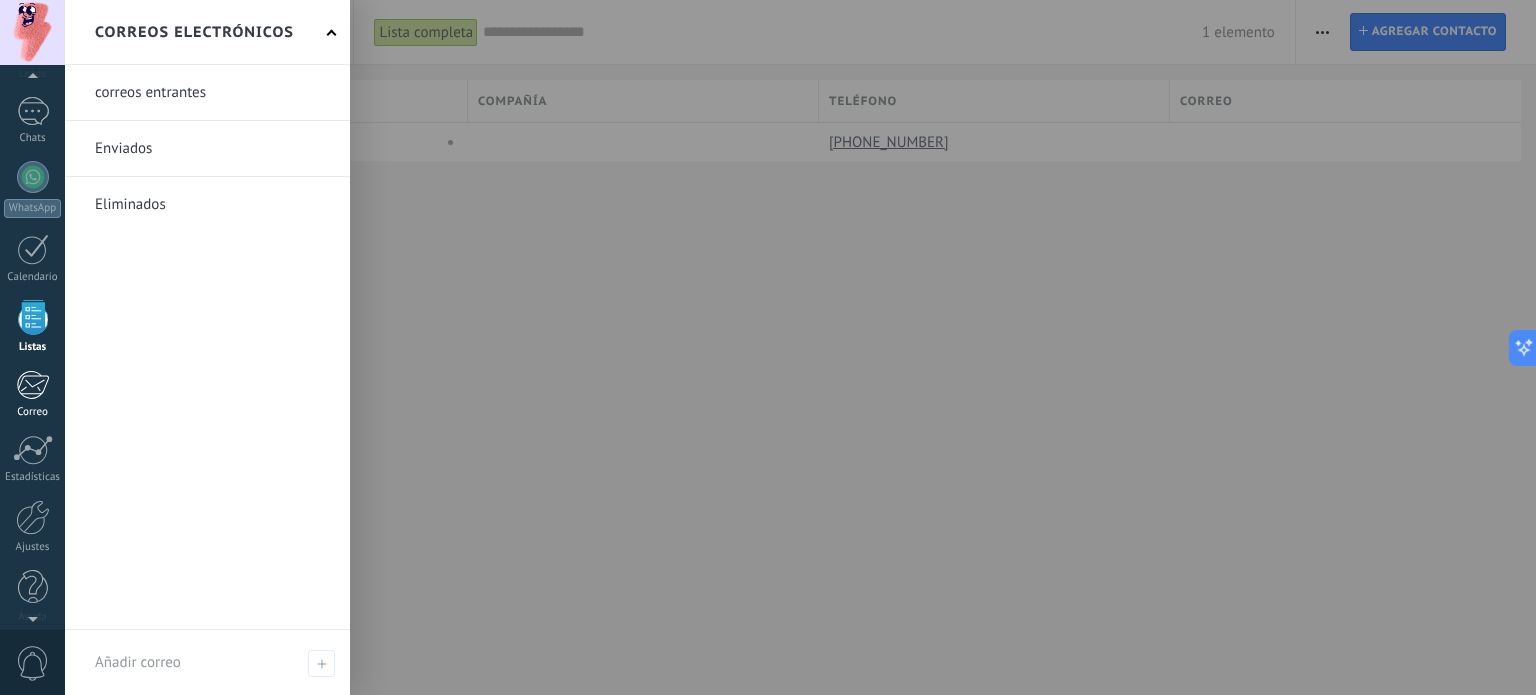 click on "Correo" at bounding box center (33, 412) 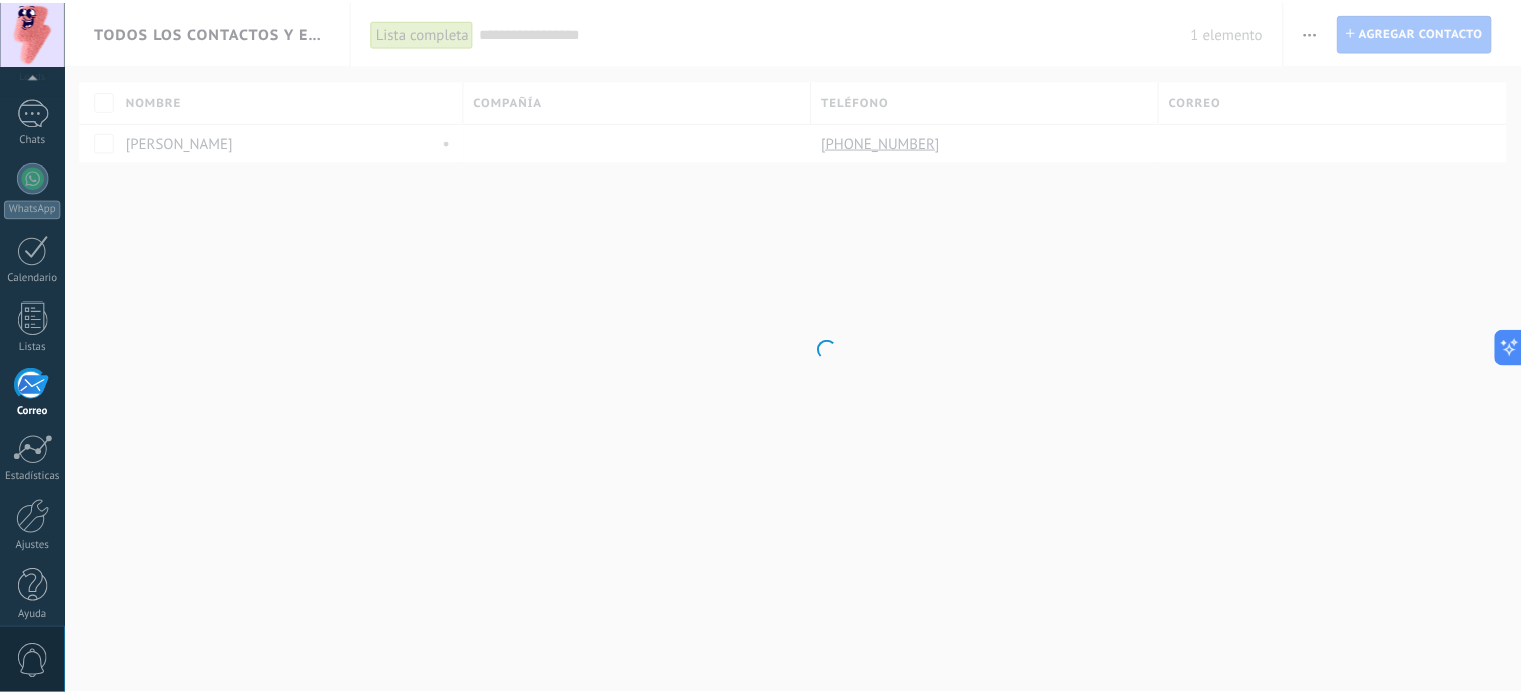 scroll, scrollTop: 136, scrollLeft: 0, axis: vertical 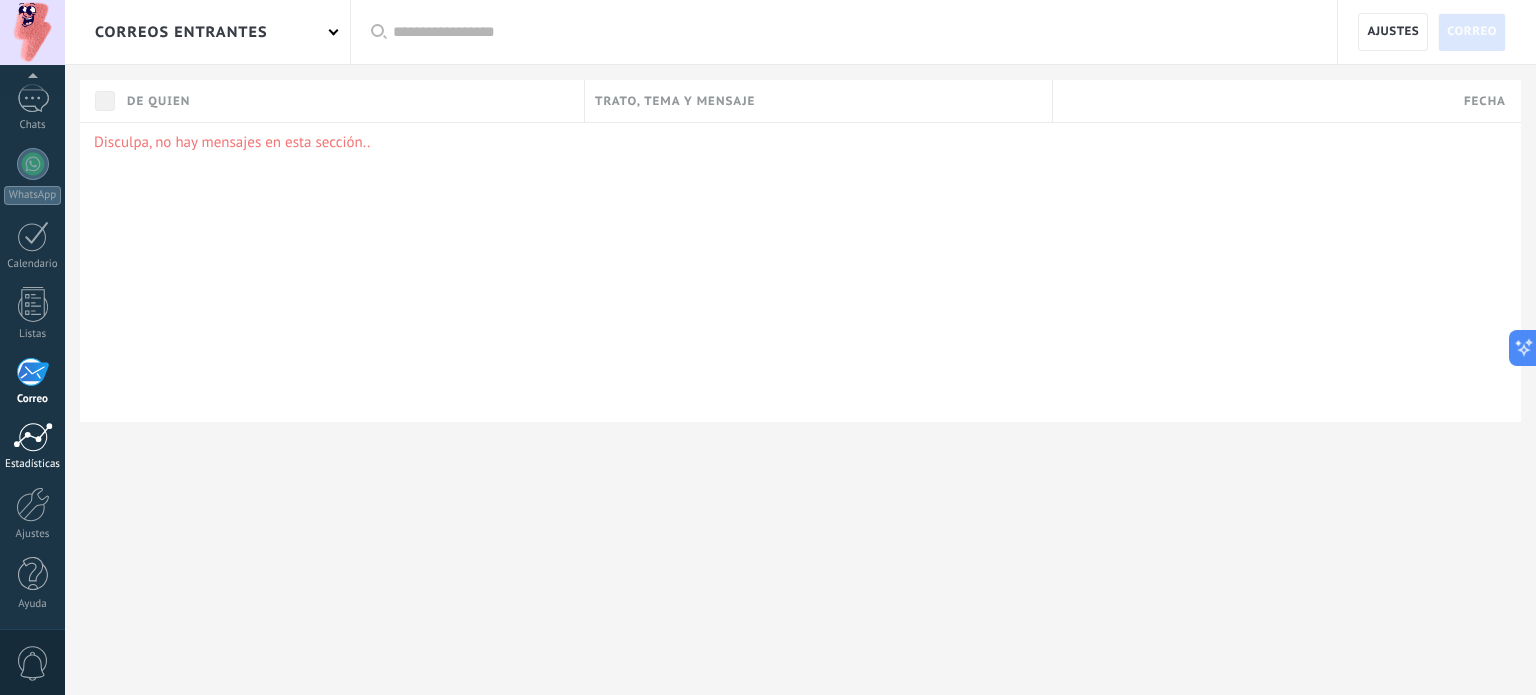 click at bounding box center (33, 437) 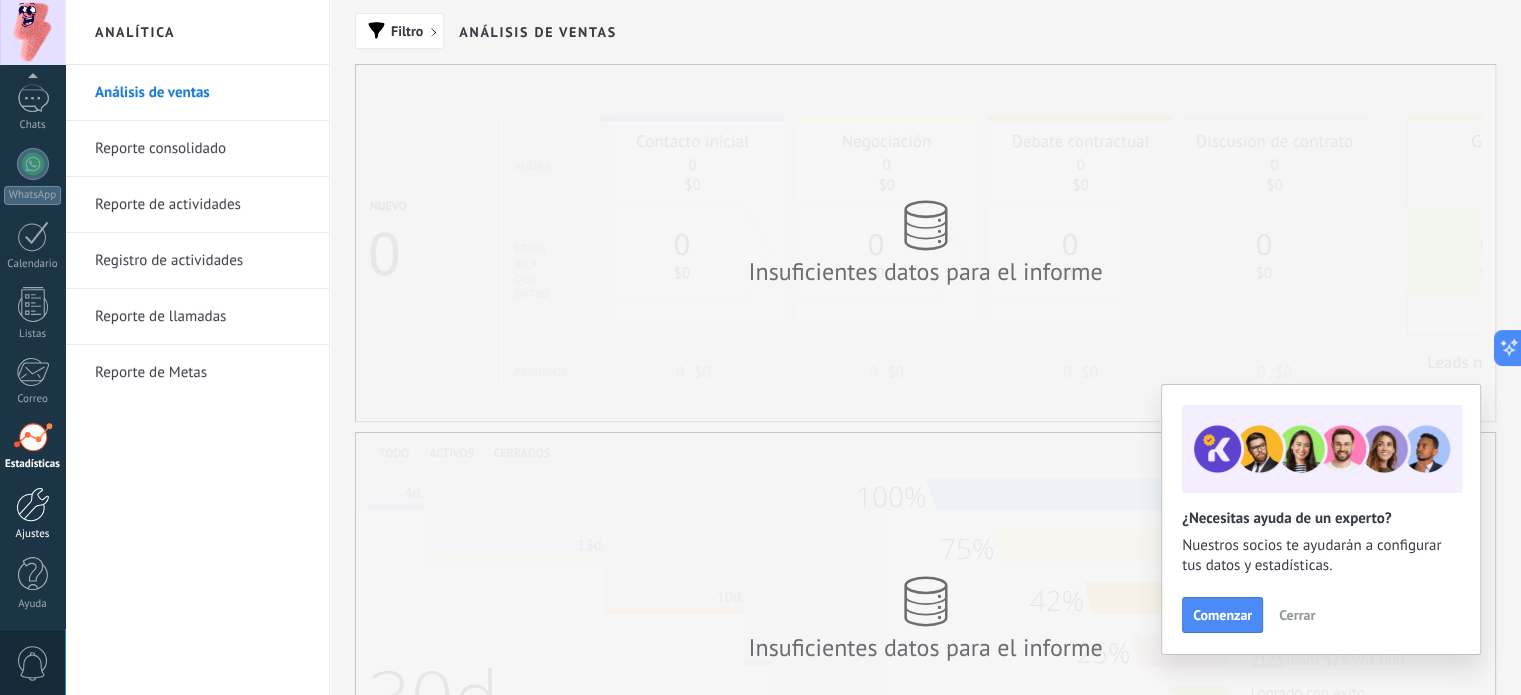 click at bounding box center (33, 504) 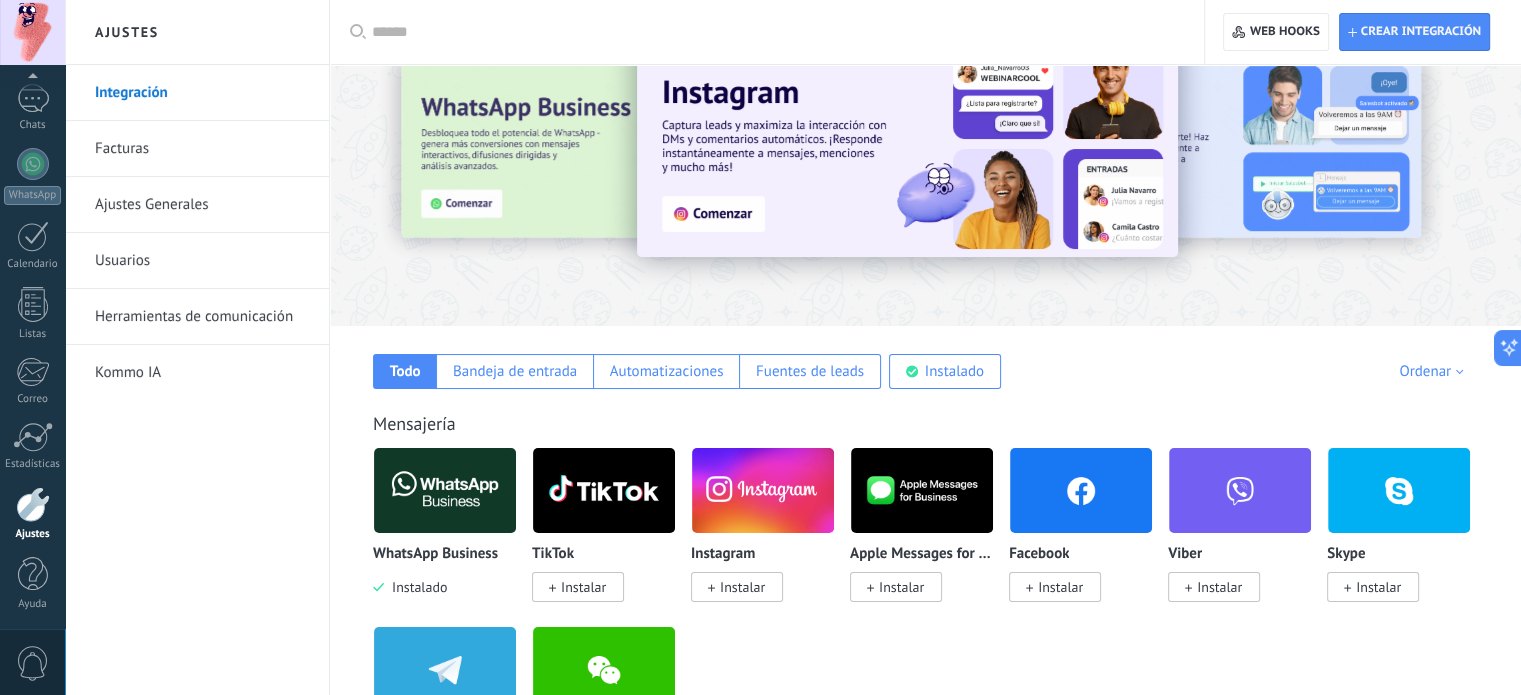 scroll, scrollTop: 200, scrollLeft: 0, axis: vertical 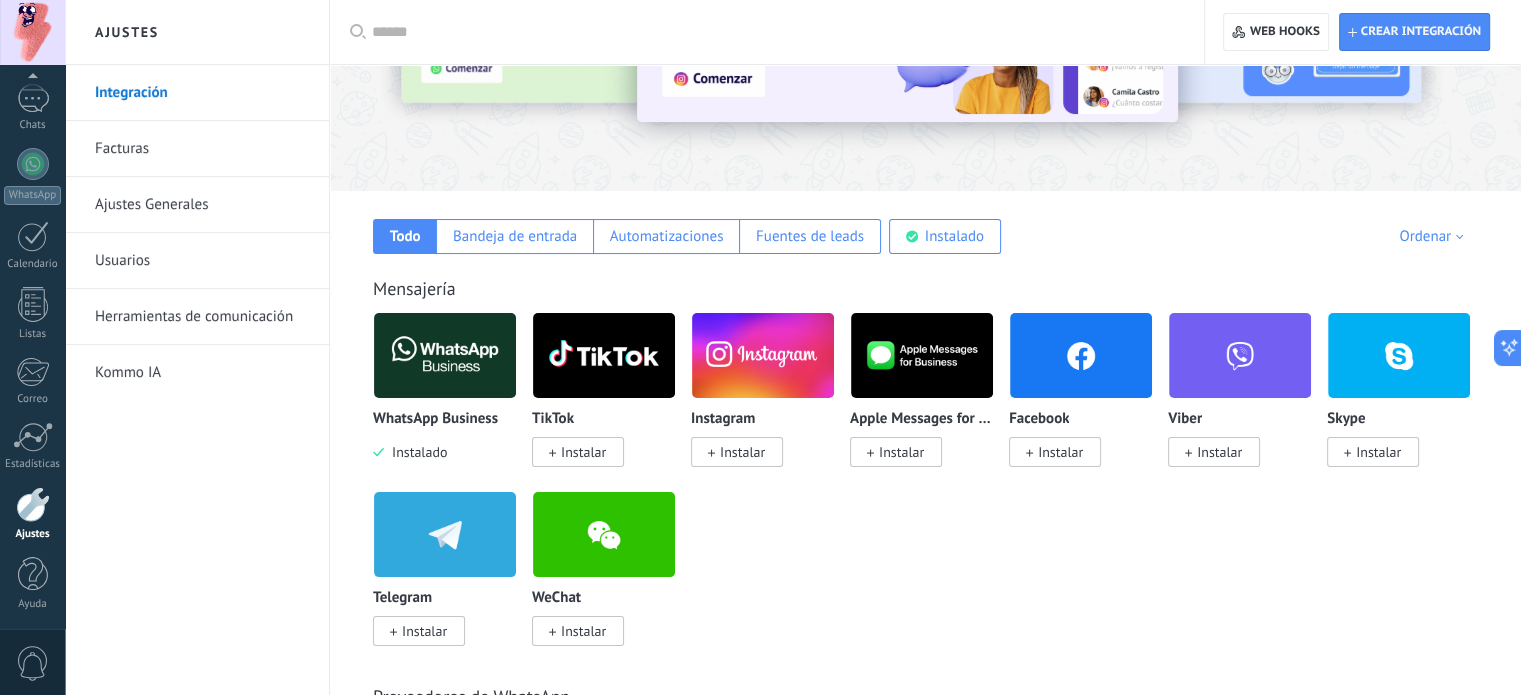 click on "Facturas" at bounding box center (202, 149) 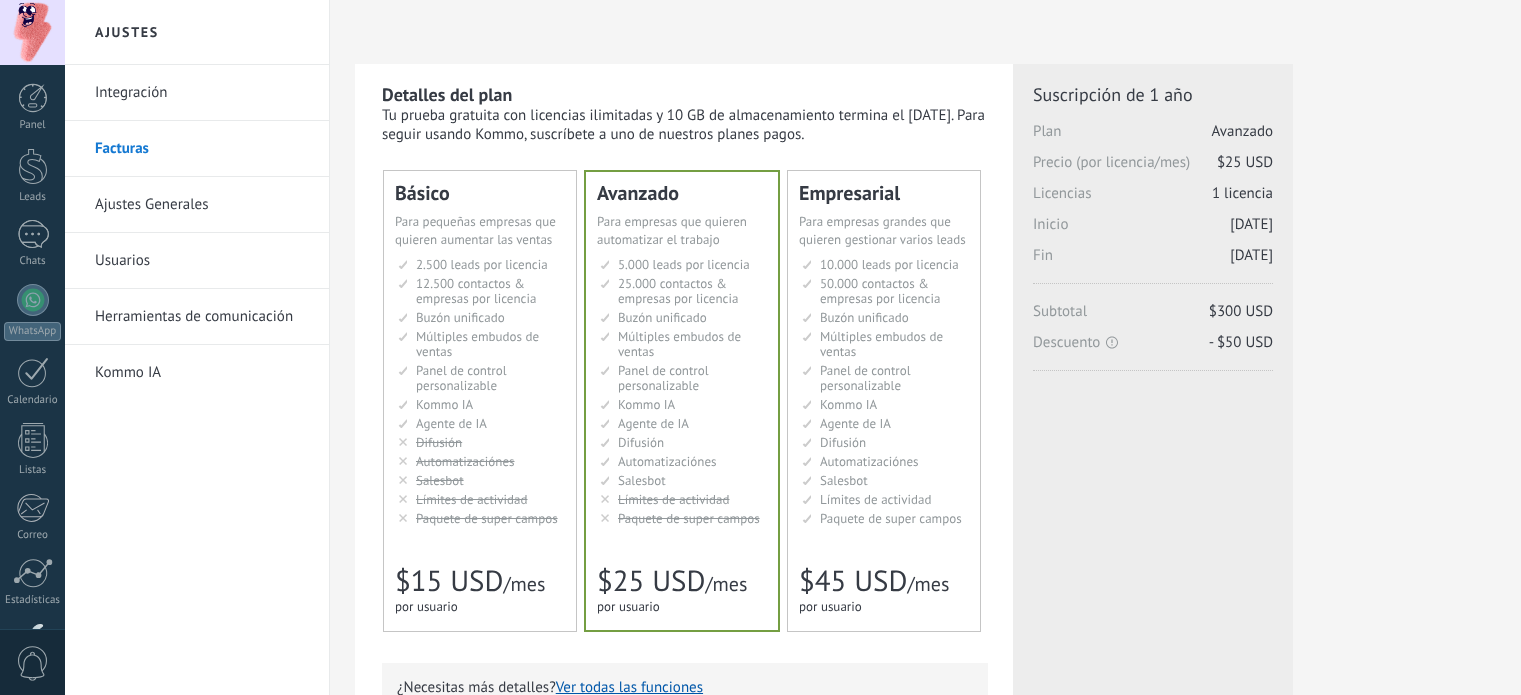 scroll, scrollTop: 0, scrollLeft: 0, axis: both 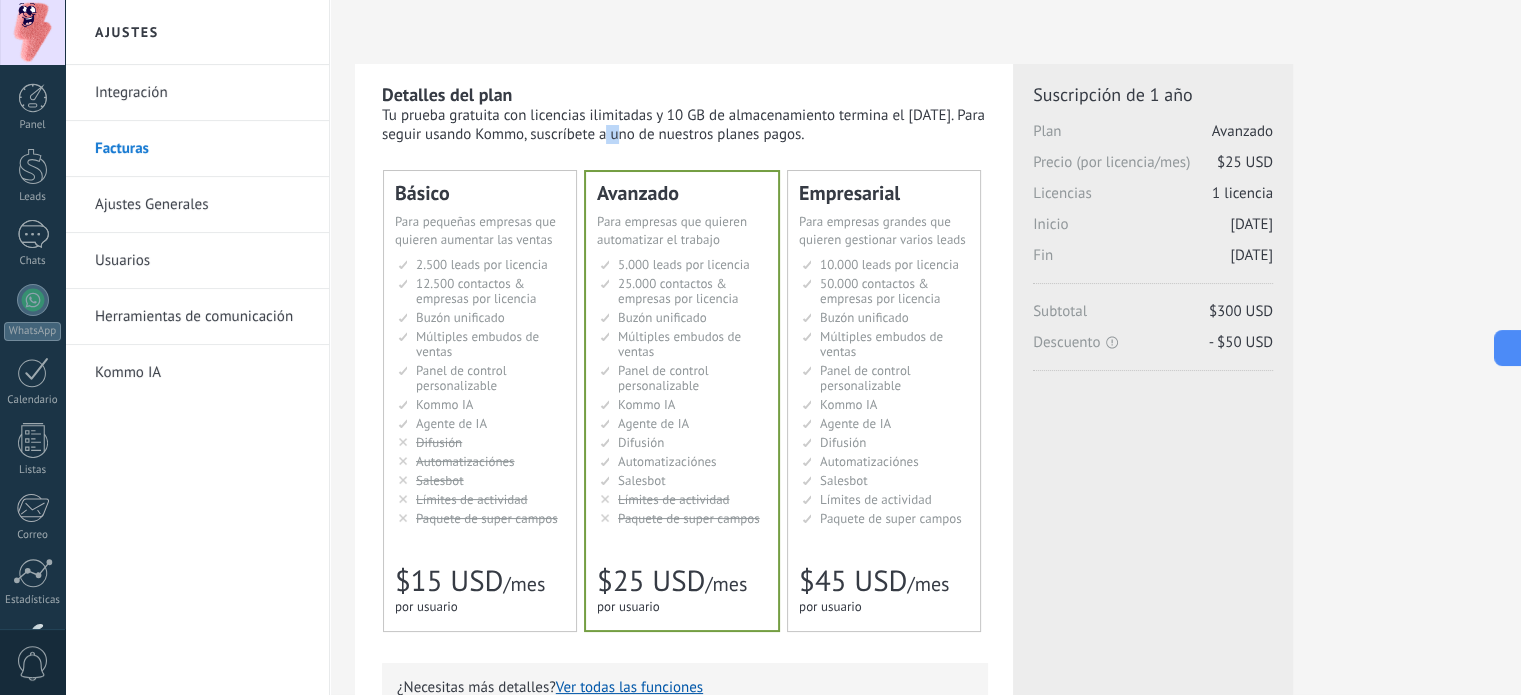 drag, startPoint x: 481, startPoint y: 131, endPoint x: 500, endPoint y: 135, distance: 19.416489 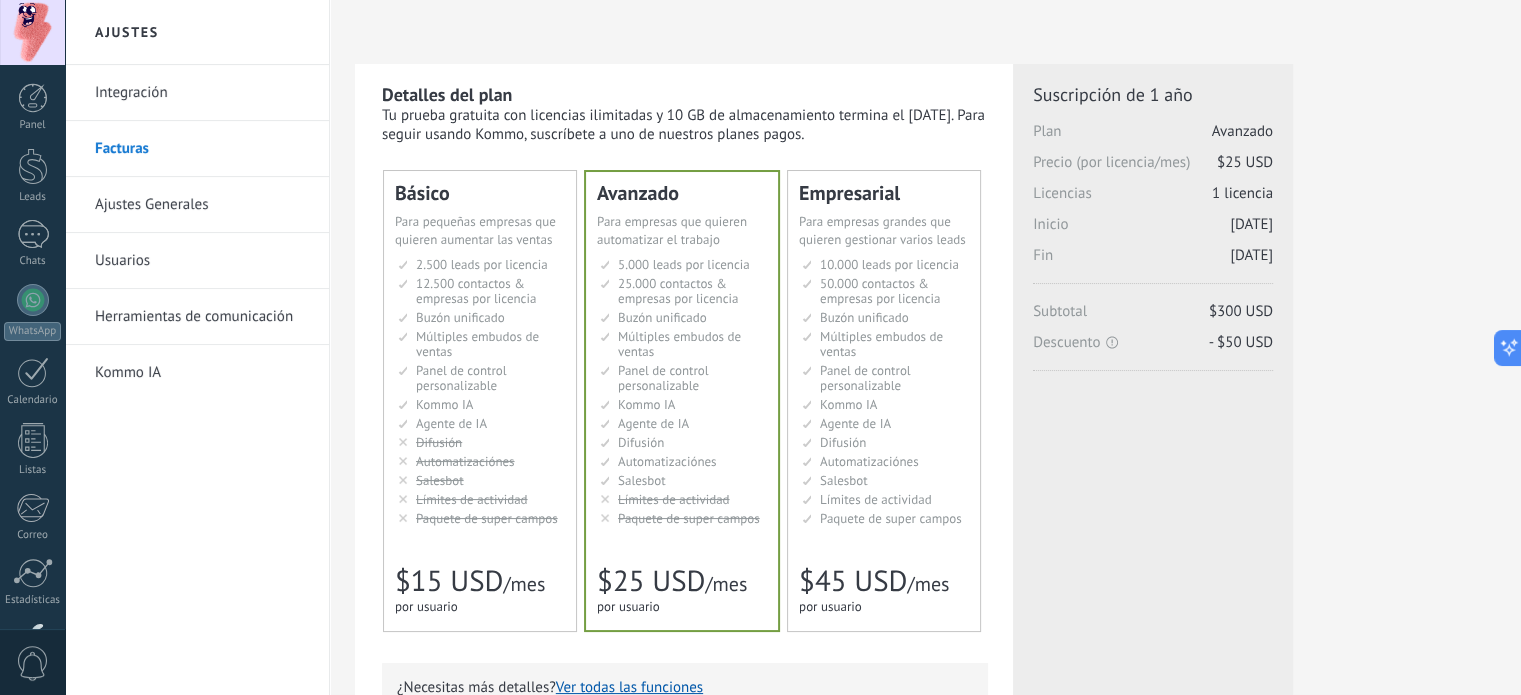 click on "Tu prueba gratuita con licencias ilimitadas y 10 GB de almacenamiento termina el [DATE]. Para seguir usando Kommo, suscríbete a uno de nuestros planes pagos." at bounding box center (685, 125) 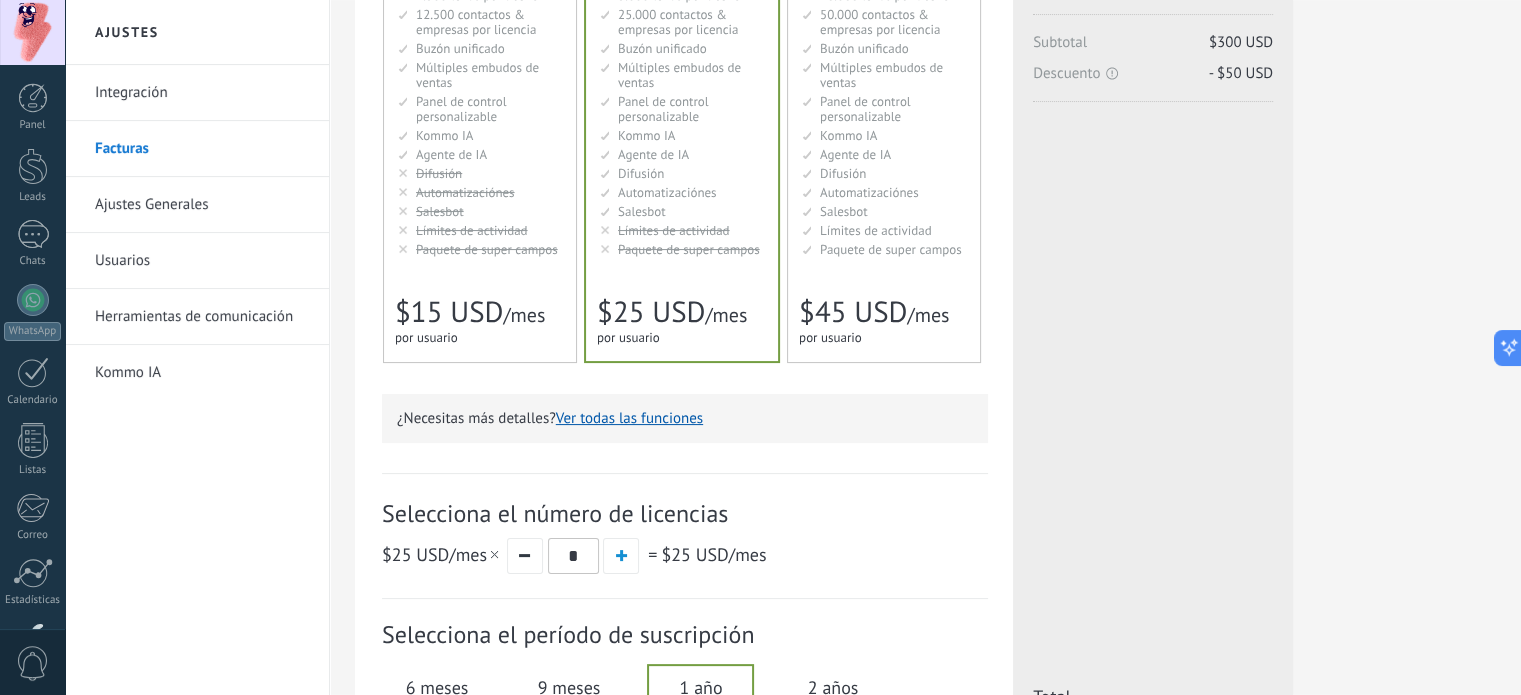 scroll, scrollTop: 400, scrollLeft: 0, axis: vertical 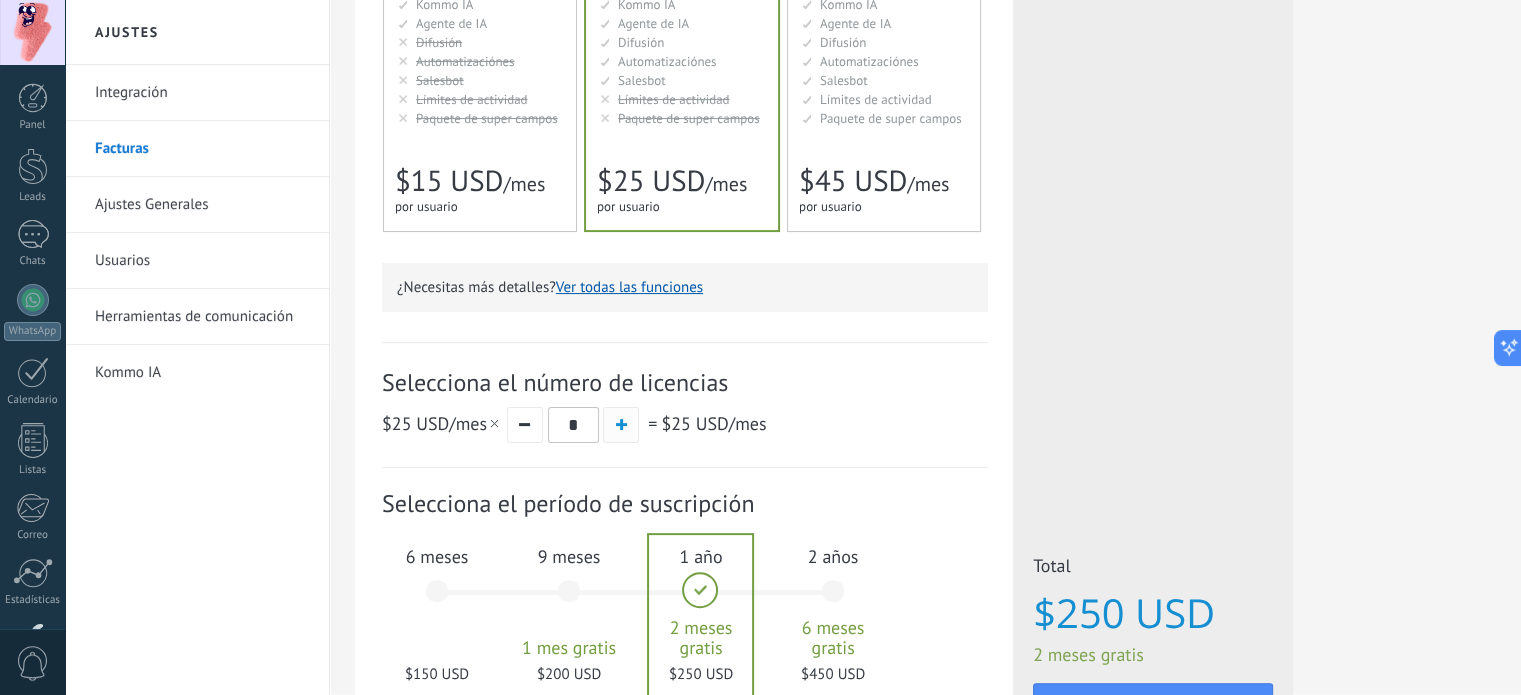 click at bounding box center (621, 425) 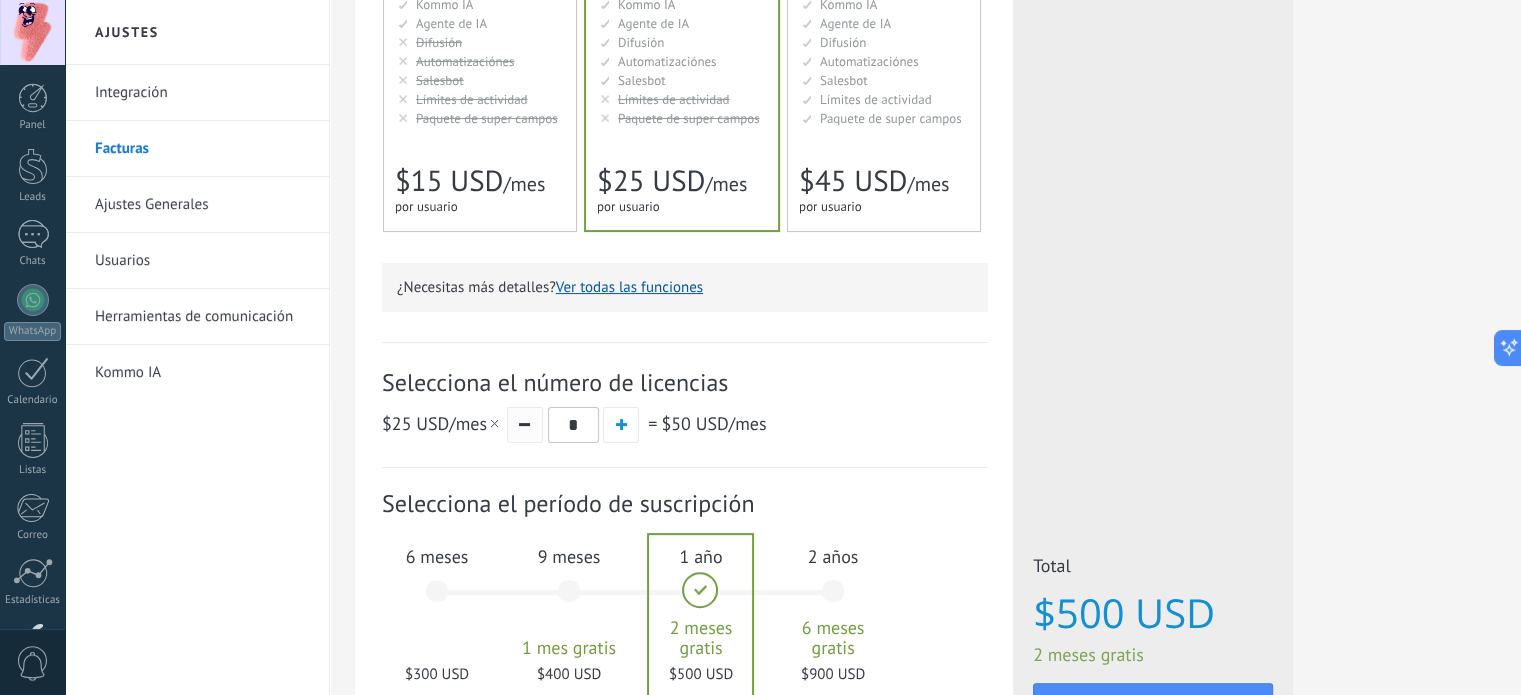 click at bounding box center (525, 425) 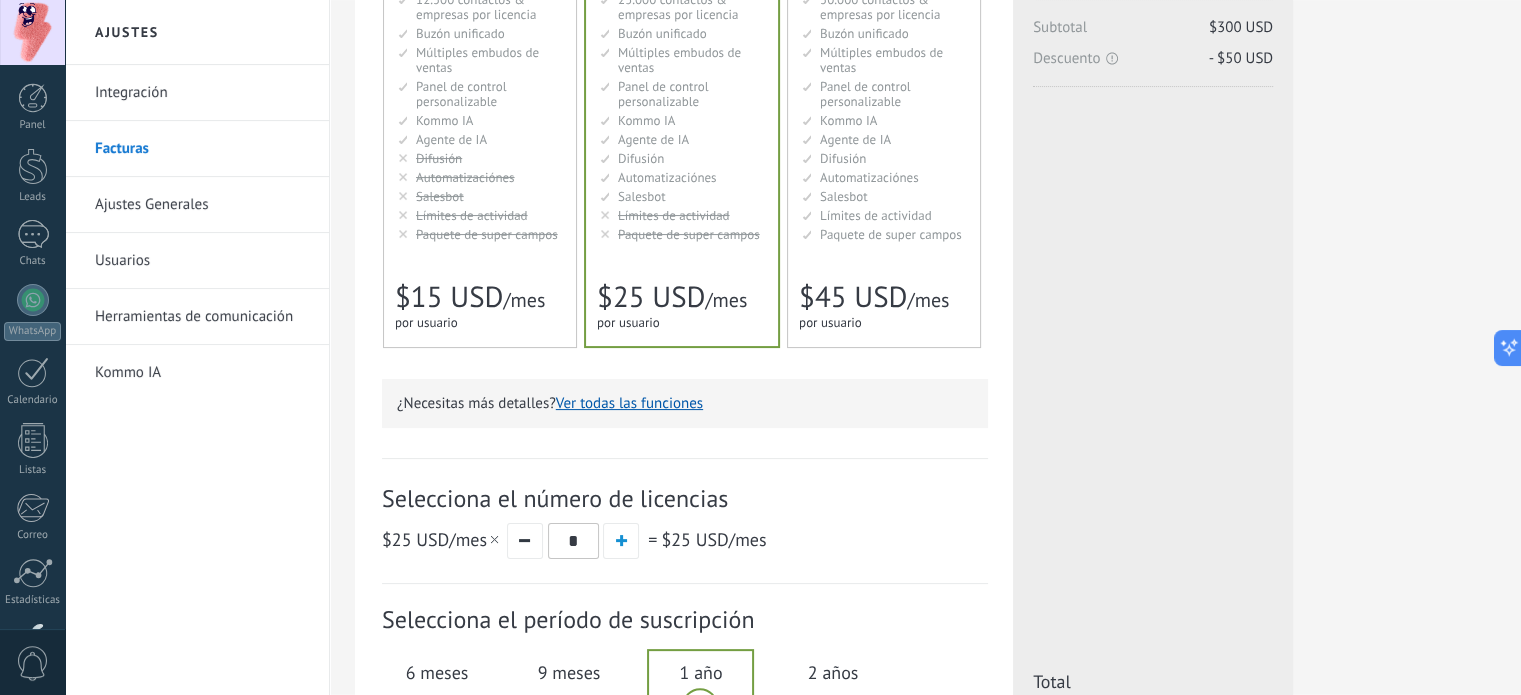 scroll, scrollTop: 200, scrollLeft: 0, axis: vertical 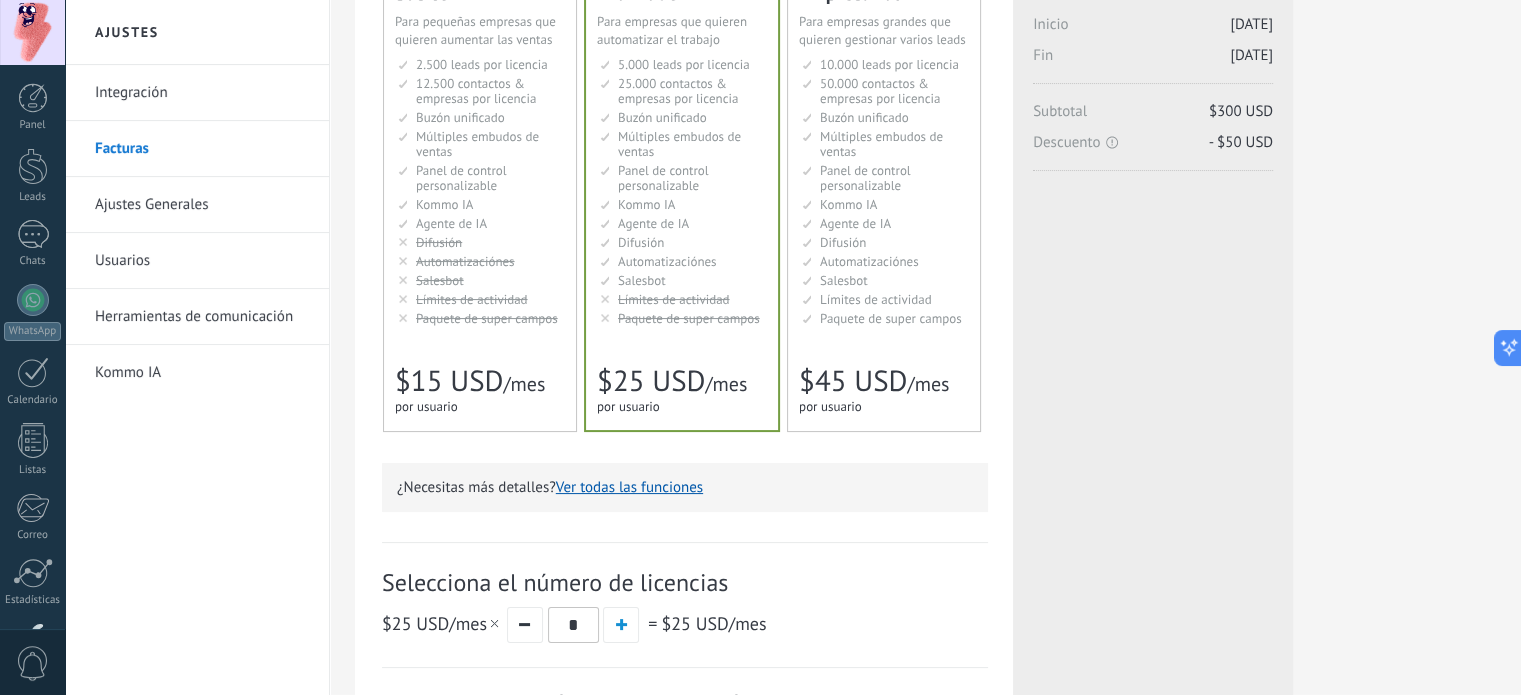 click on "Paquete de super campos" at bounding box center [487, 318] 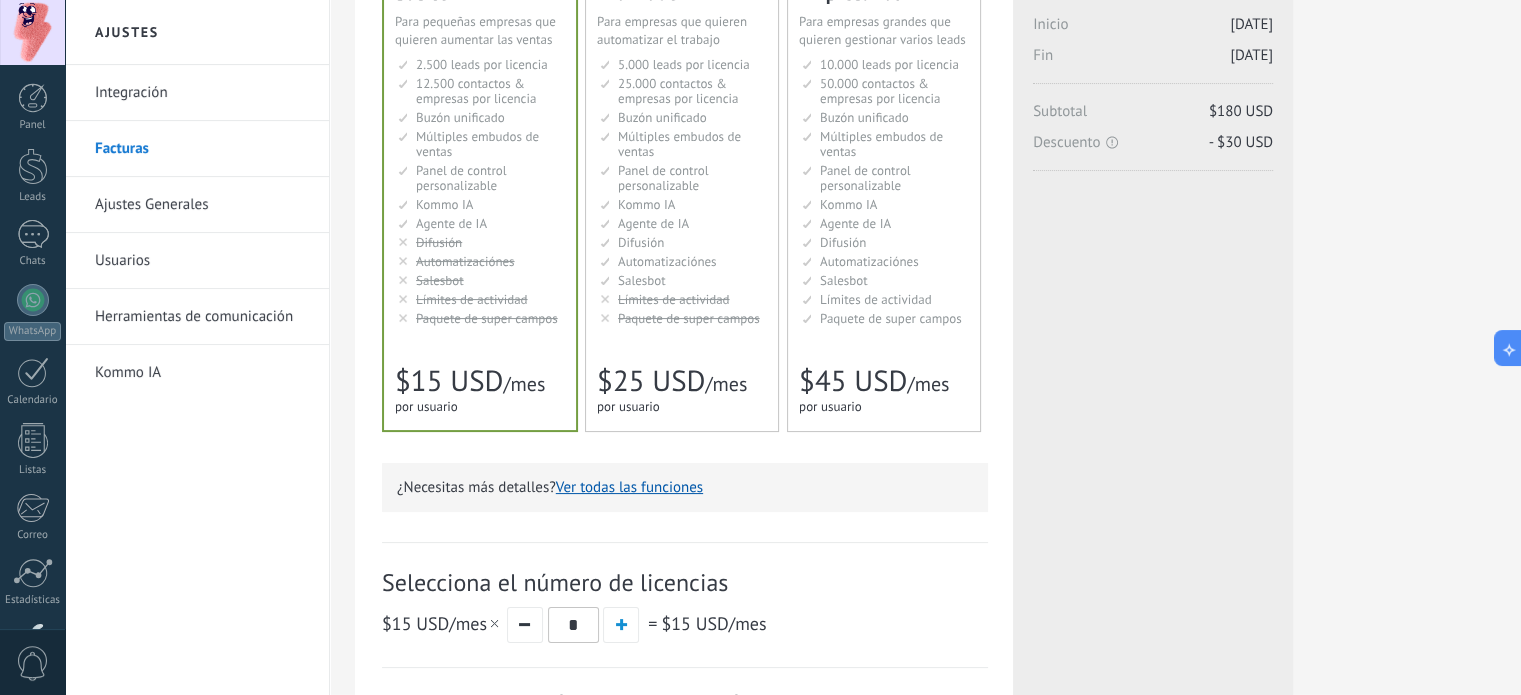 click on "Avanzado
Для автоматизации сделок в растущей компании
For growing businesses that want to automate their work
Para empresas que quieren automatizar el trabajo
对于需要有效的铅管理和自动化的人员
Para empresas que querem automatizar seu trabalho
Untuk bisnis berkembang yang ingin mengotomatiskan pekerjaannya
Büyüyen şirketlerin işleyişlerini otomasyona bağlamaları için
5.000 сделок на место
5.000 leads per seat
5.000 leads por licencia
添加线索和联系人
5.000 leads por licença
5.000 lead per slot
Lisans başına 5.000 müşteri
25.000 контактов & компаний на место
25.000 contacts & companies per seat
25.000 contactos & empresas por licencia" at bounding box center (682, 201) 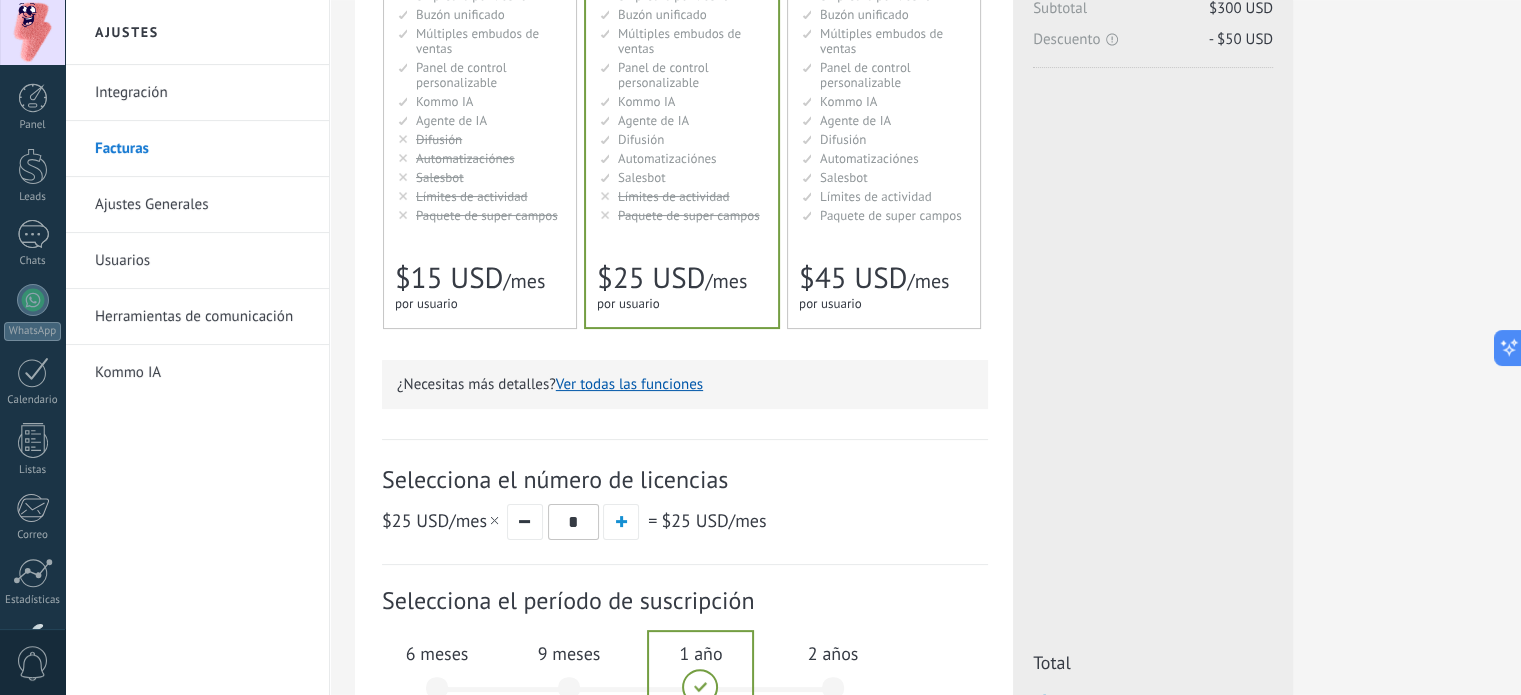 scroll, scrollTop: 187, scrollLeft: 0, axis: vertical 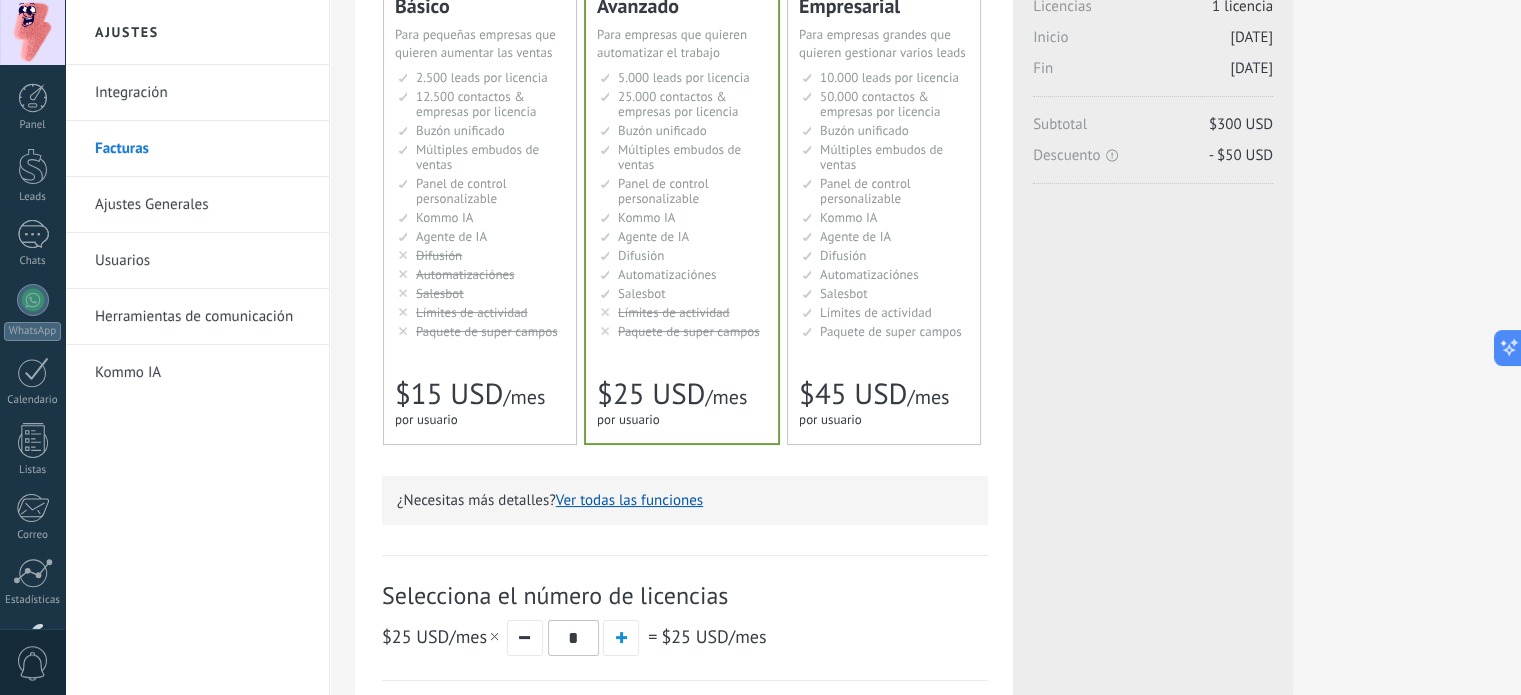 click on "Límites de actividad" at bounding box center [472, 312] 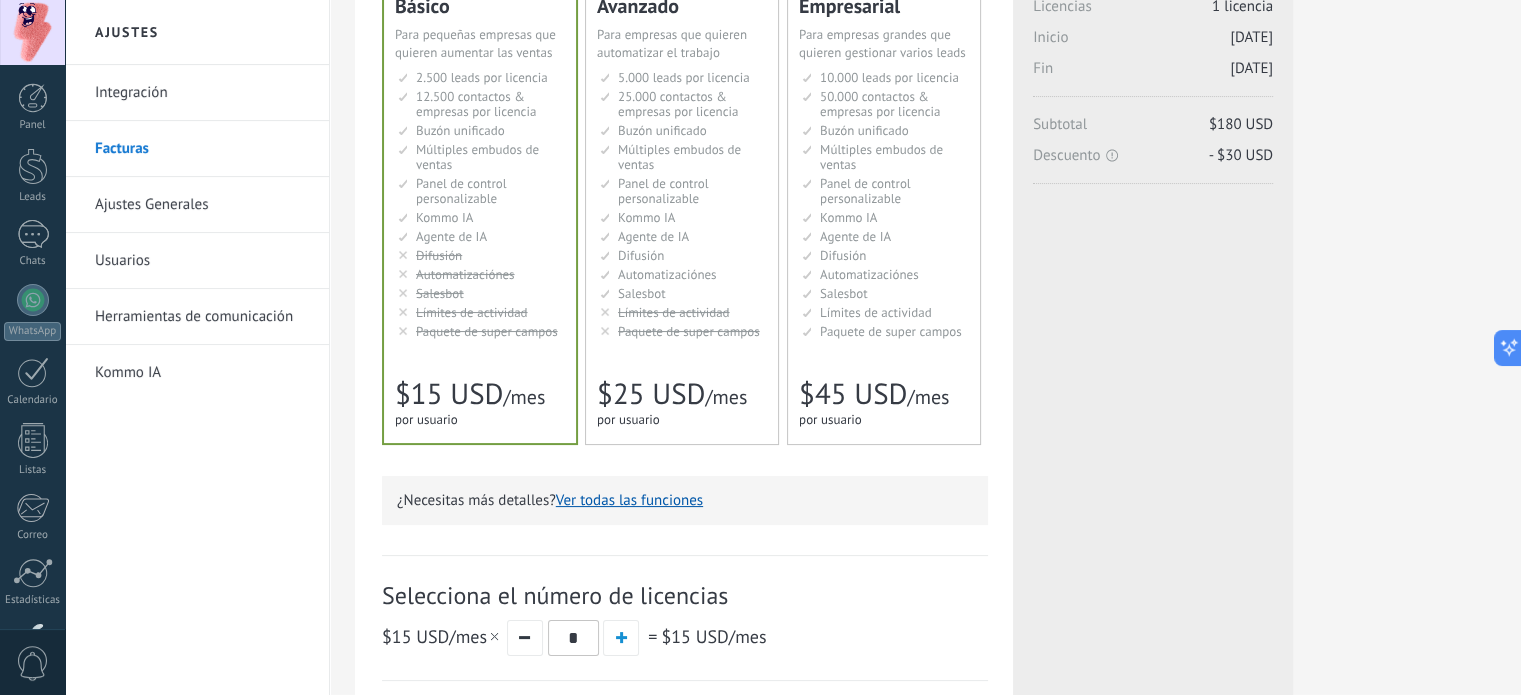 click on "Difusión" at bounding box center [641, 255] 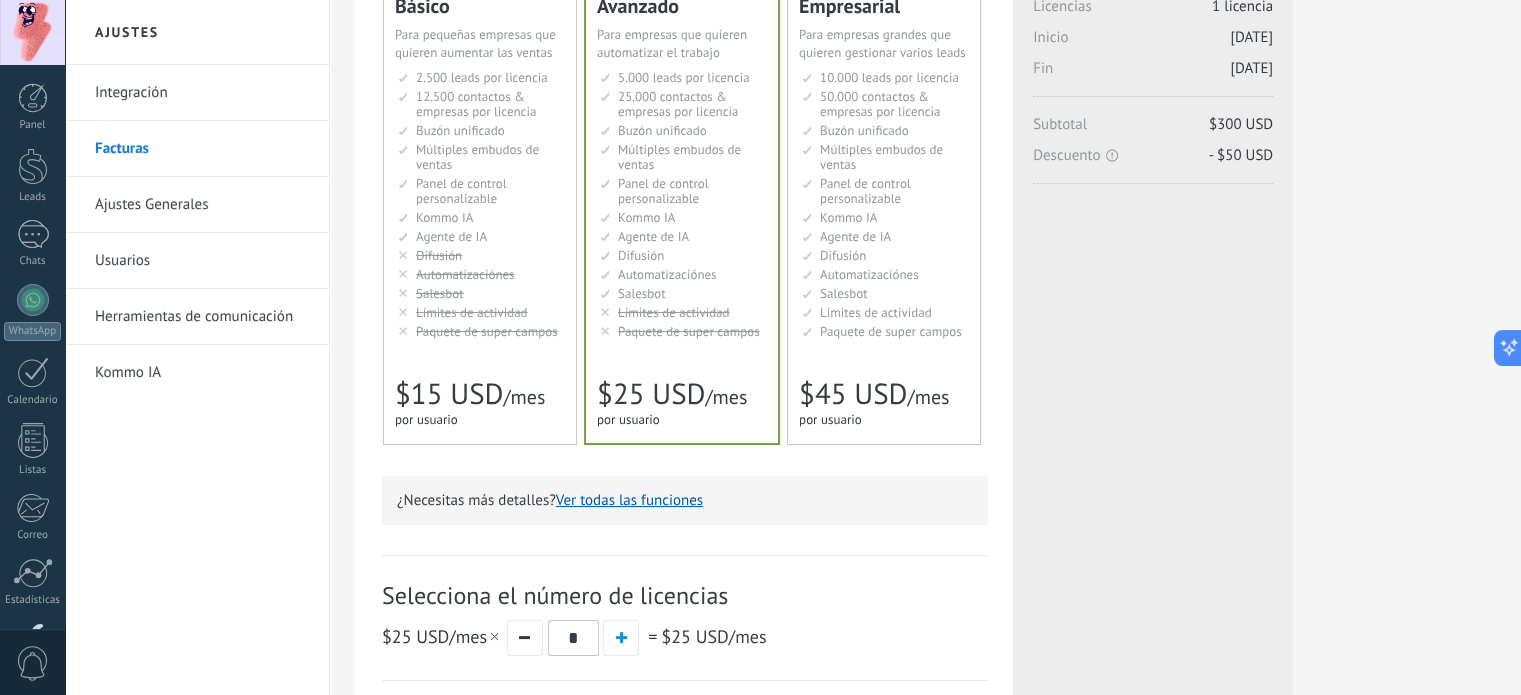 click on "AI-агент
AI agent
Agente de IA
AI agent
Agente de IA
Agen AI
AI Temsilcisi" at bounding box center (481, 236) 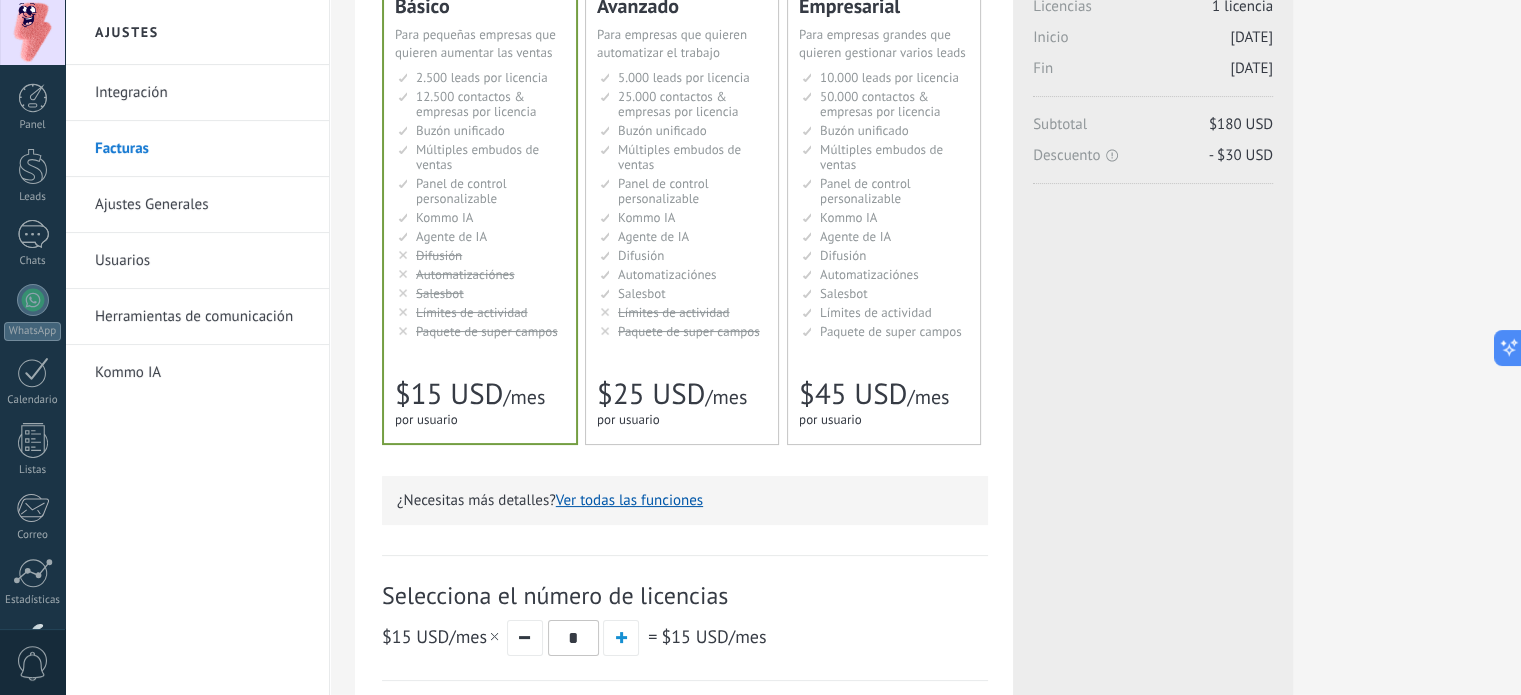 click on "Agente de IA" at bounding box center [653, 236] 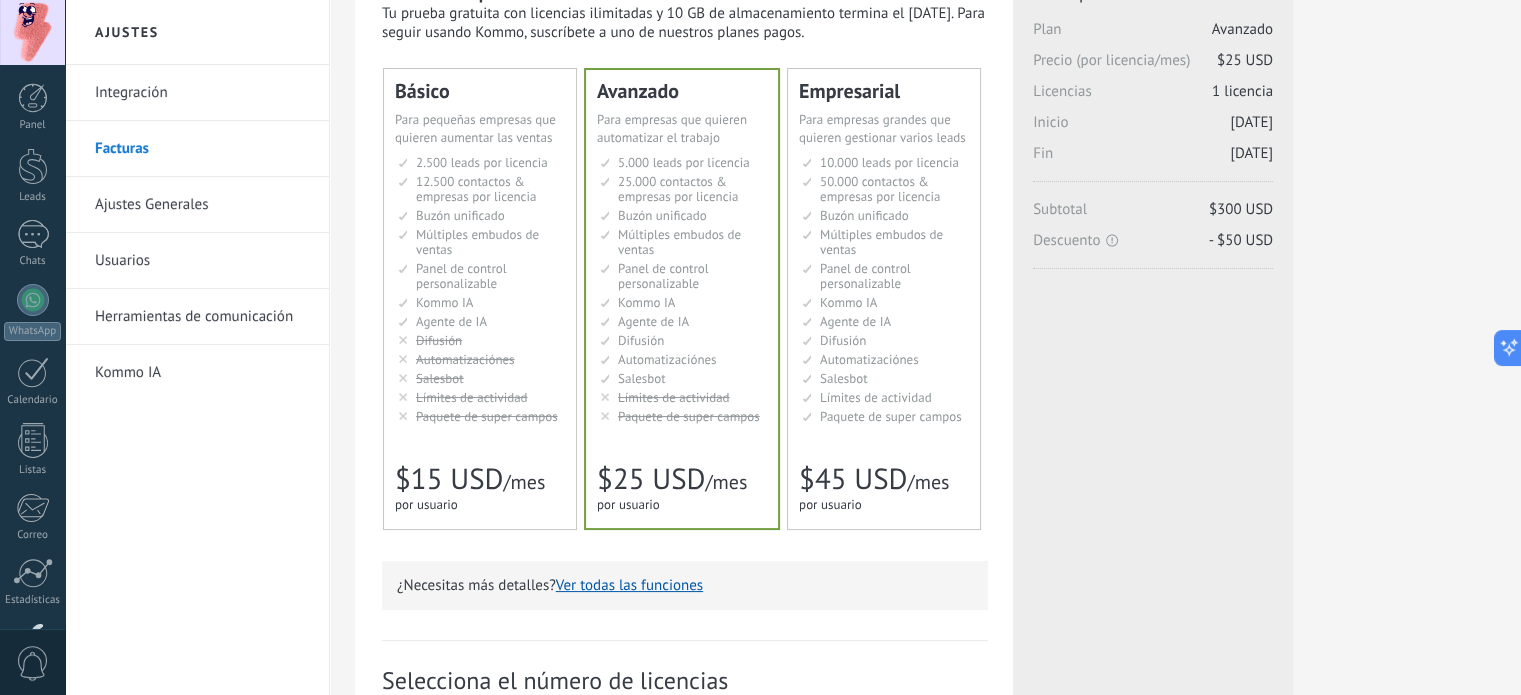 scroll, scrollTop: 0, scrollLeft: 0, axis: both 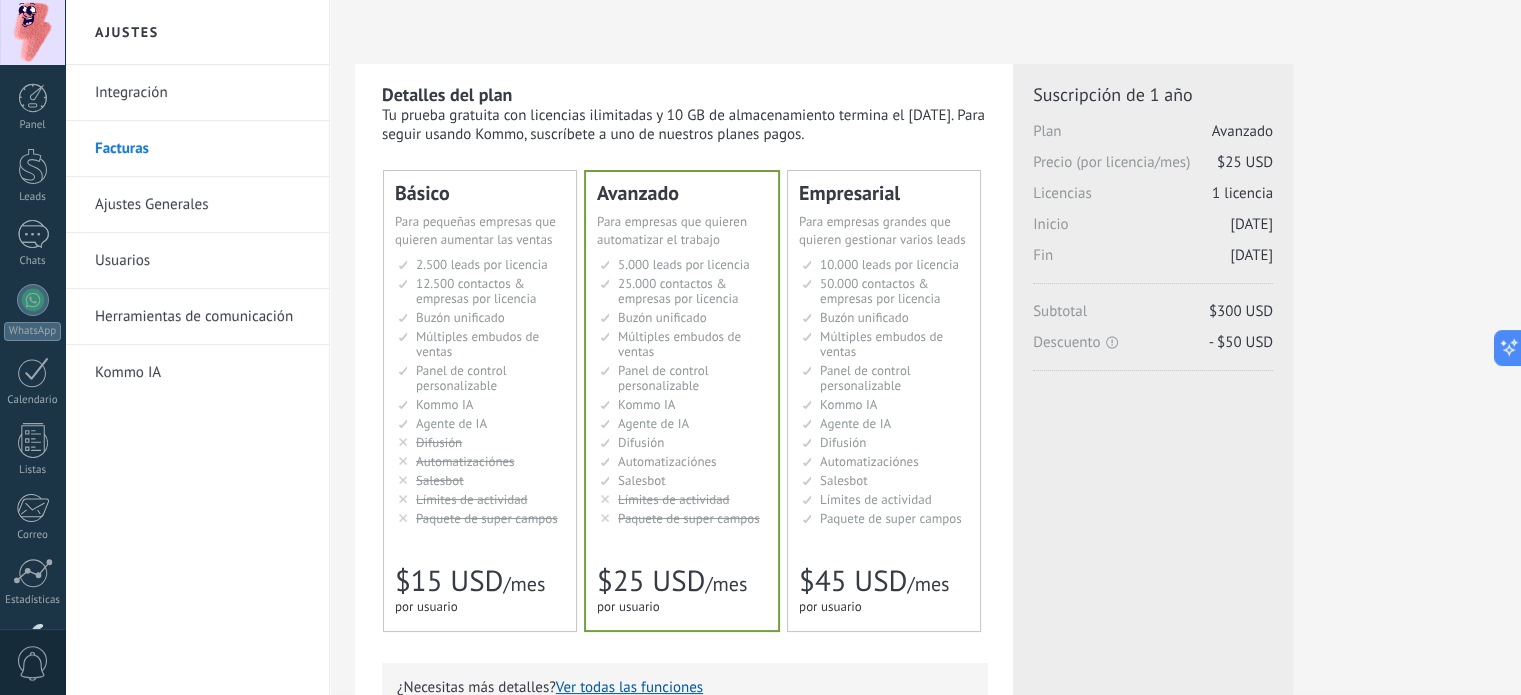 click on "Ajustes Generales" at bounding box center [202, 205] 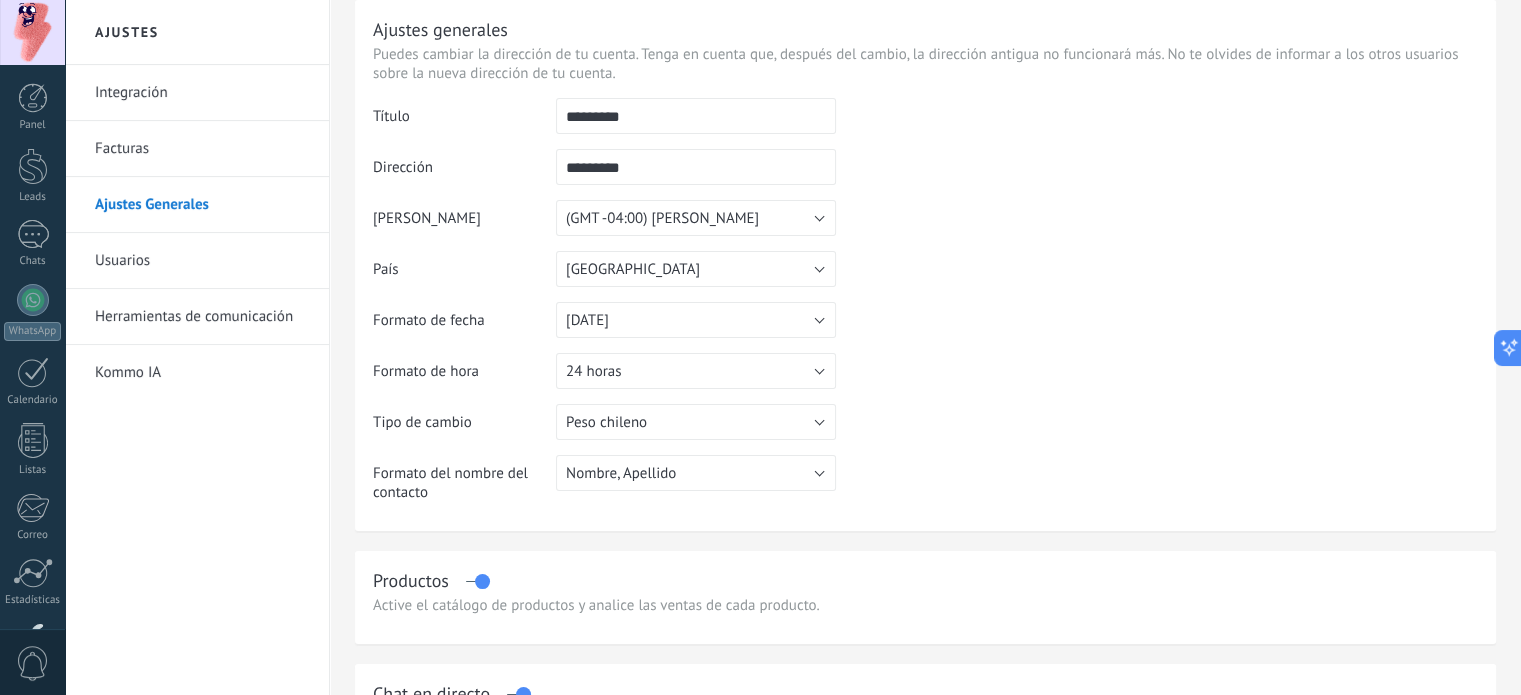 scroll, scrollTop: 100, scrollLeft: 0, axis: vertical 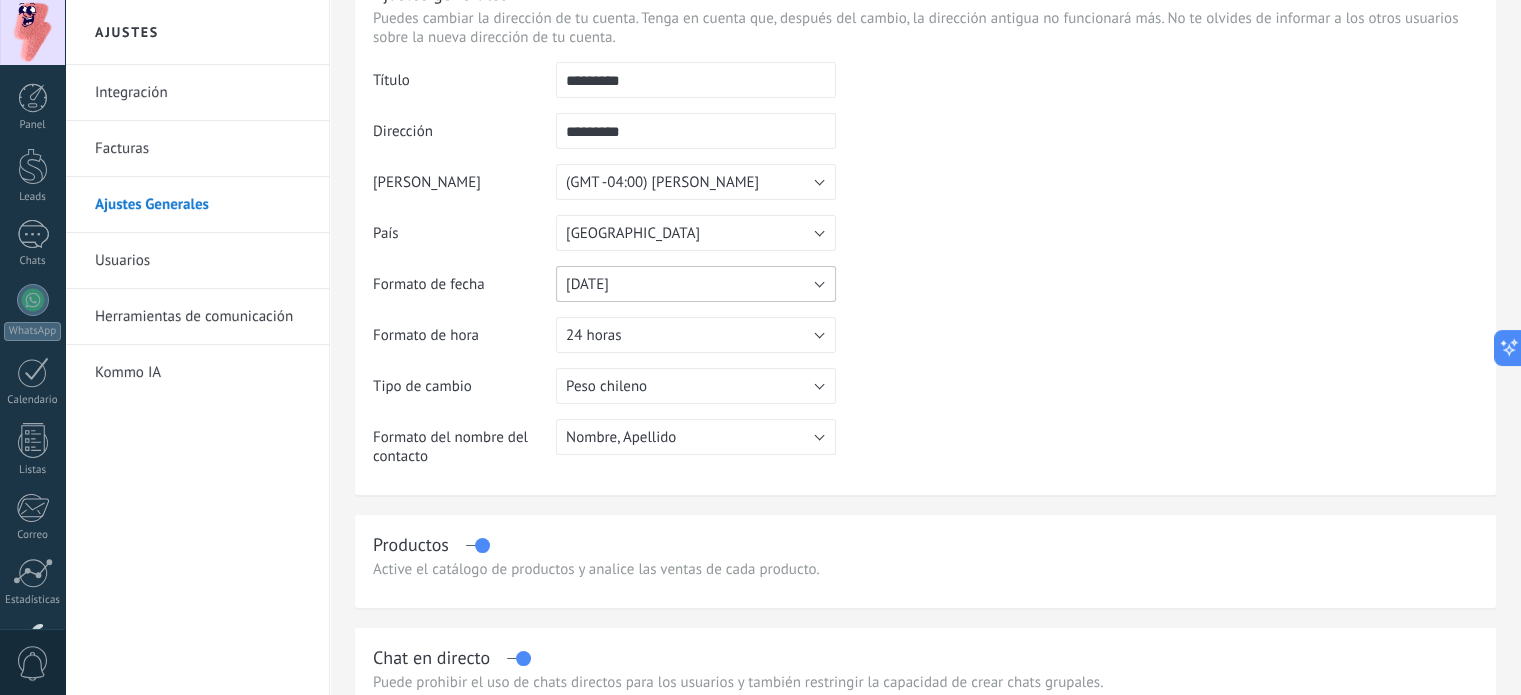 click on "[DATE]" at bounding box center [587, 284] 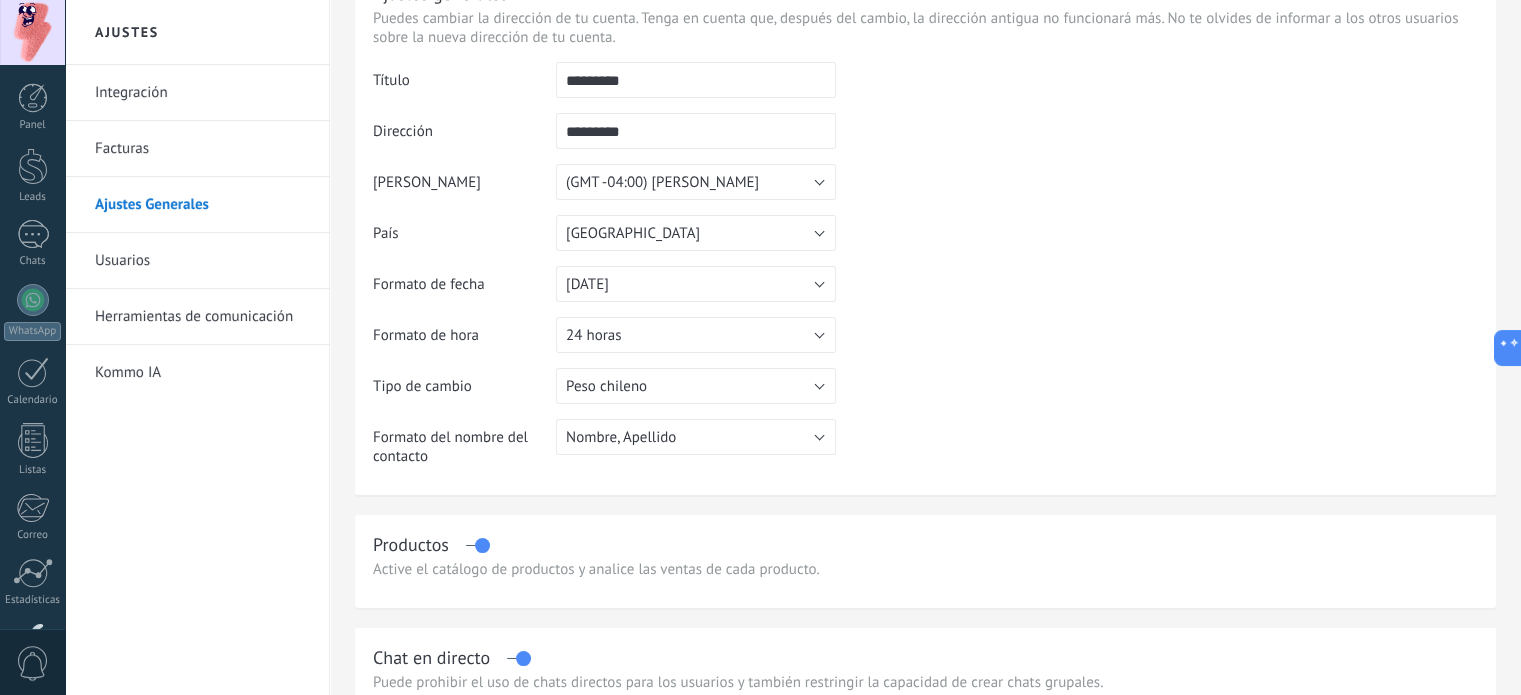 click on "Formato de fecha" at bounding box center [464, 291] 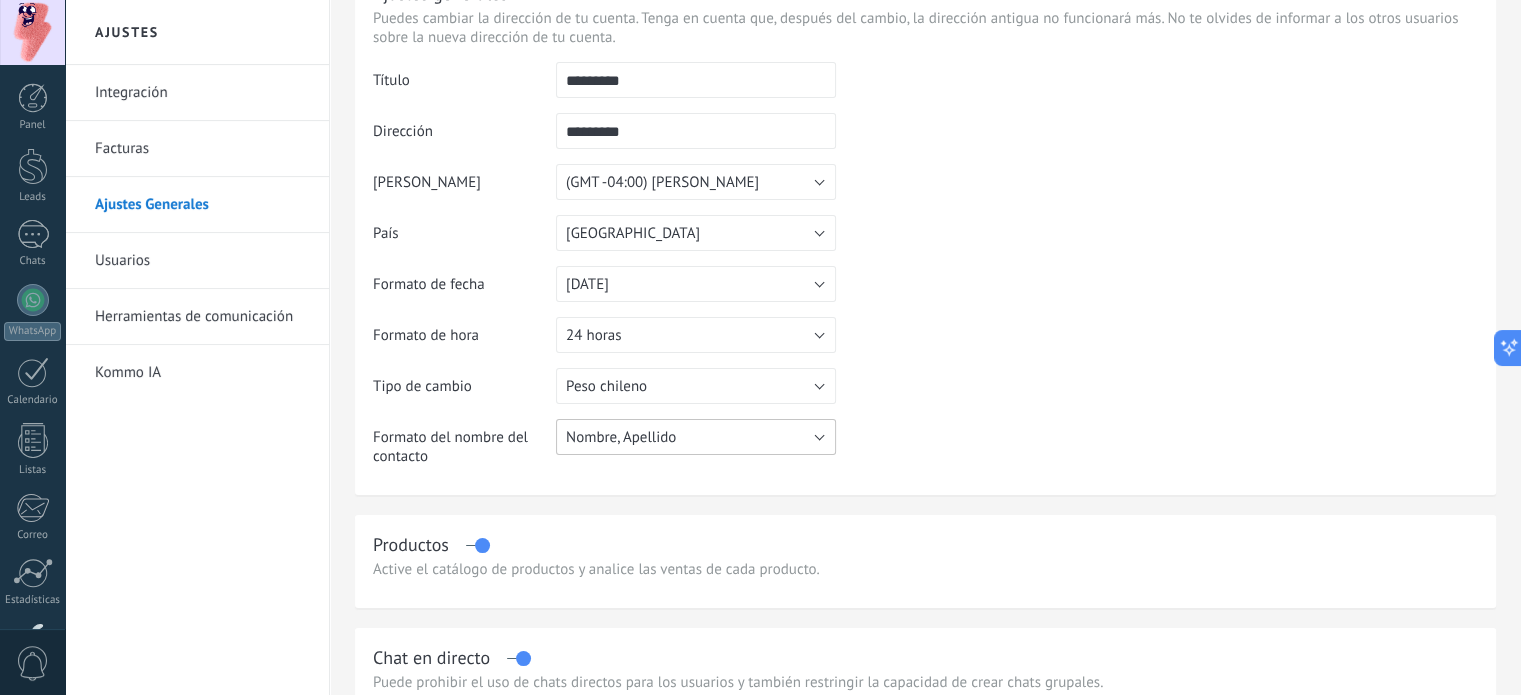 click on "Nombre, Apellido" at bounding box center (696, 437) 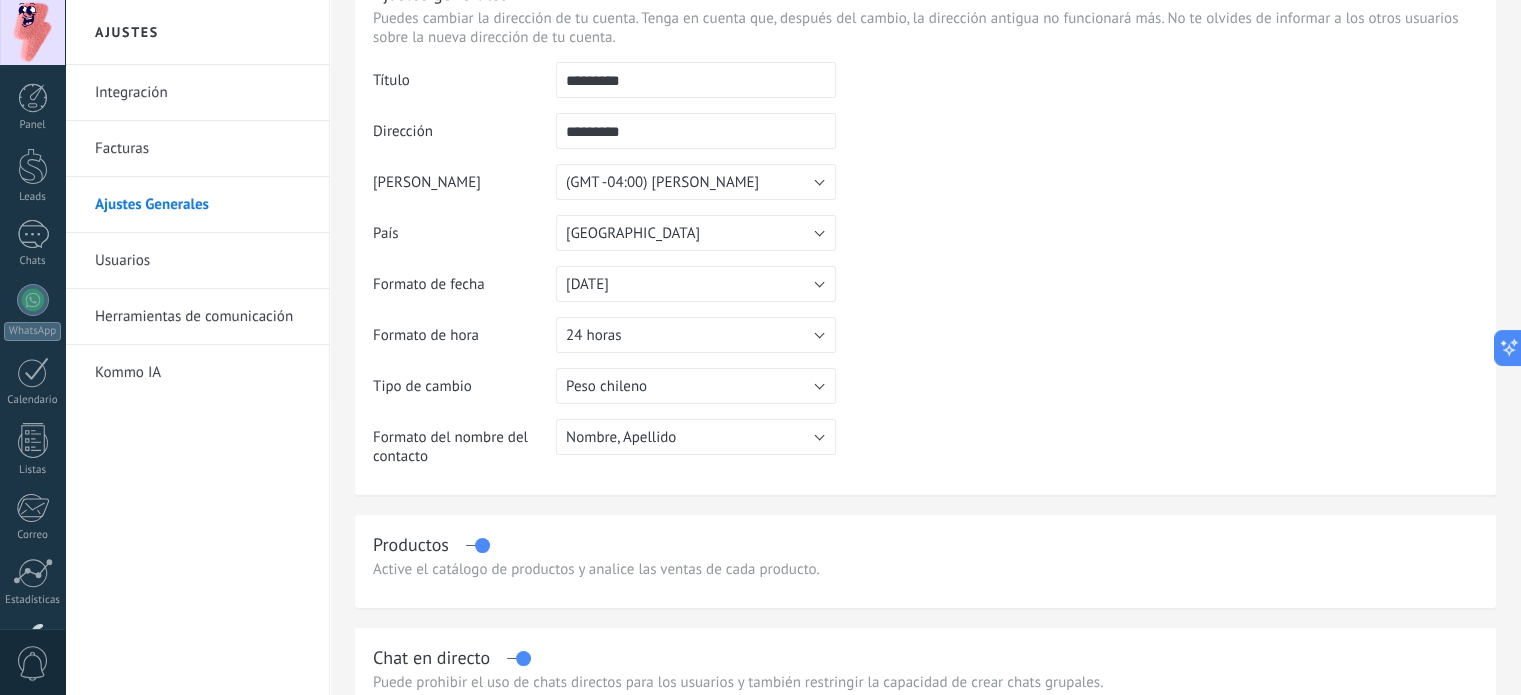 click on "Formato del nombre del contacto" at bounding box center [464, 450] 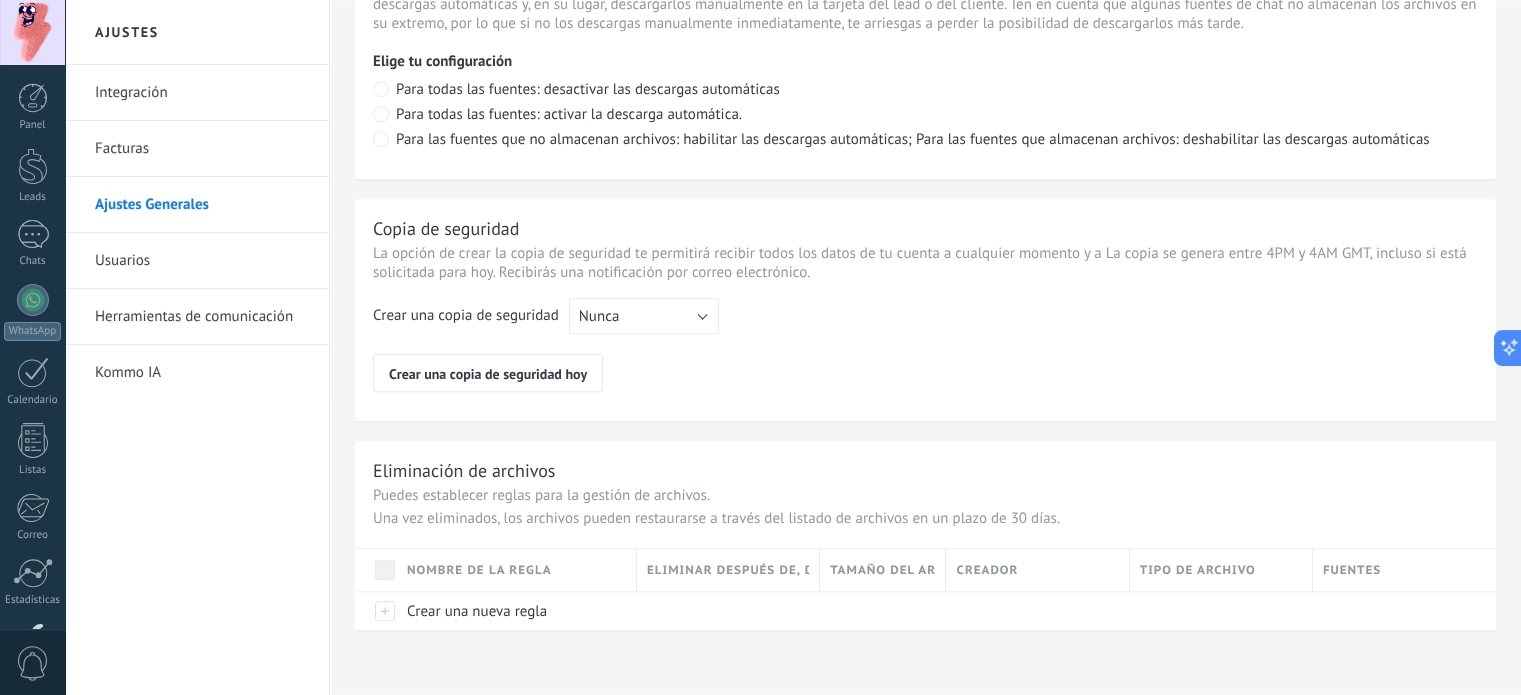 scroll, scrollTop: 1511, scrollLeft: 0, axis: vertical 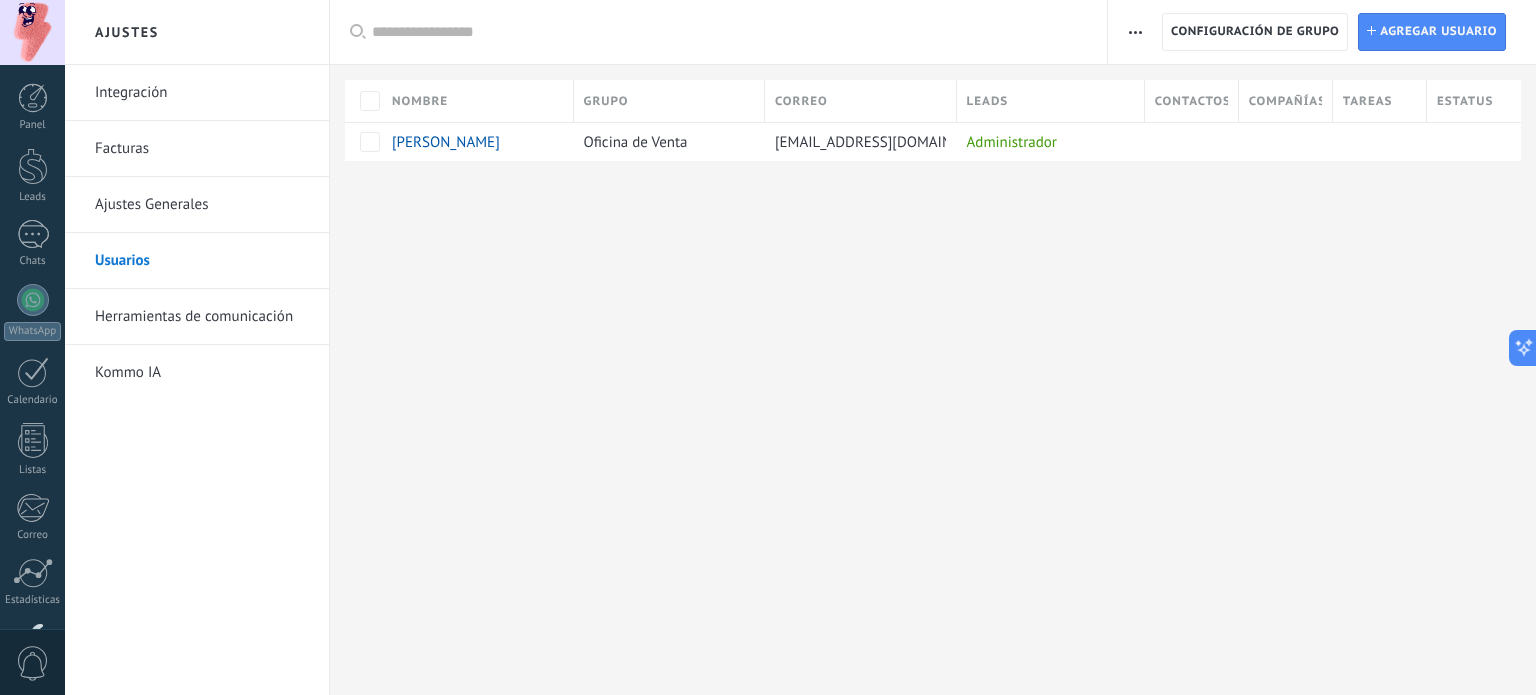 click on "Herramientas de comunicación" at bounding box center (202, 317) 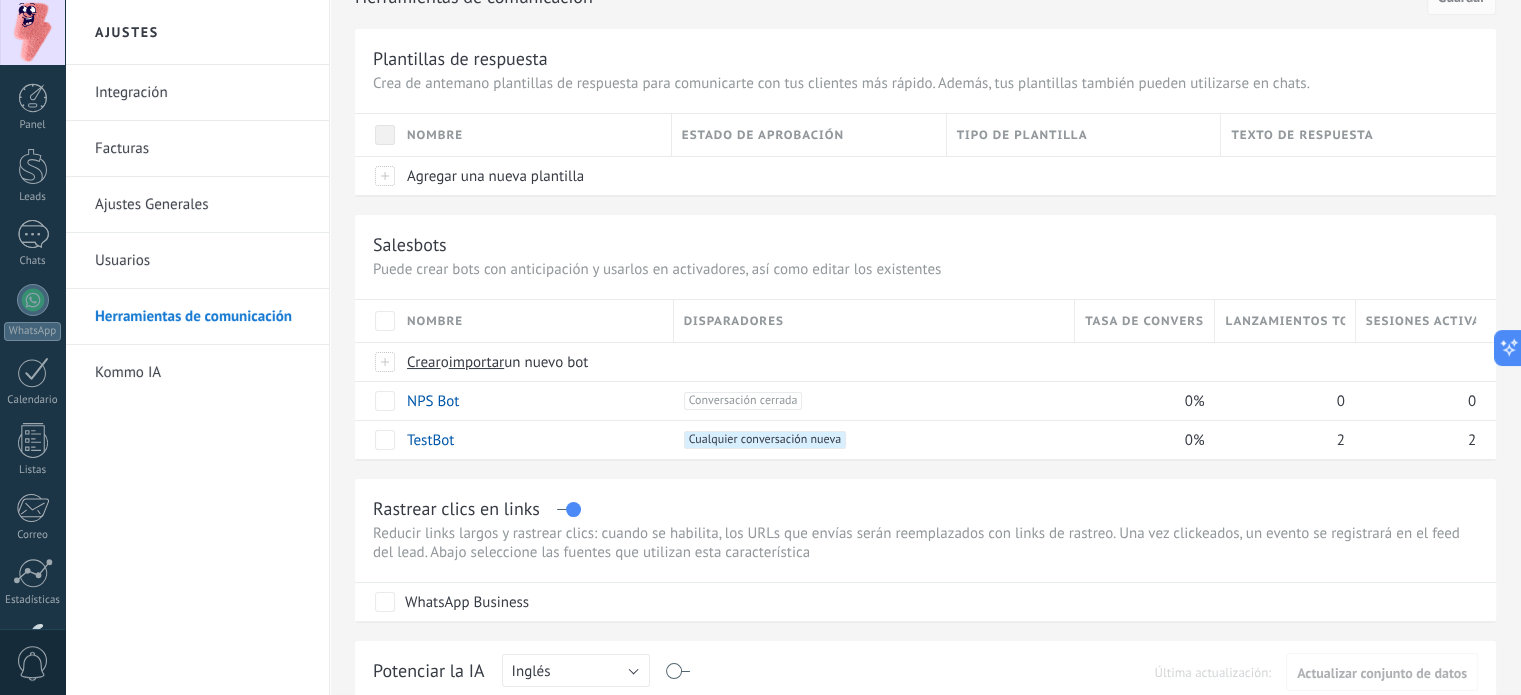 scroll, scrollTop: 0, scrollLeft: 0, axis: both 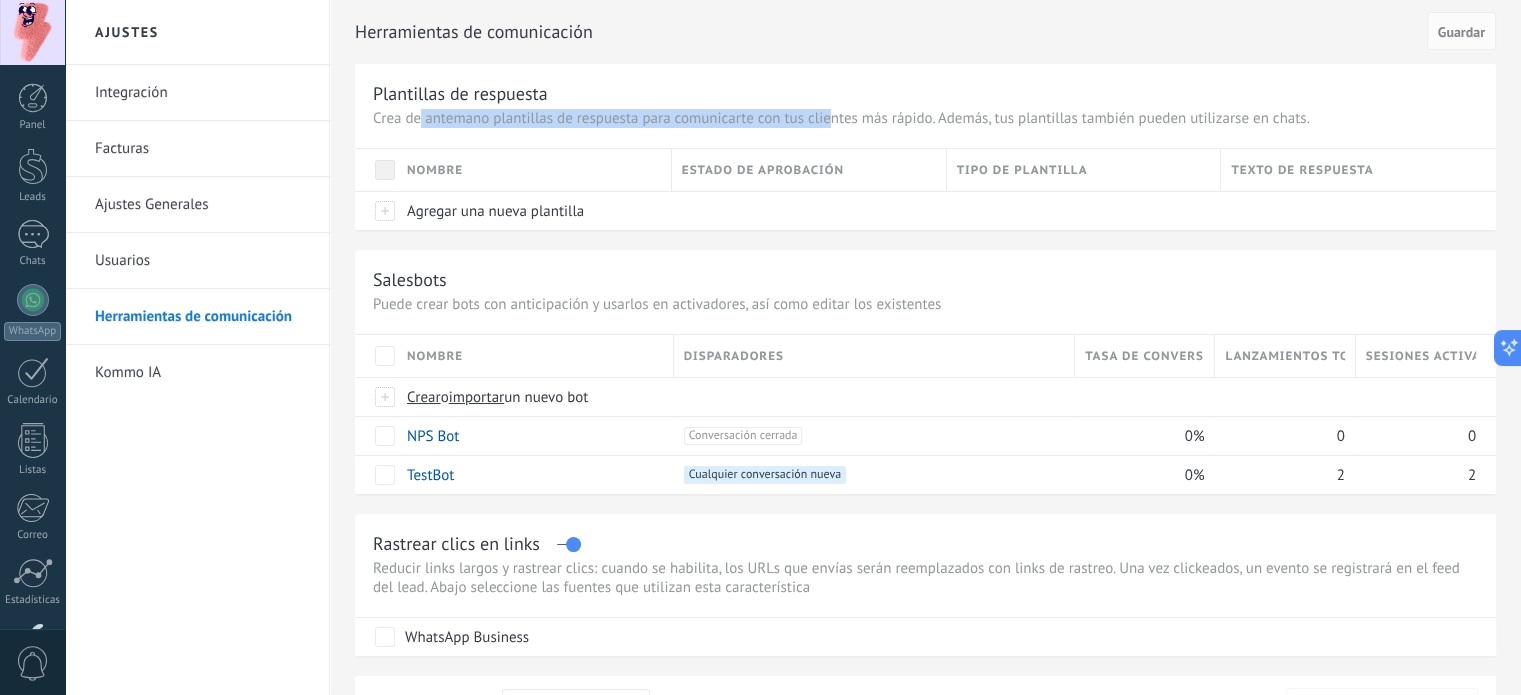 drag, startPoint x: 420, startPoint y: 115, endPoint x: 832, endPoint y: 119, distance: 412.0194 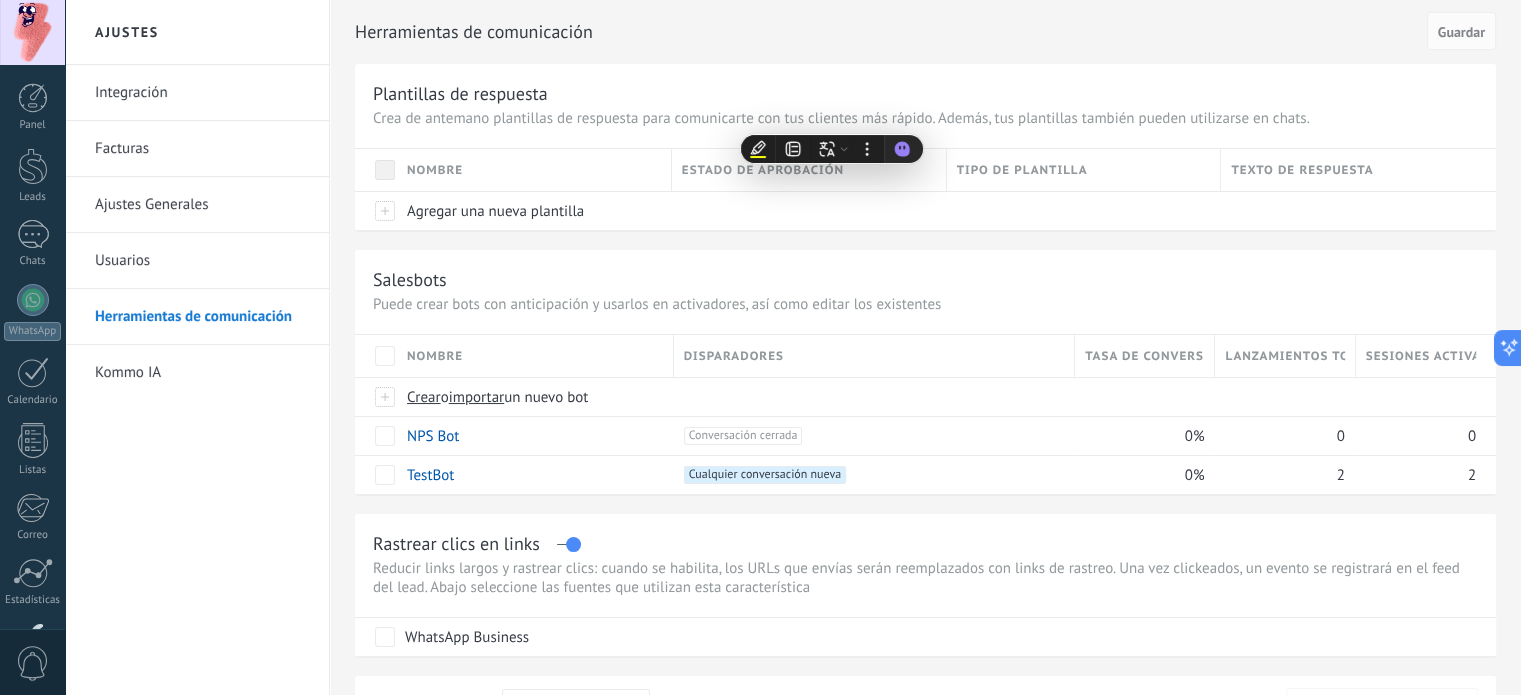 click on "Salesbots" at bounding box center [925, 279] 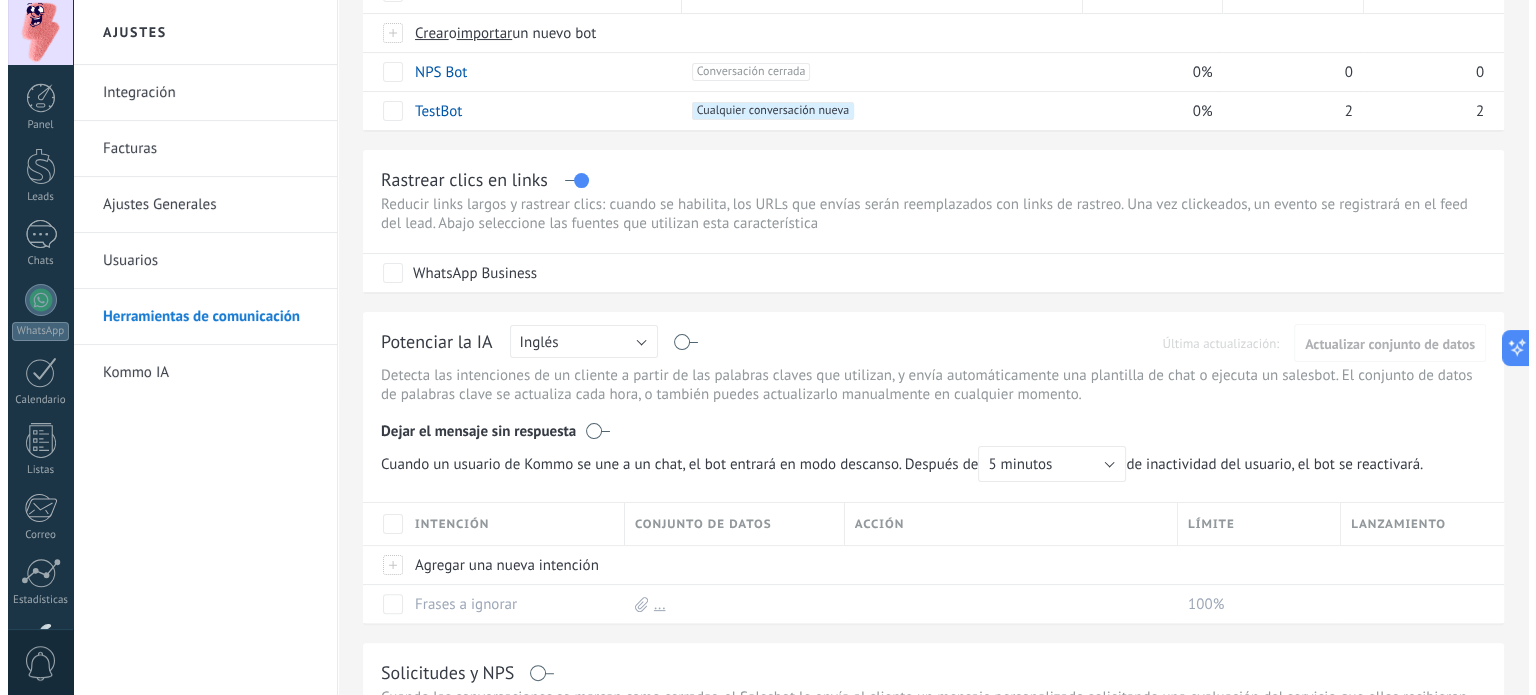 scroll, scrollTop: 400, scrollLeft: 0, axis: vertical 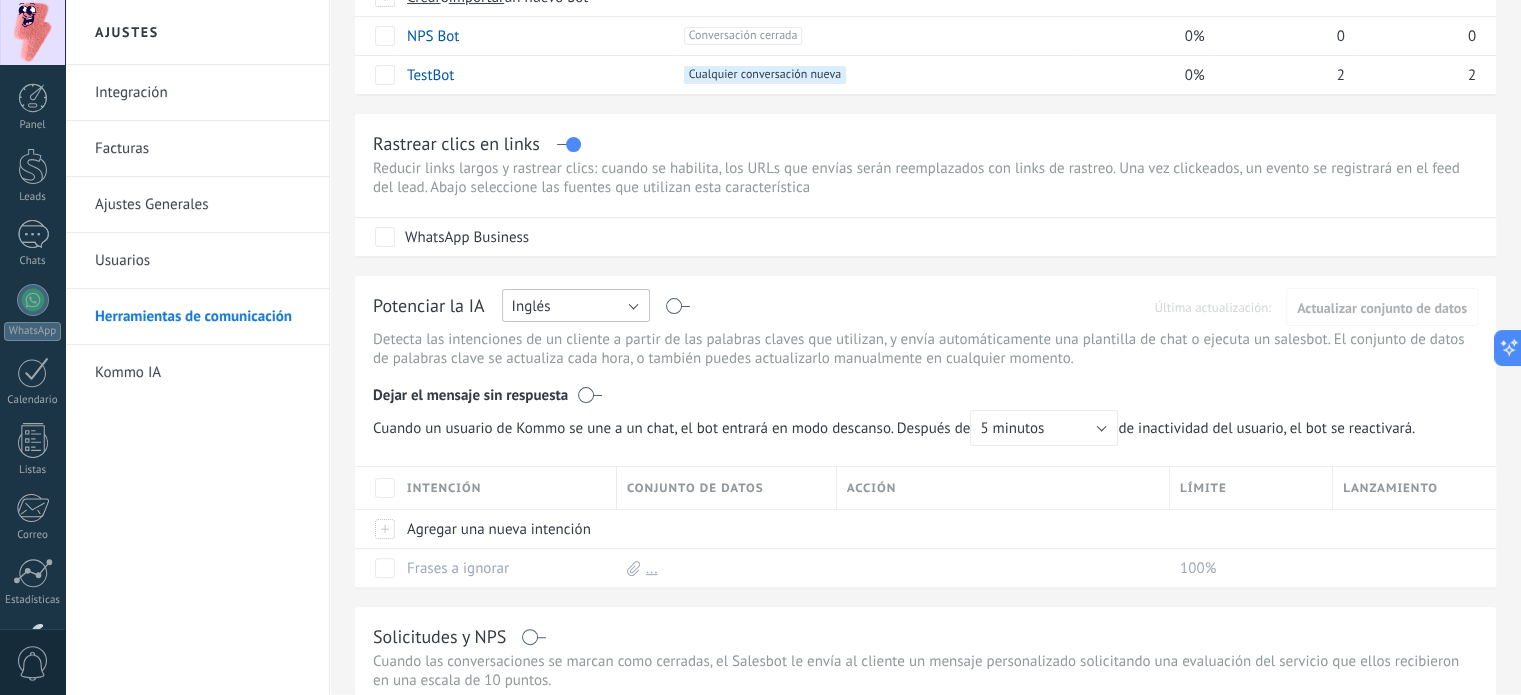 click on "Inglés" at bounding box center (576, 305) 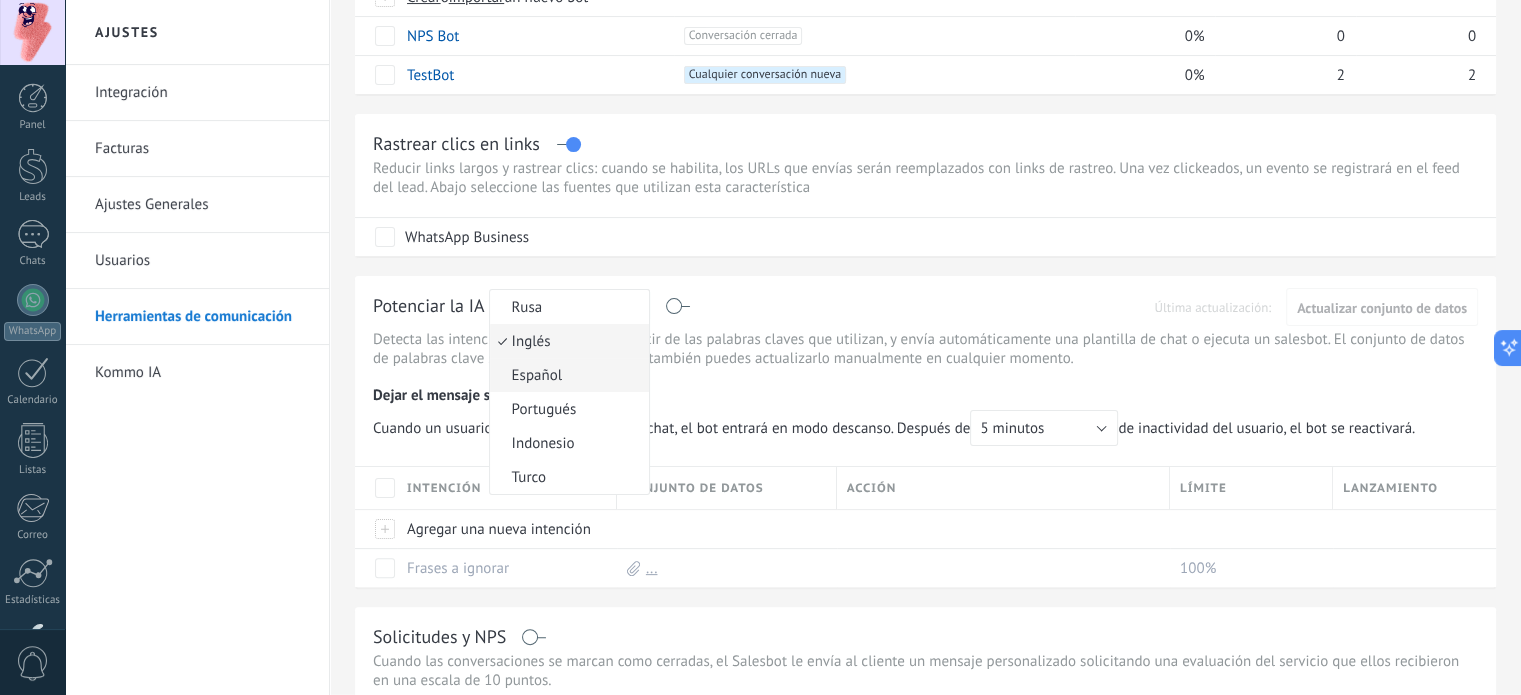click on "Español" at bounding box center (569, 375) 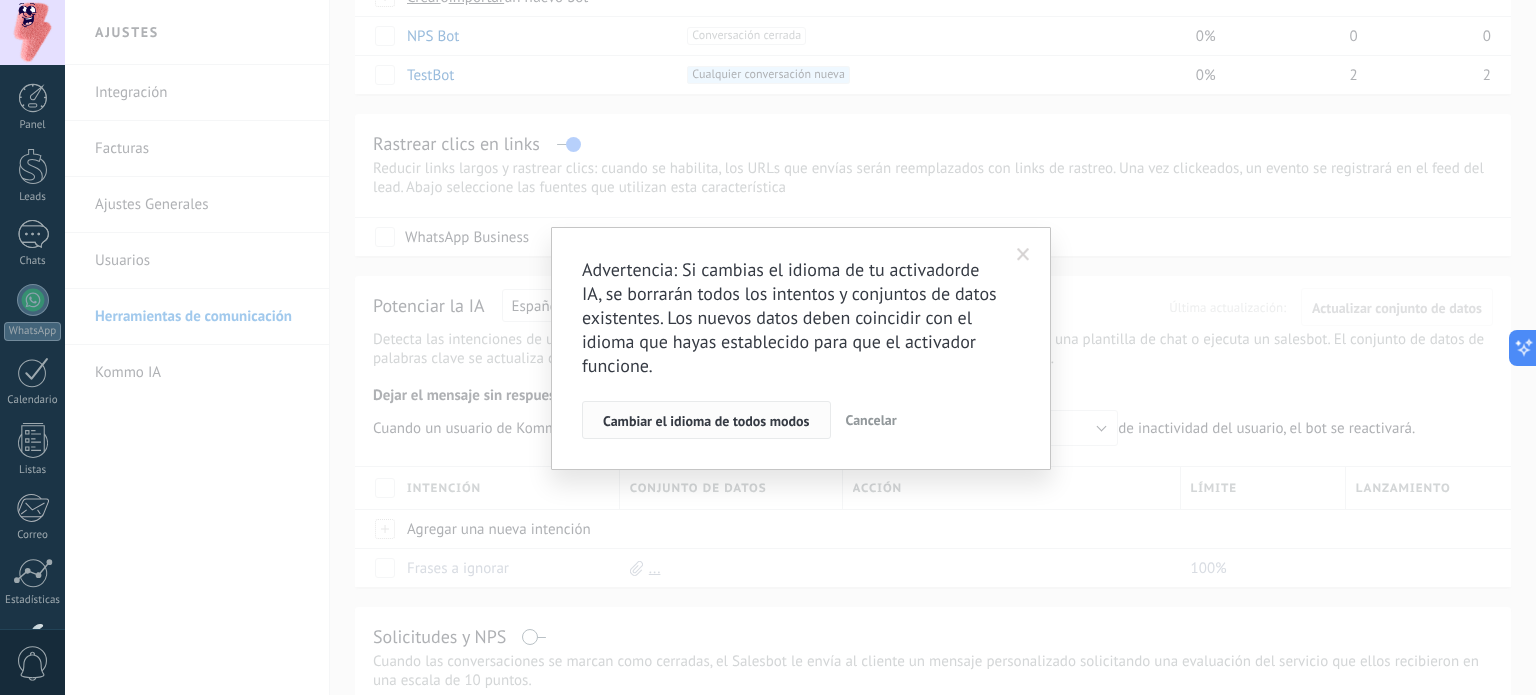 click on "Cambiar el idioma de todos modos" at bounding box center [706, 421] 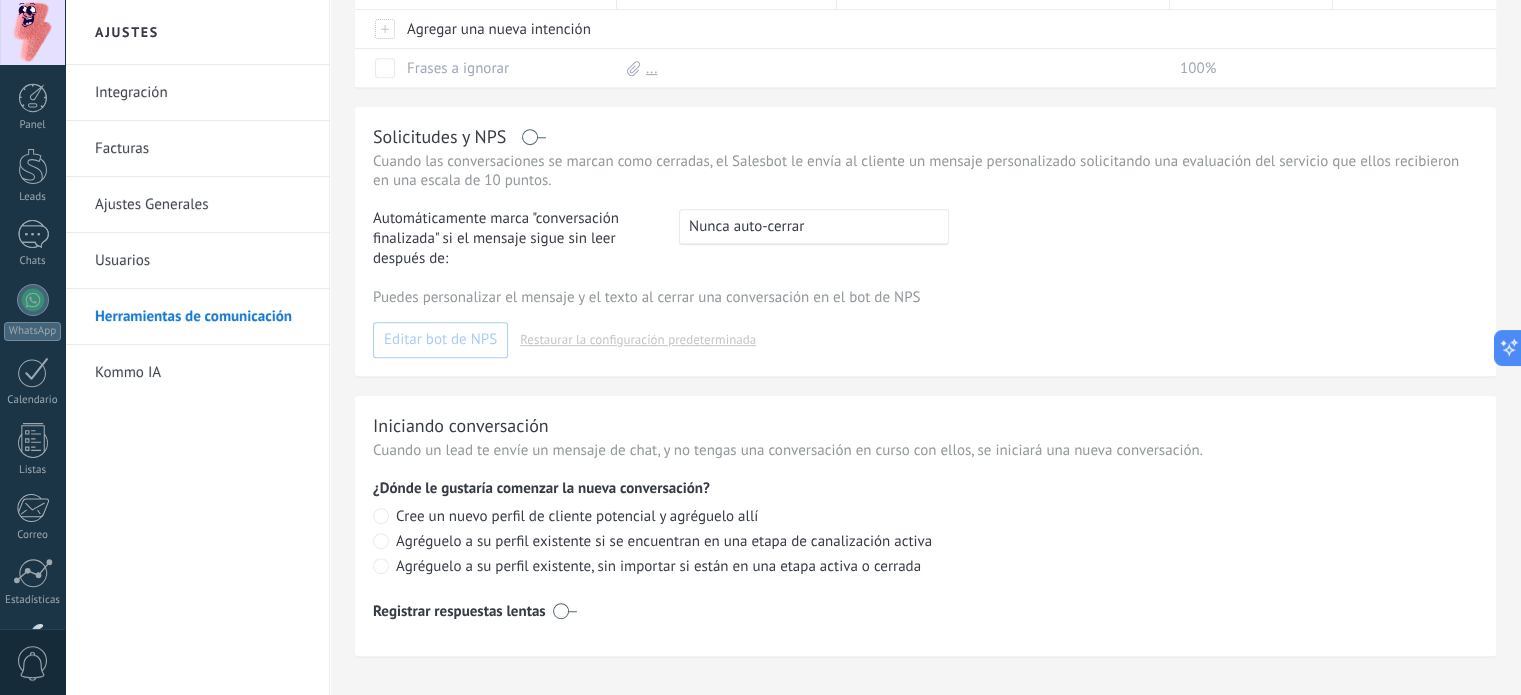 scroll, scrollTop: 928, scrollLeft: 0, axis: vertical 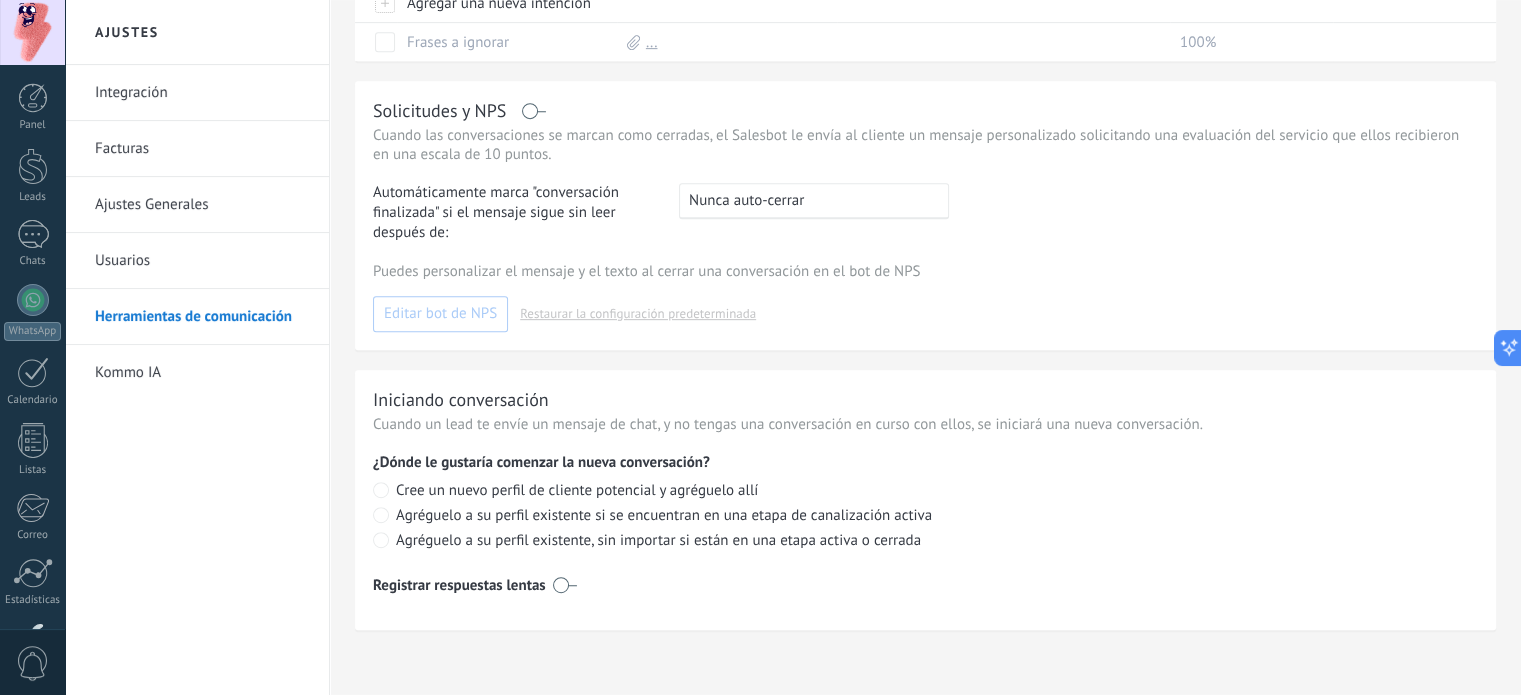 click on "Kommo IA" at bounding box center (202, 373) 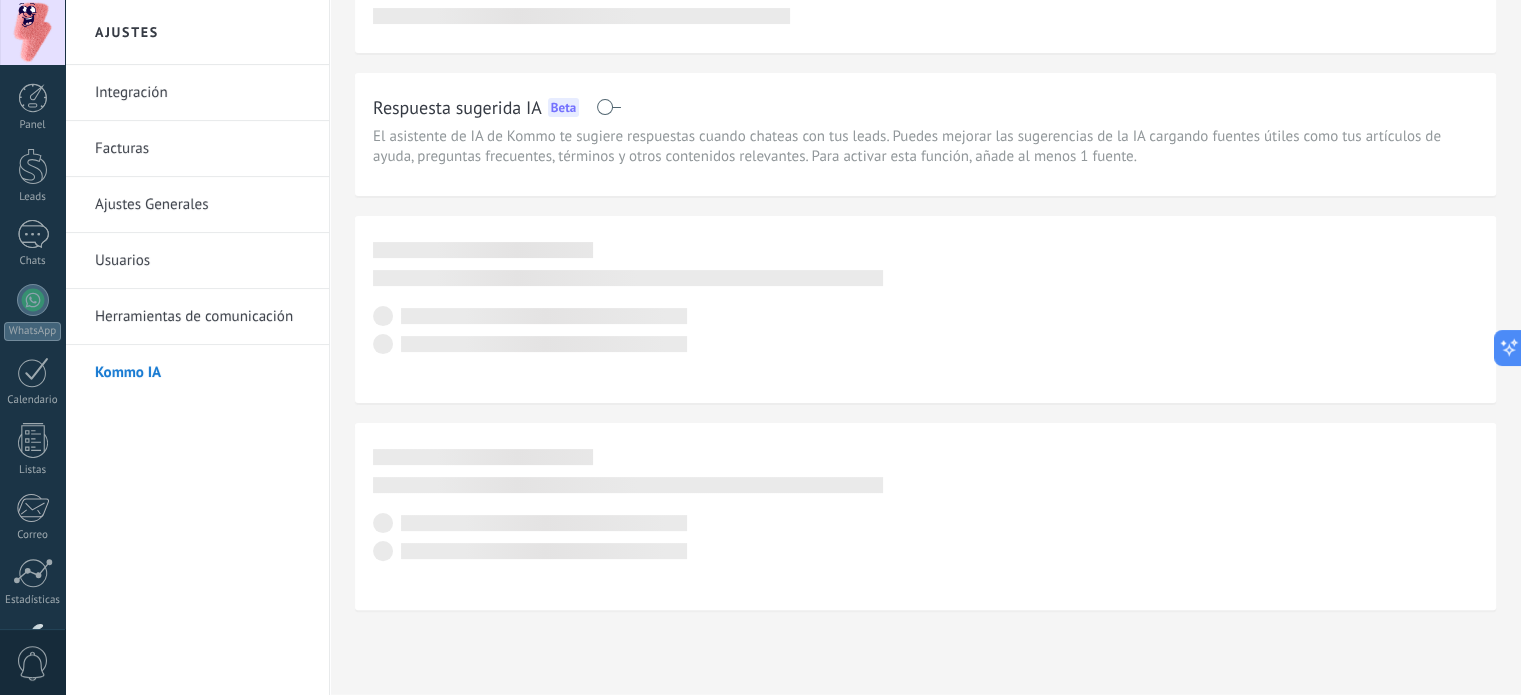 scroll, scrollTop: 0, scrollLeft: 0, axis: both 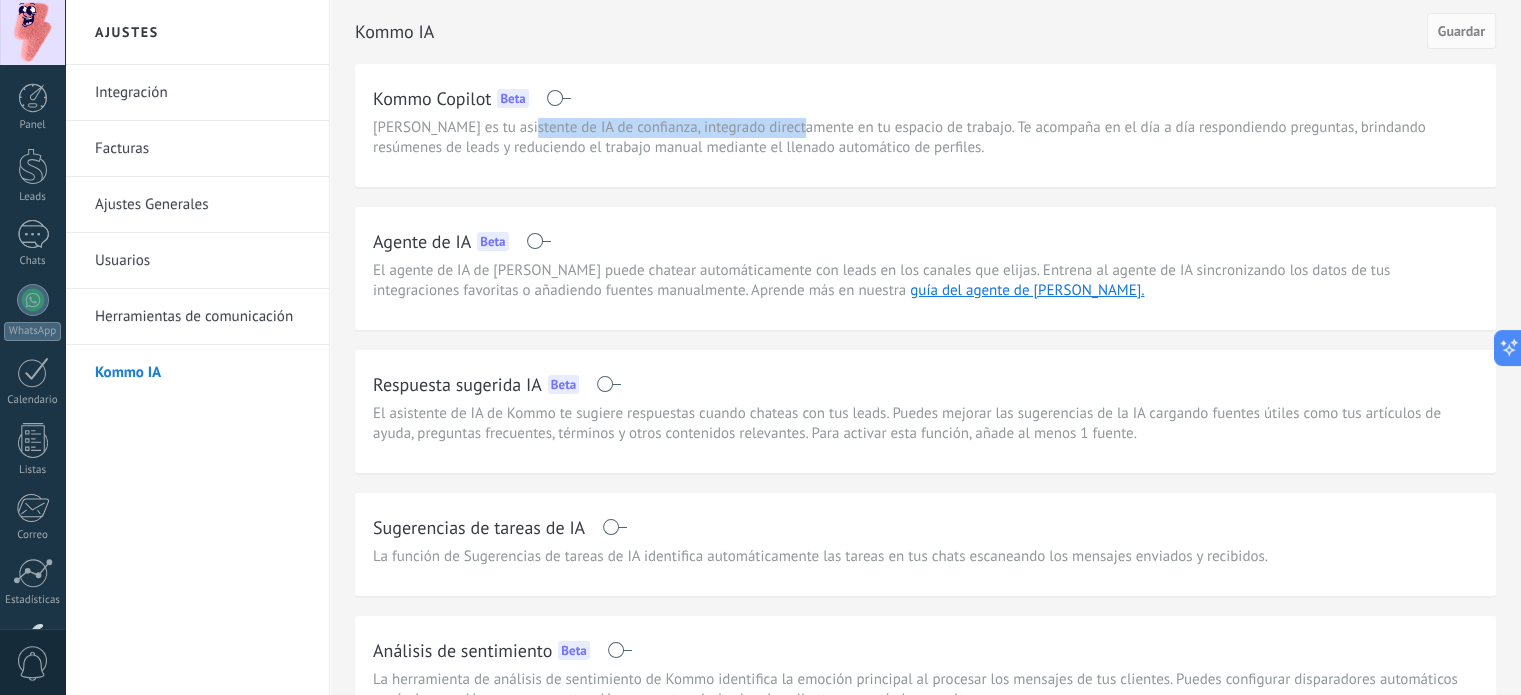 drag, startPoint x: 530, startPoint y: 135, endPoint x: 790, endPoint y: 119, distance: 260.49185 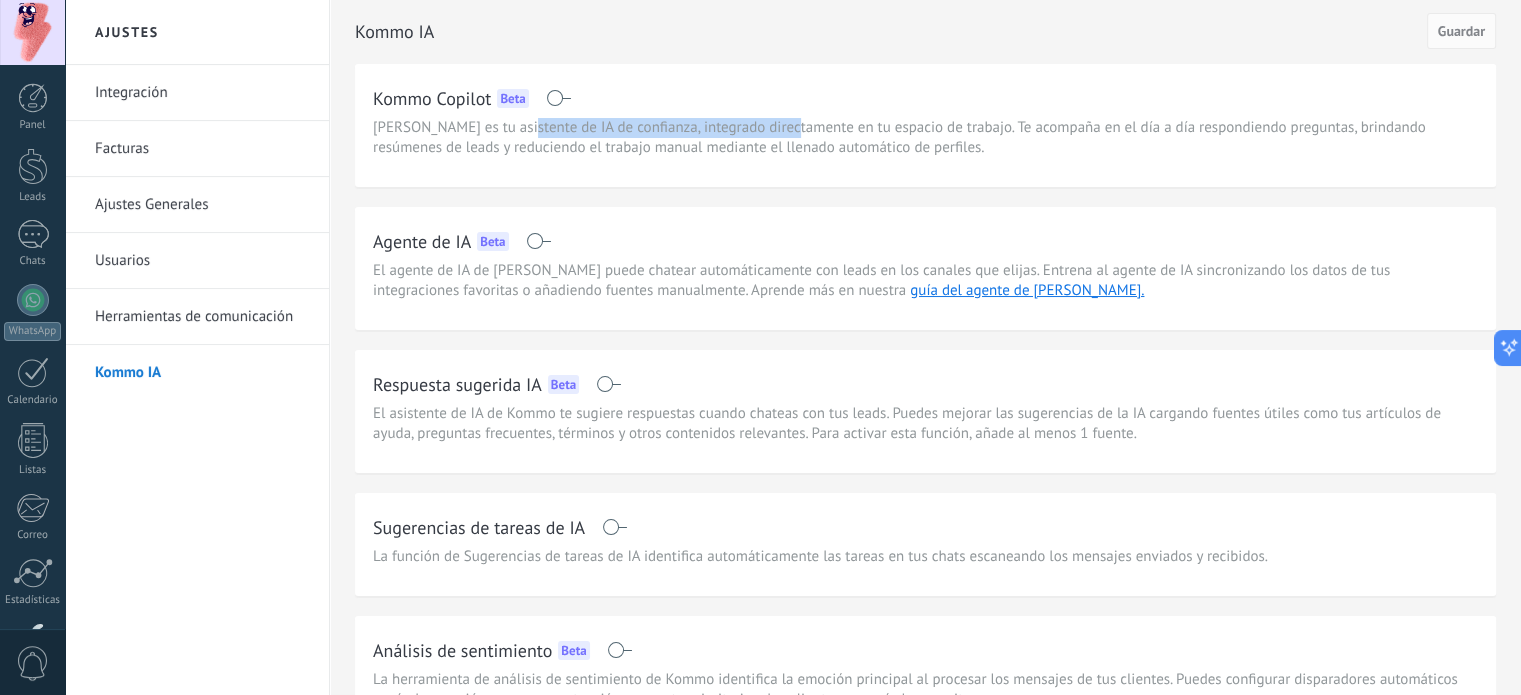 click on "Kommo Copilot es tu asistente de IA de confianza, integrado directamente en tu espacio de trabajo. Te acompaña en el día a día respondiendo preguntas, brindando resúmenes de leads y reduciendo el trabajo manual mediante el llenado automático de perfiles." at bounding box center [925, 138] 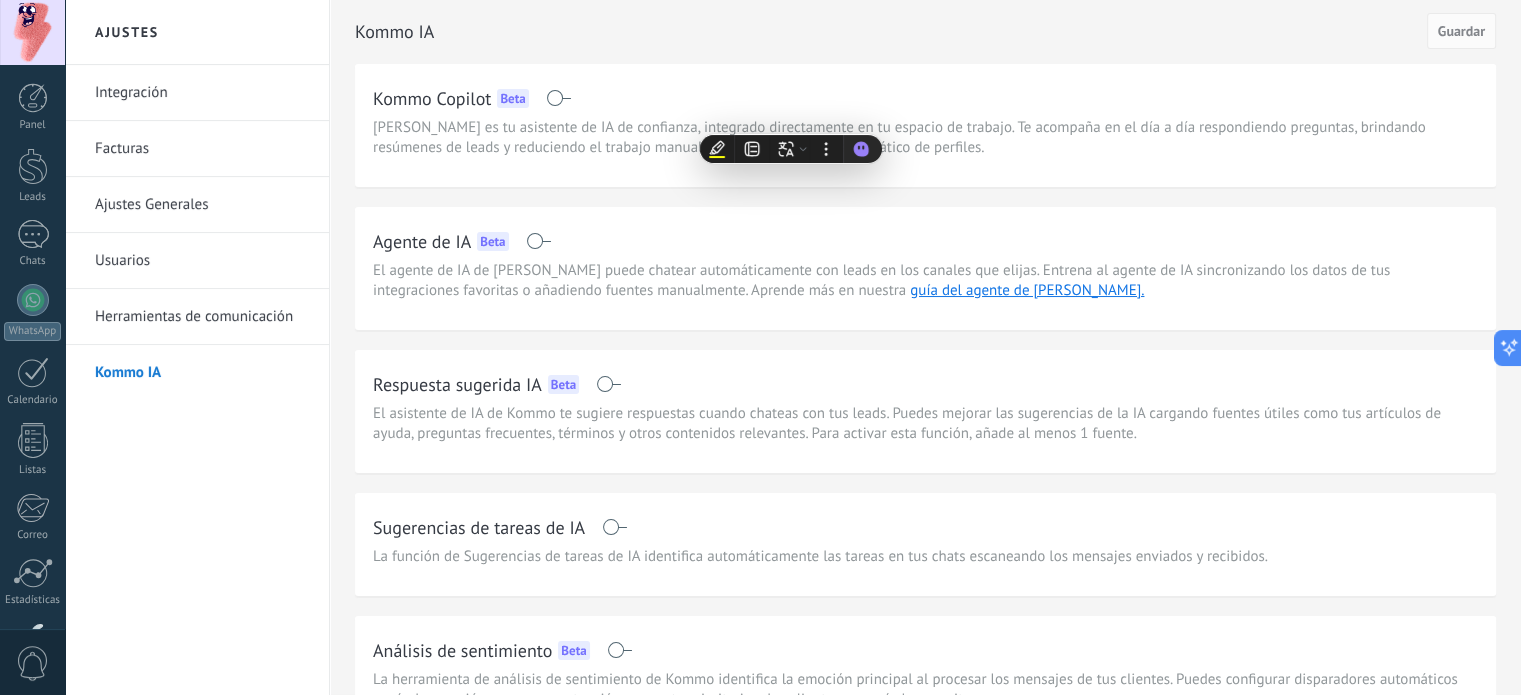 click on "Kommo Copilot Beta Kommo Copilot es tu asistente de IA de confianza, integrado directamente en tu espacio de trabajo. Te acompaña en el día a día respondiendo preguntas, brindando resúmenes de leads y reduciendo el trabajo manual mediante el llenado automático de perfiles." at bounding box center [925, 125] 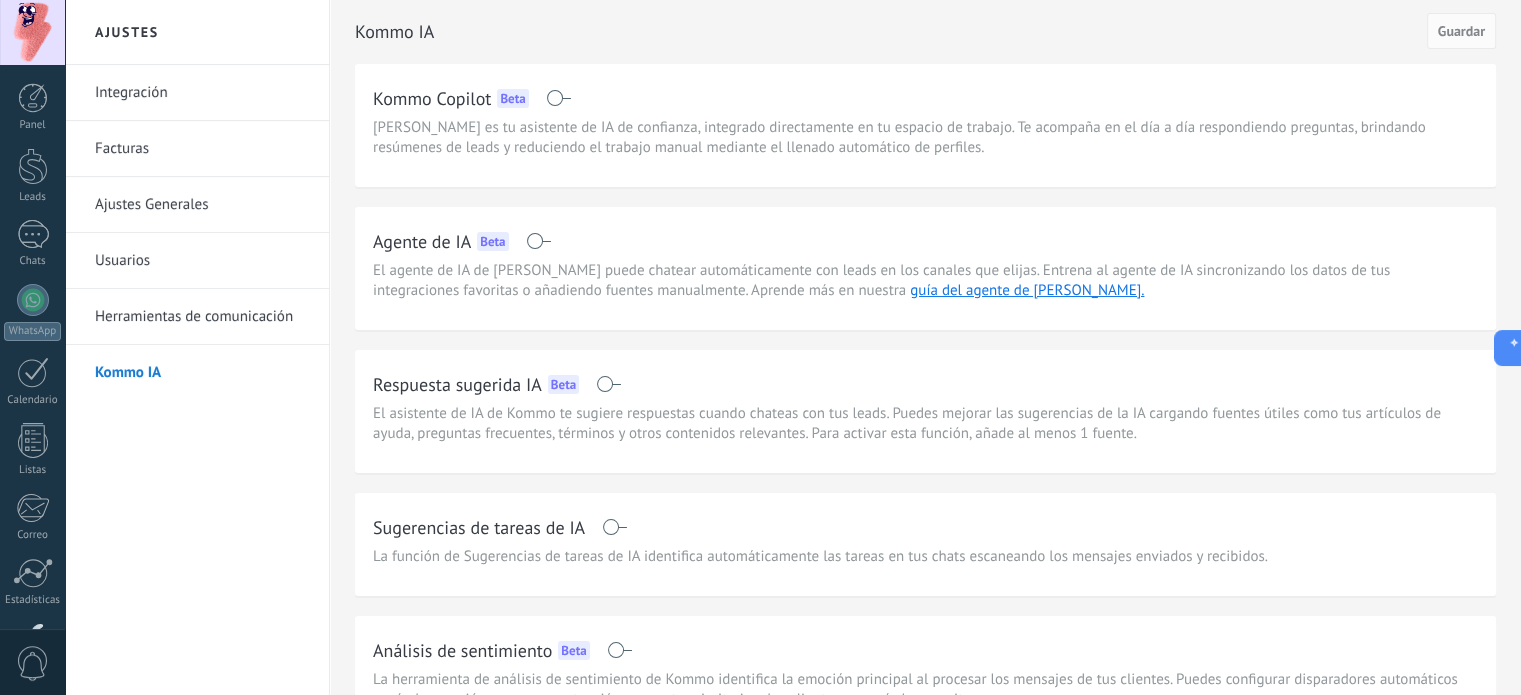 click on "Integración" at bounding box center [202, 93] 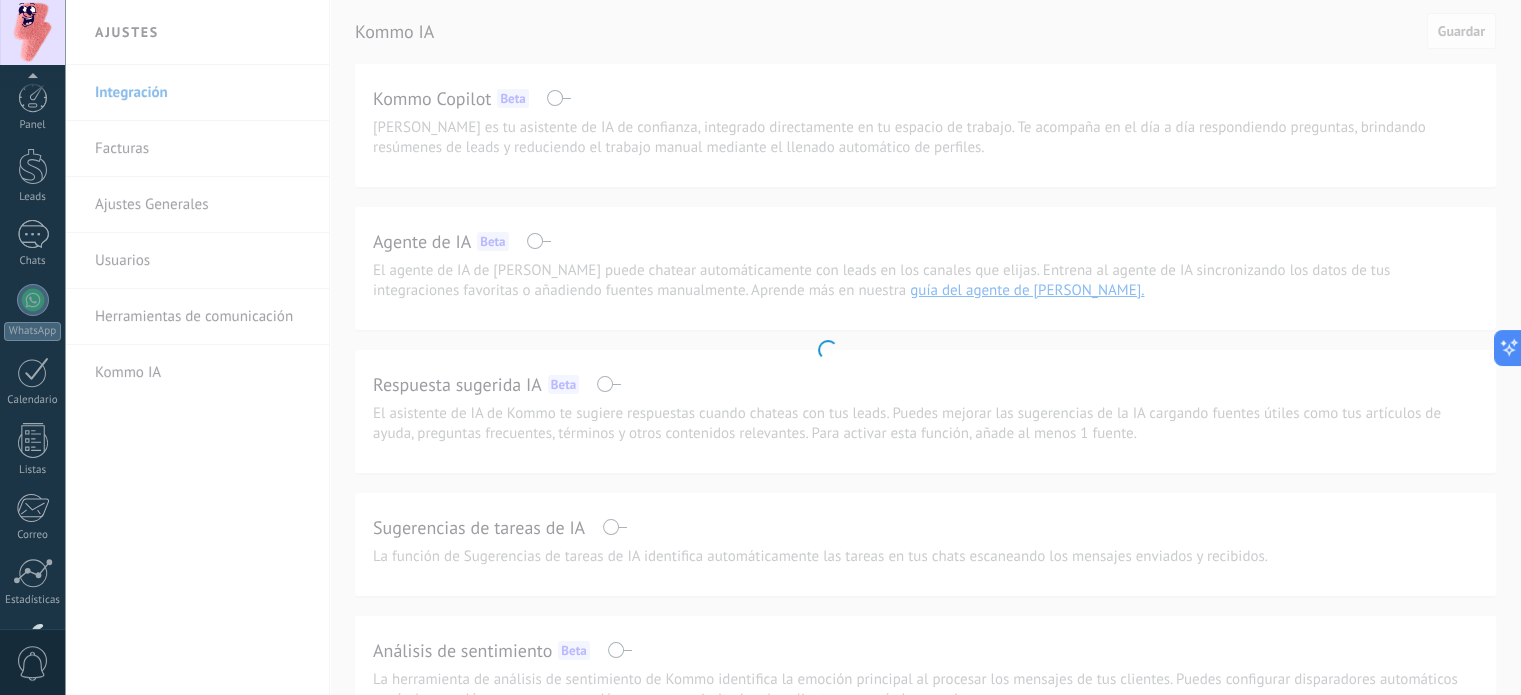 scroll, scrollTop: 136, scrollLeft: 0, axis: vertical 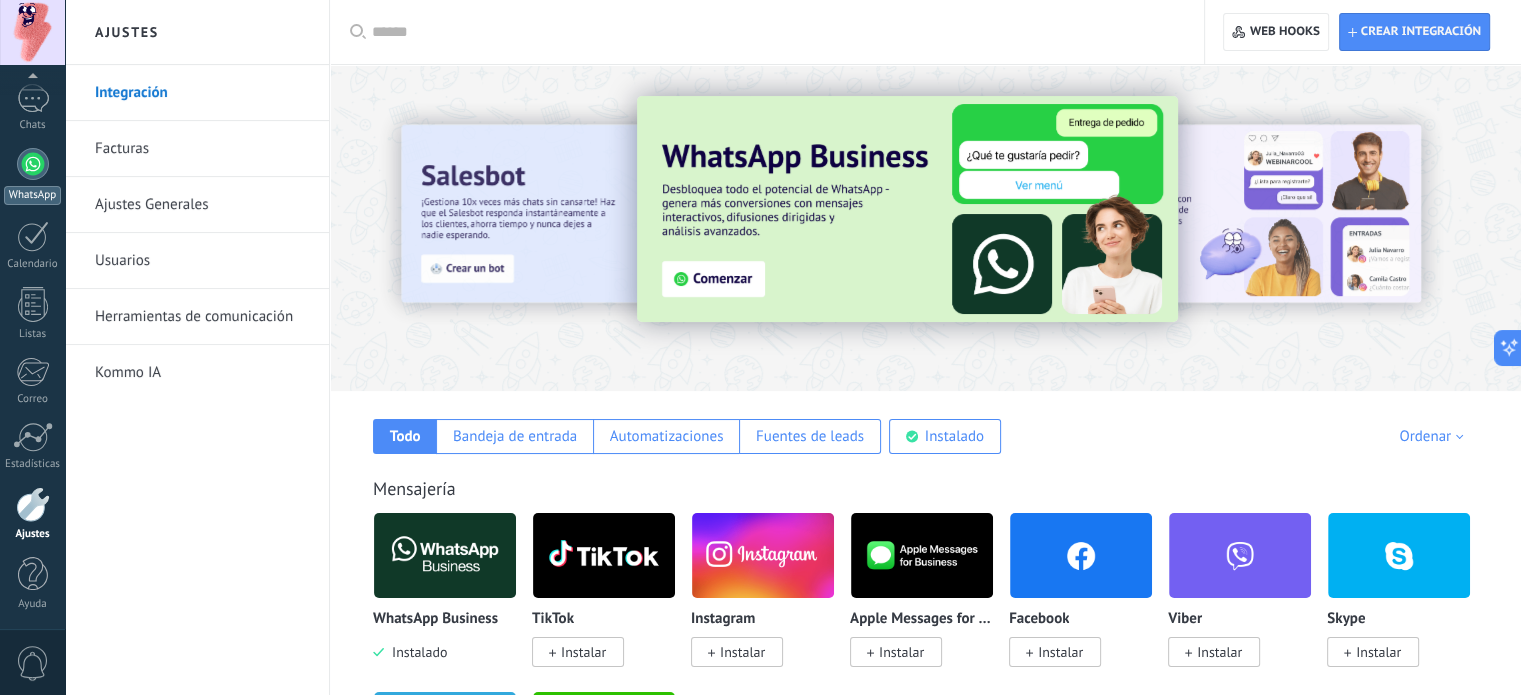 click at bounding box center (33, 164) 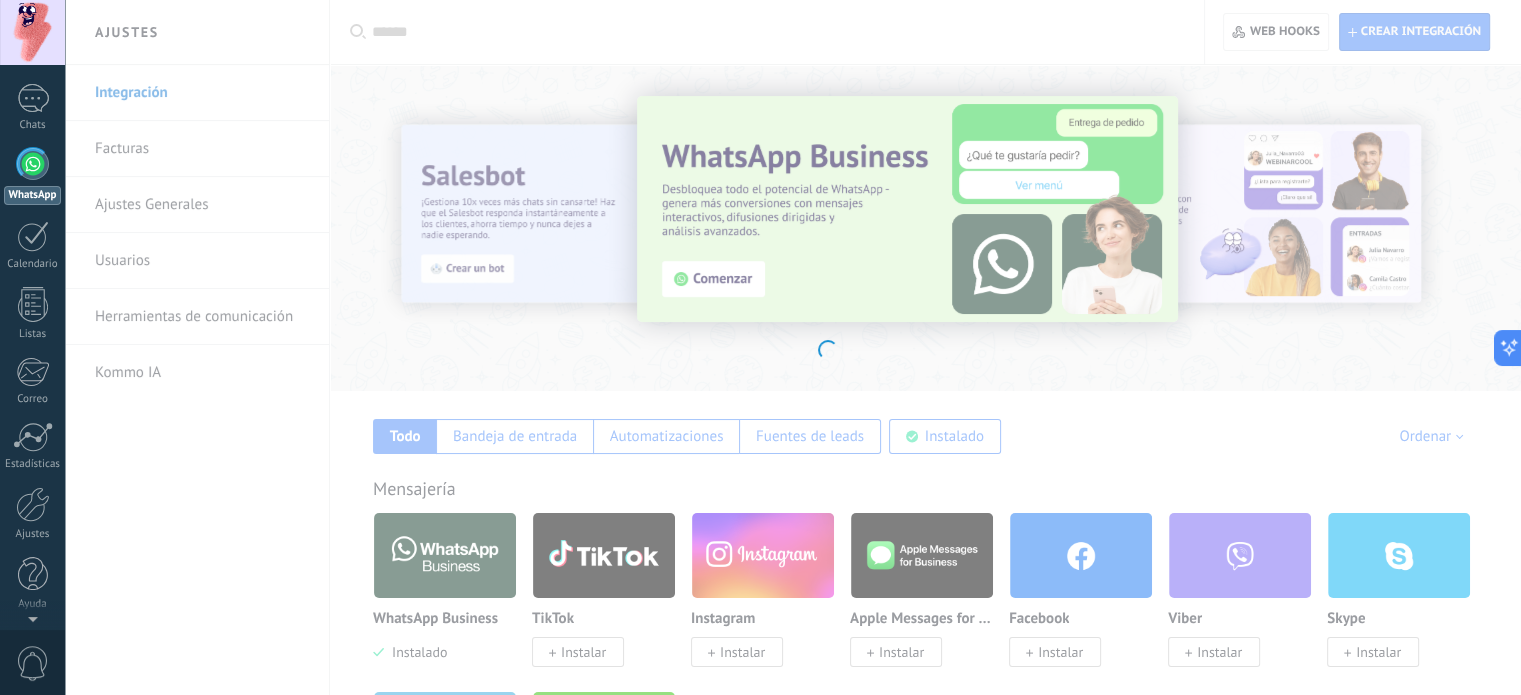 scroll, scrollTop: 0, scrollLeft: 0, axis: both 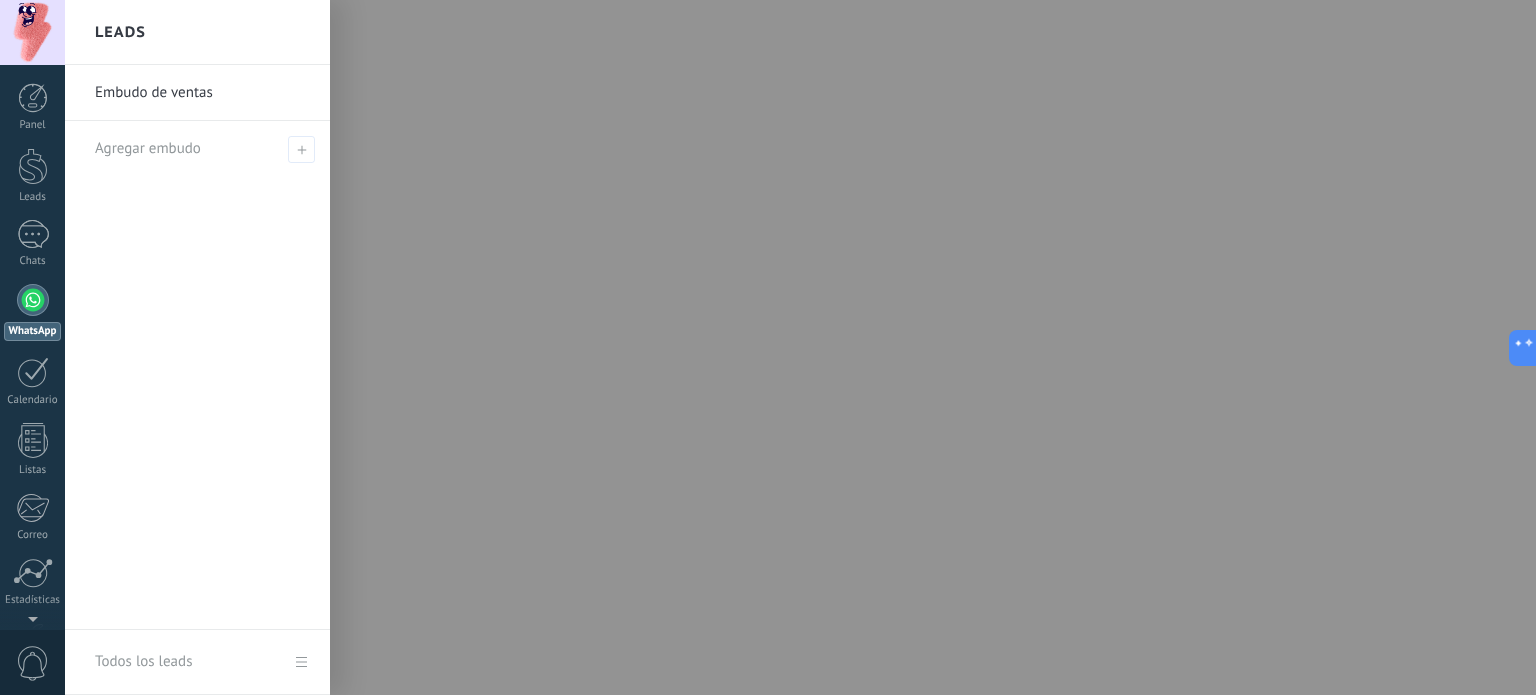 click at bounding box center [833, 347] 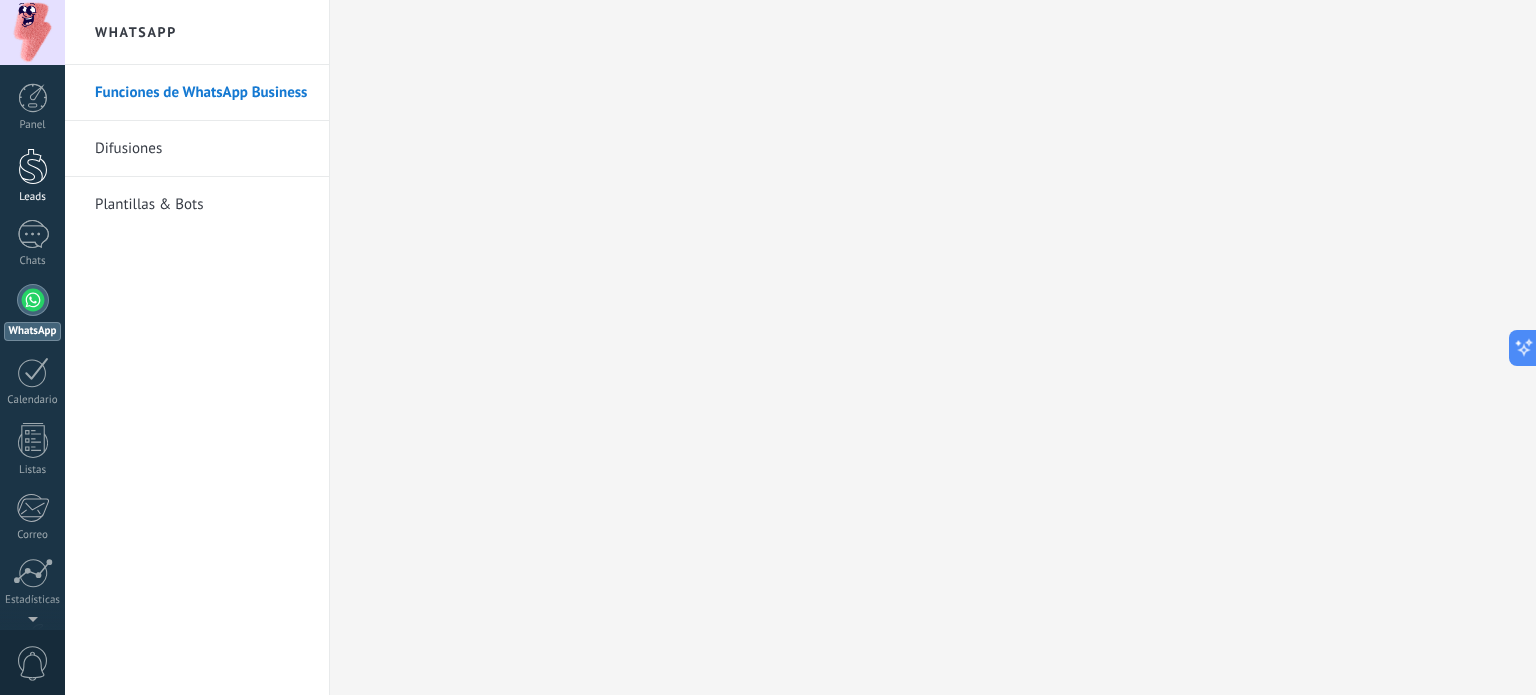 click on "Leads" at bounding box center (32, 176) 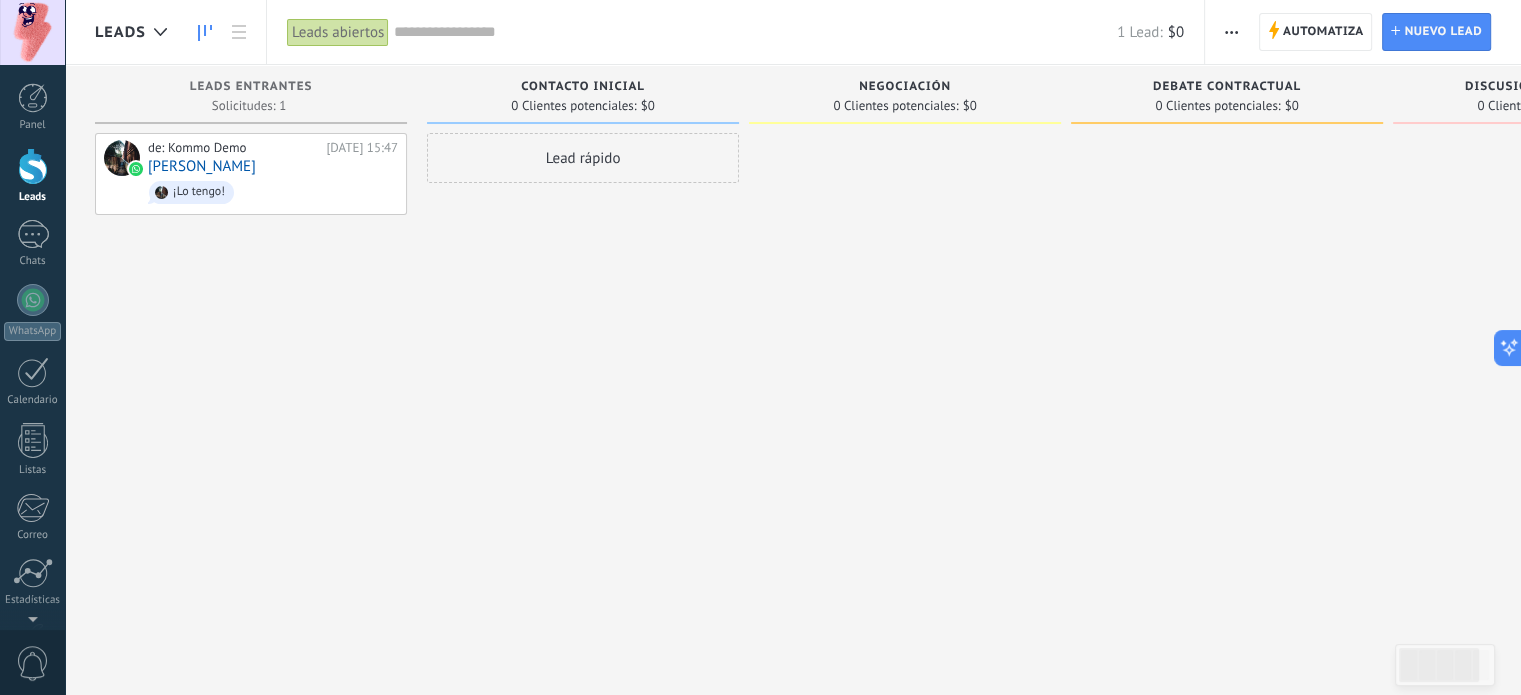 scroll, scrollTop: 34, scrollLeft: 0, axis: vertical 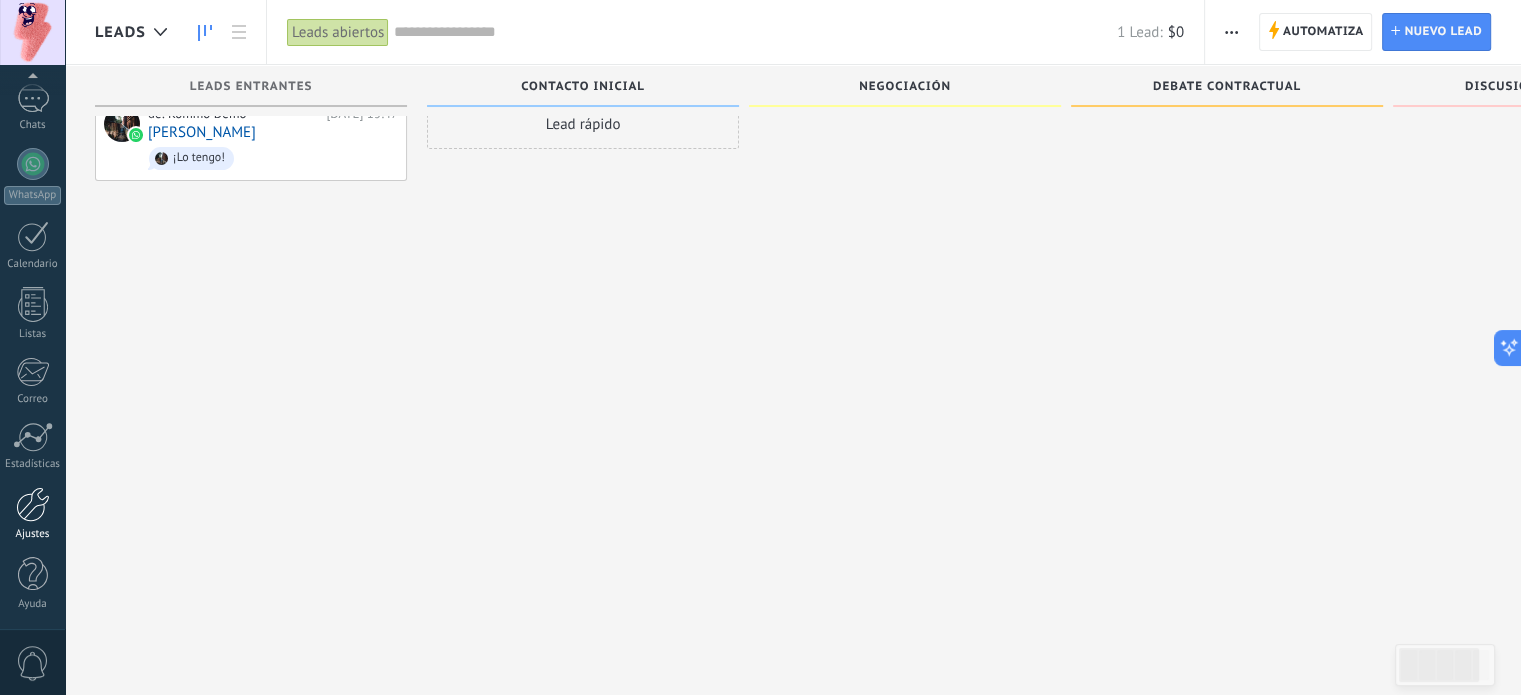 click at bounding box center [33, 504] 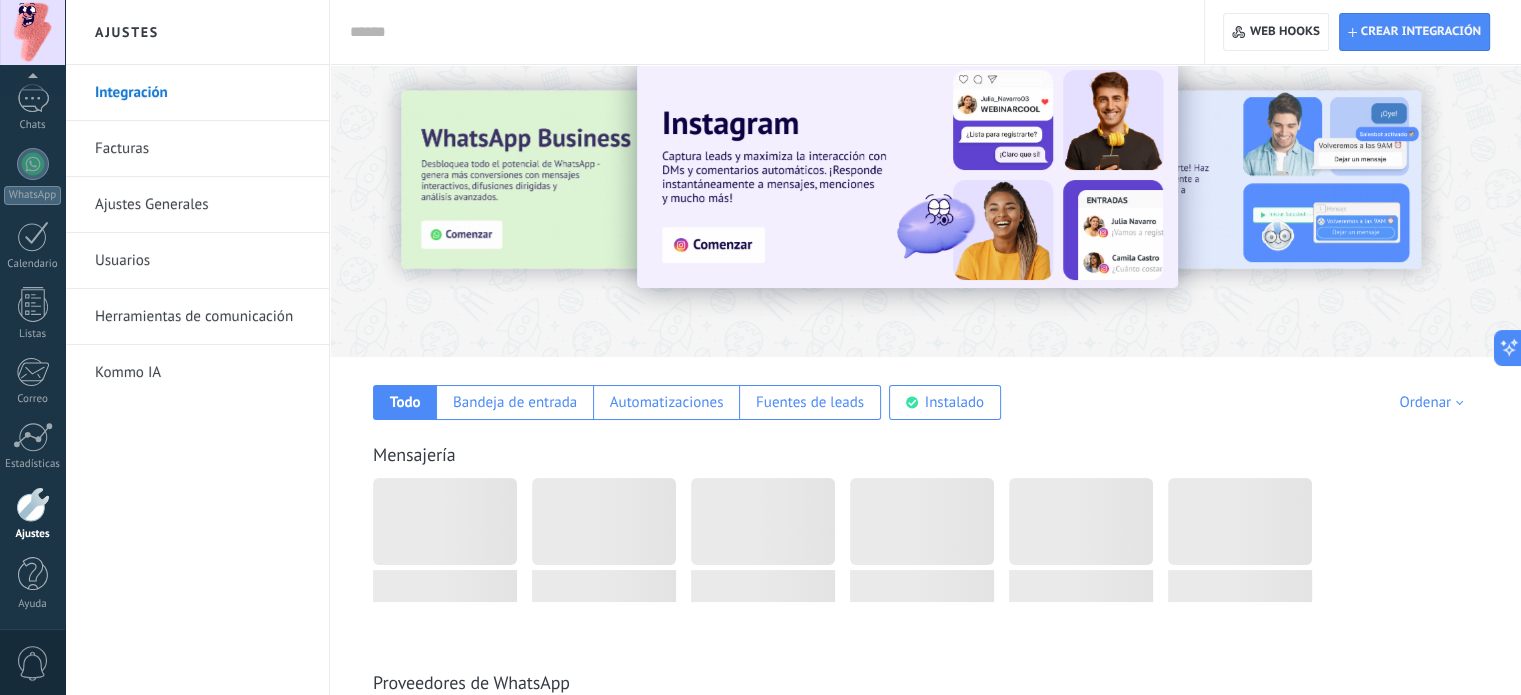 scroll, scrollTop: 0, scrollLeft: 0, axis: both 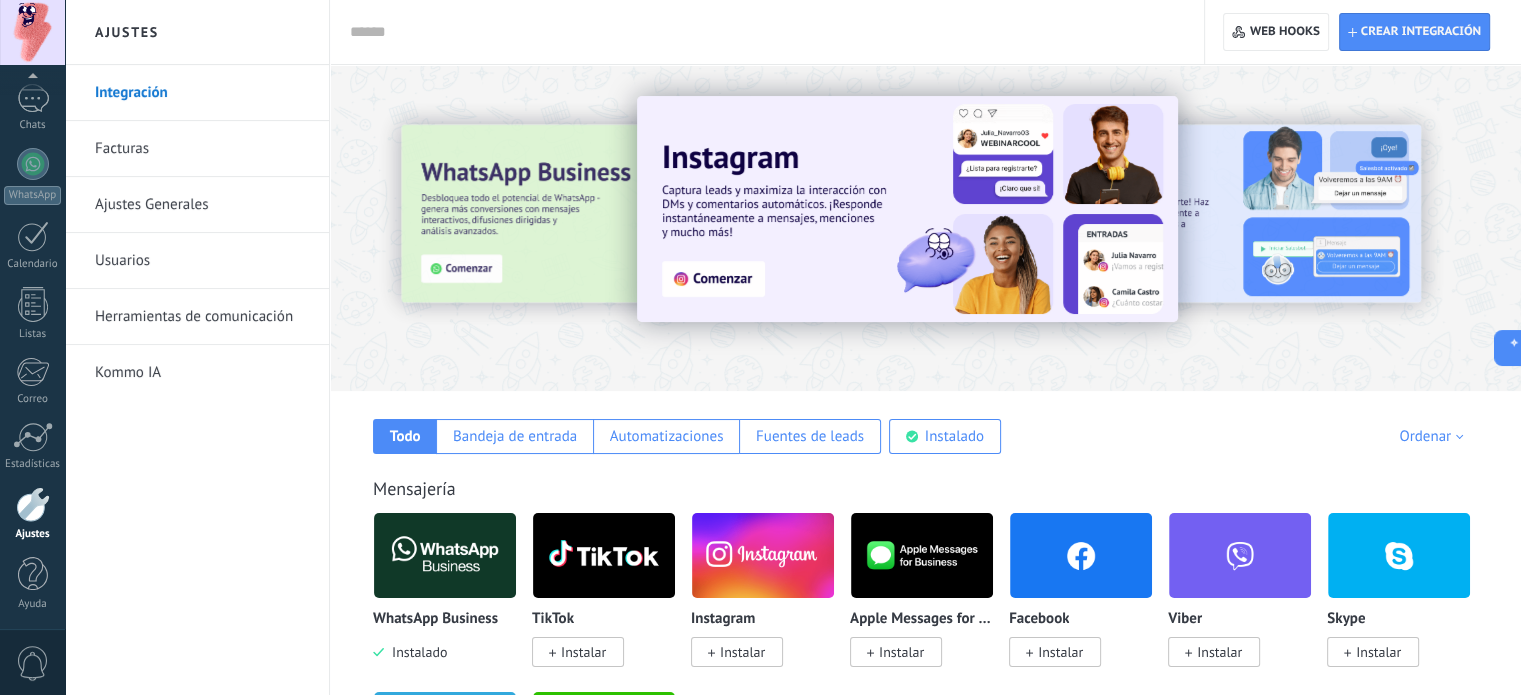 click on "Facturas" at bounding box center [202, 149] 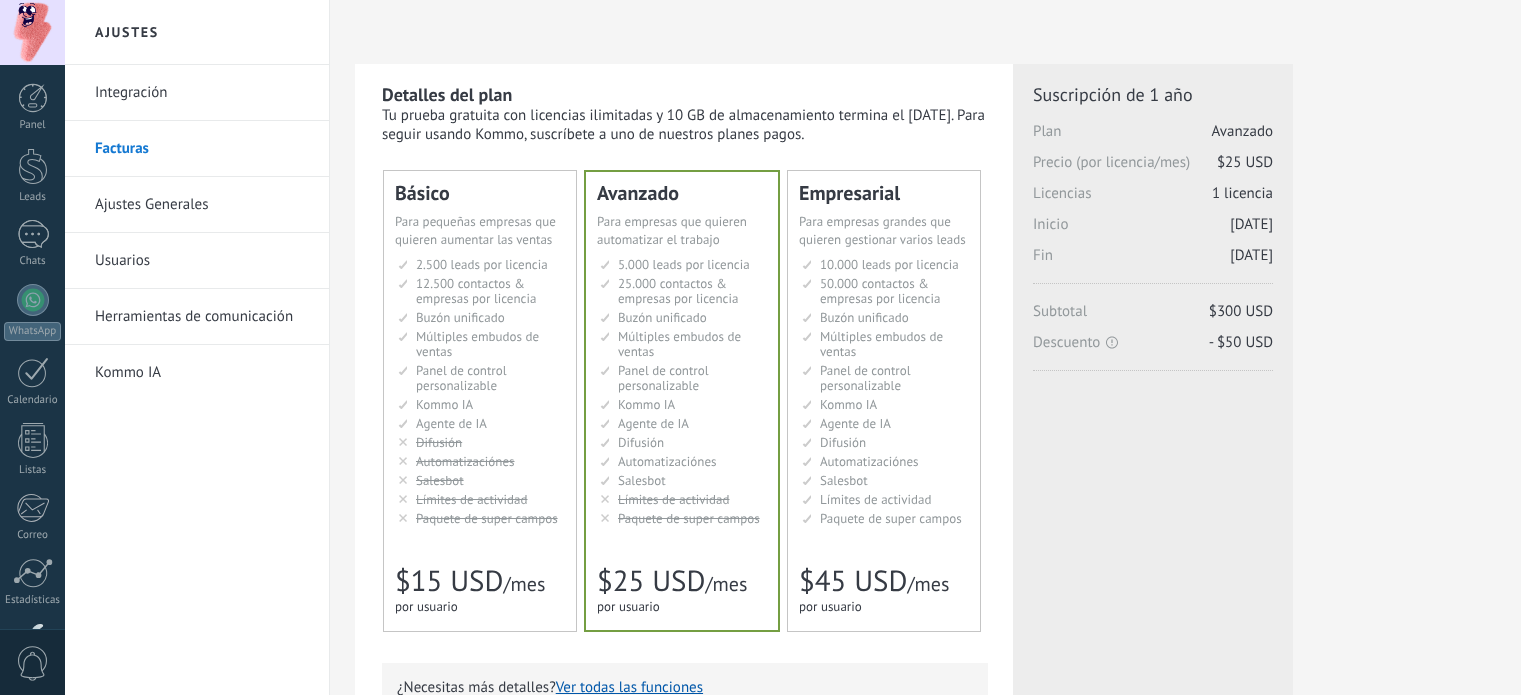 click on "2.500 сделок на место
2.500 leads per seat
2.500 leads por licencia
添加线索和联系人
2.500 leads por licença
2.500 lead per slot
Lisans başına 2.500 müşteri
12.500 контактов & компаний на место
12.500 contacts & companies per seat
12.500 contactos & empresas por licencia
定制销售阶段并与销售渠道合作
12.500 contatos & empresas por licença
12.500 kontak & perusahaan per slot
Lisans başına 12.500 kişi & şirket kaydı
Общий inbox
Unified inbox
Buzón unificado
Inbox unificado
Inbox terpadu
Birleşik gelen kutusu
Множество воронок" at bounding box center (481, 391) 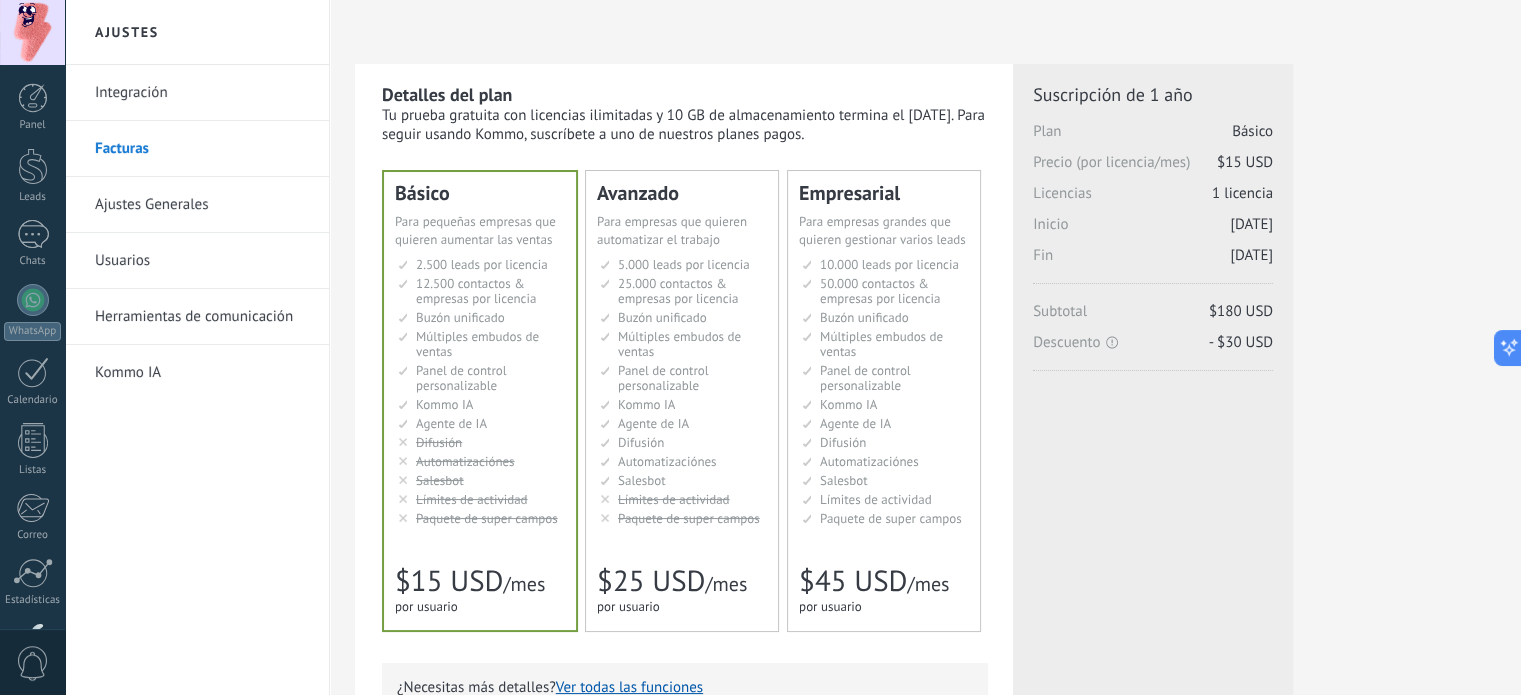 scroll, scrollTop: 0, scrollLeft: 0, axis: both 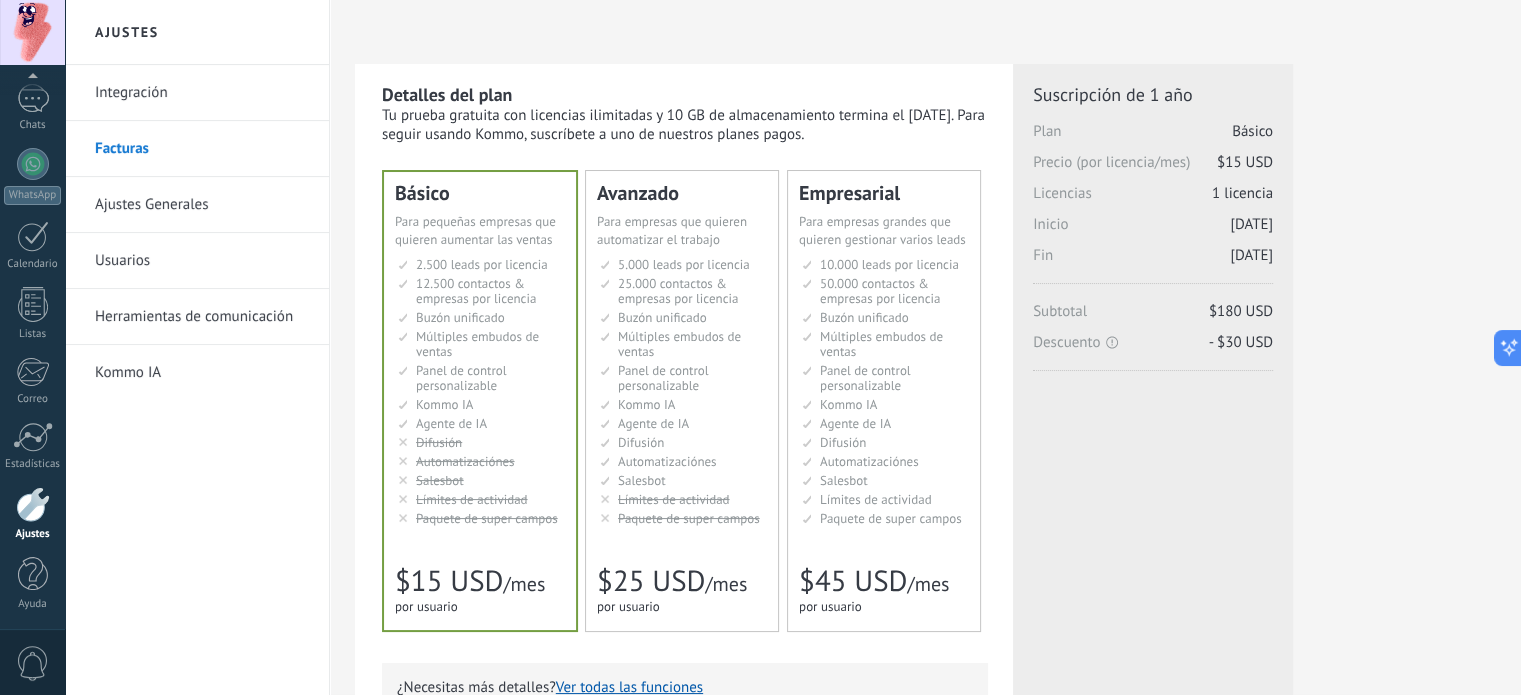 click on "Panel de control personalizable" at bounding box center (663, 378) 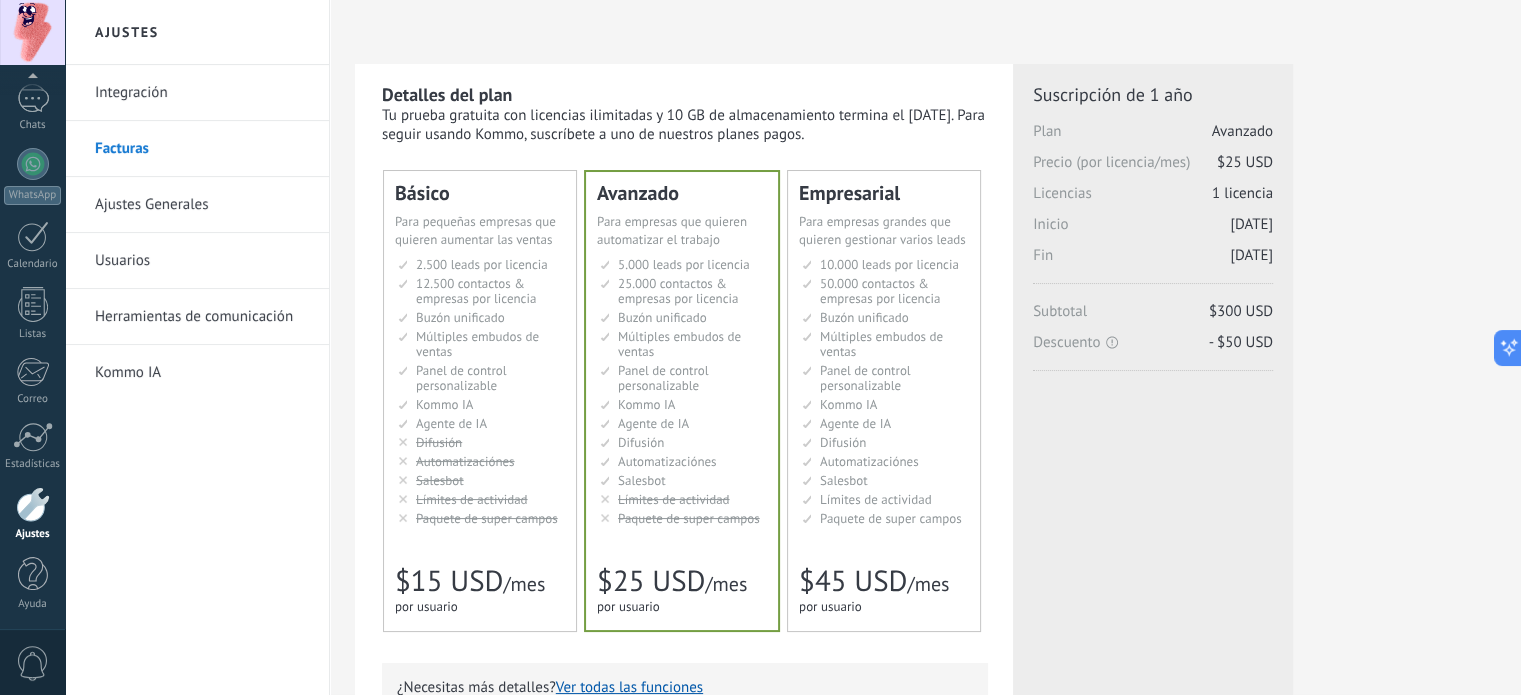 click on "Múltiples embudos de ventas" at bounding box center (477, 344) 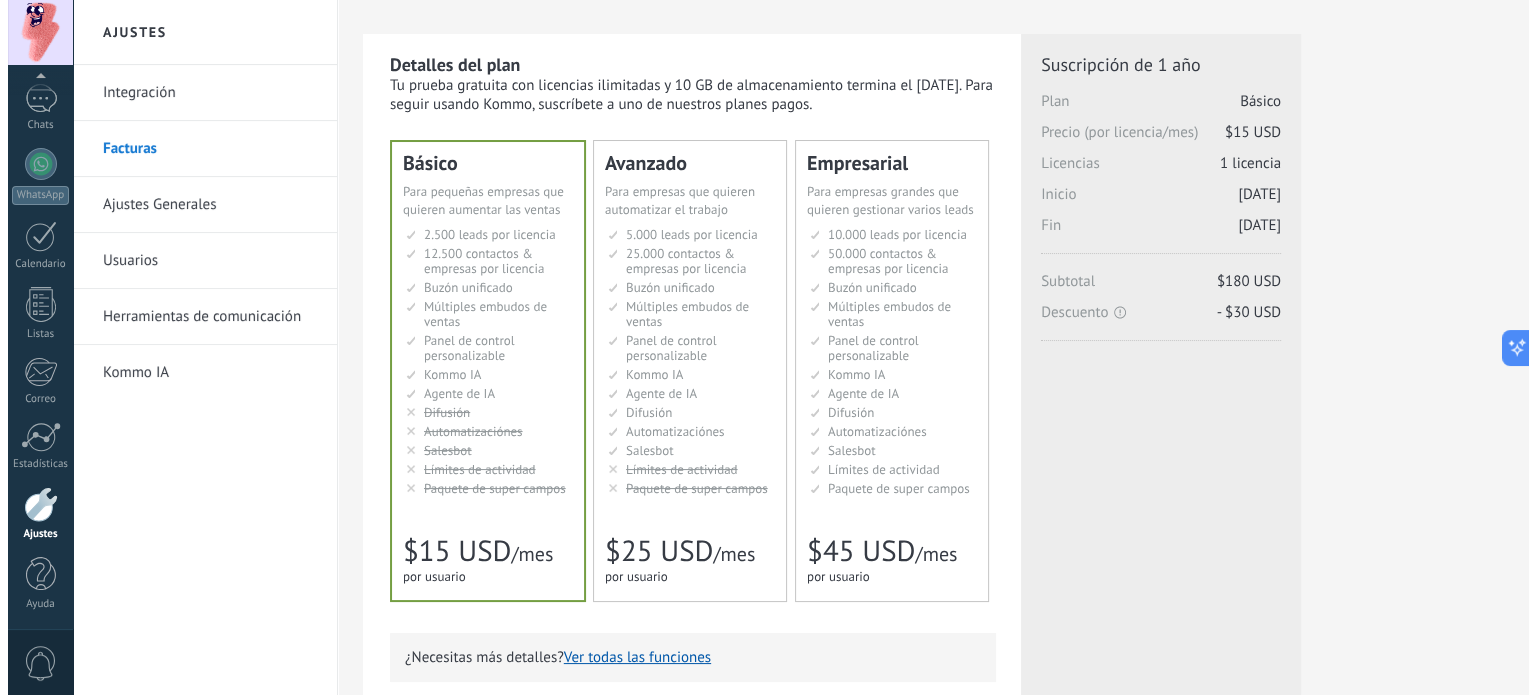 scroll, scrollTop: 0, scrollLeft: 0, axis: both 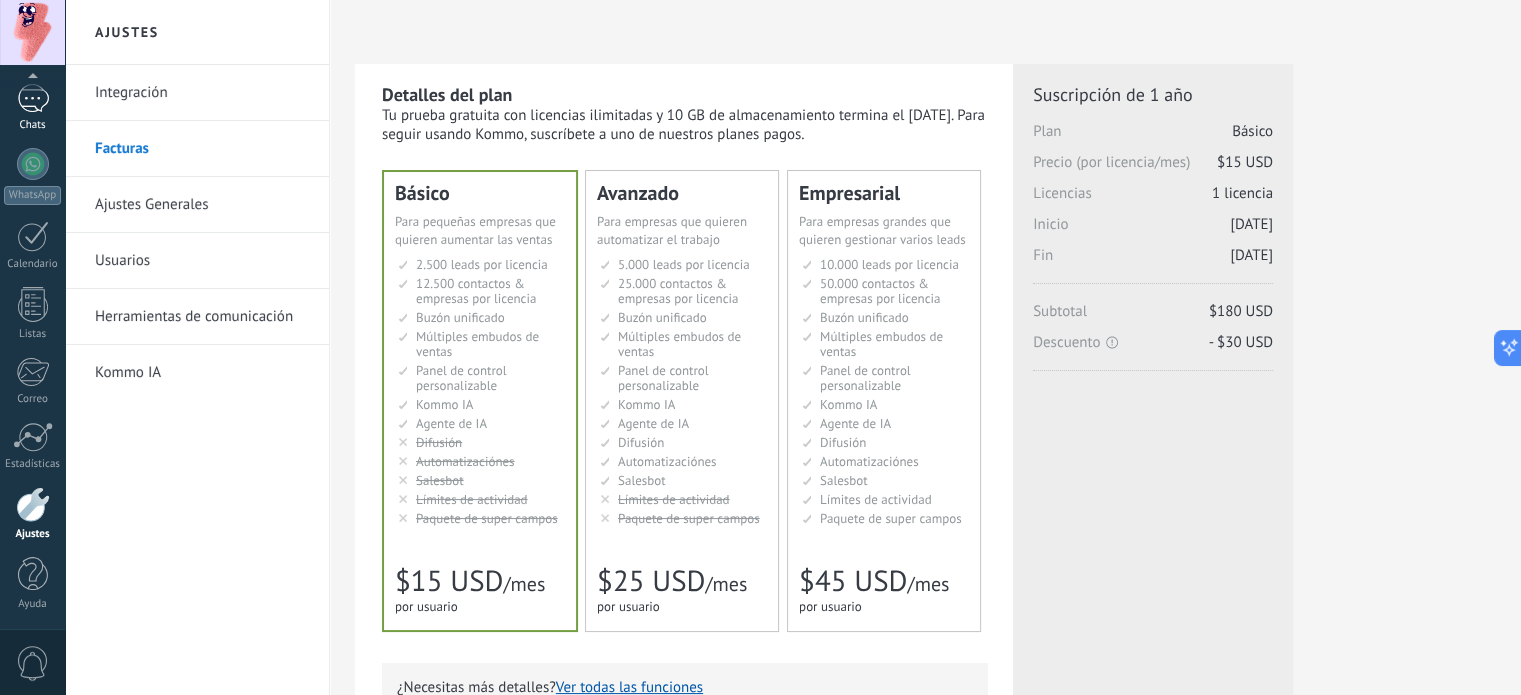 click at bounding box center (33, 98) 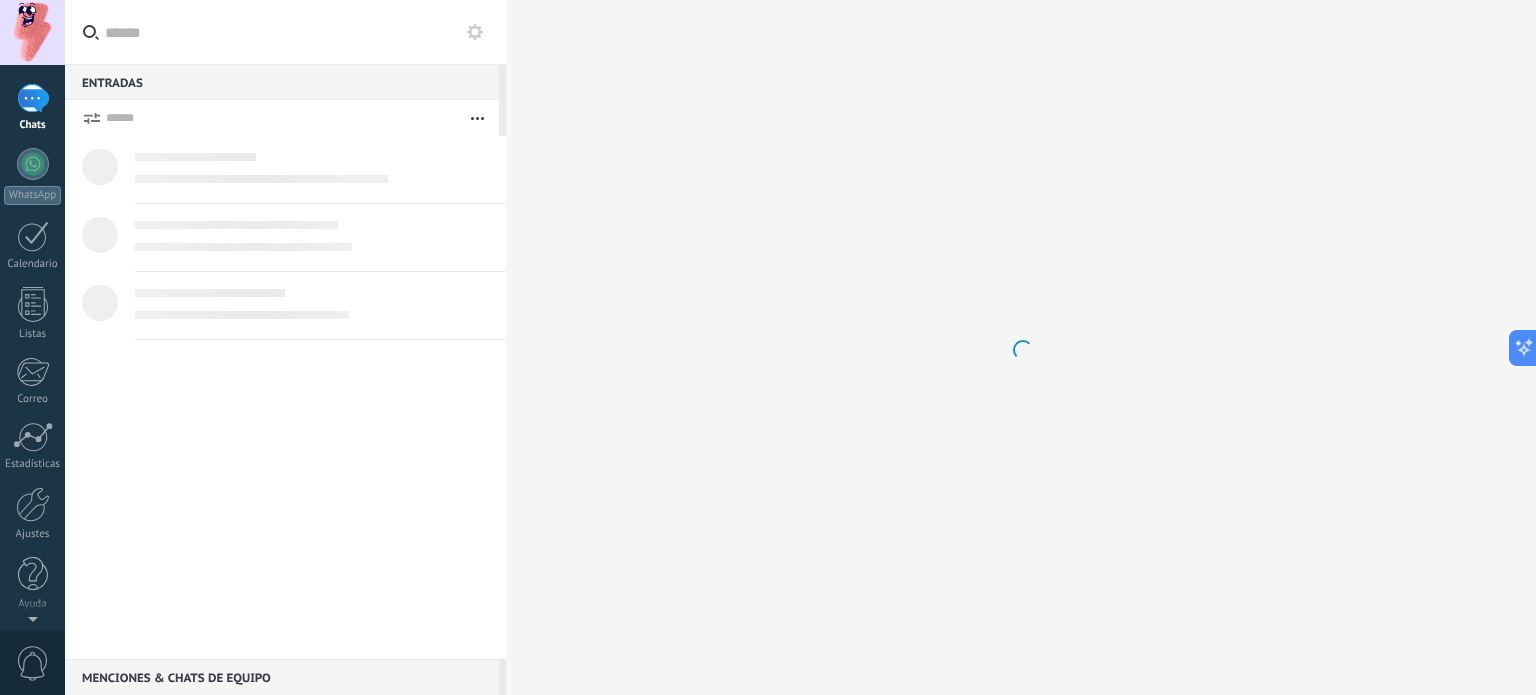 scroll, scrollTop: 0, scrollLeft: 0, axis: both 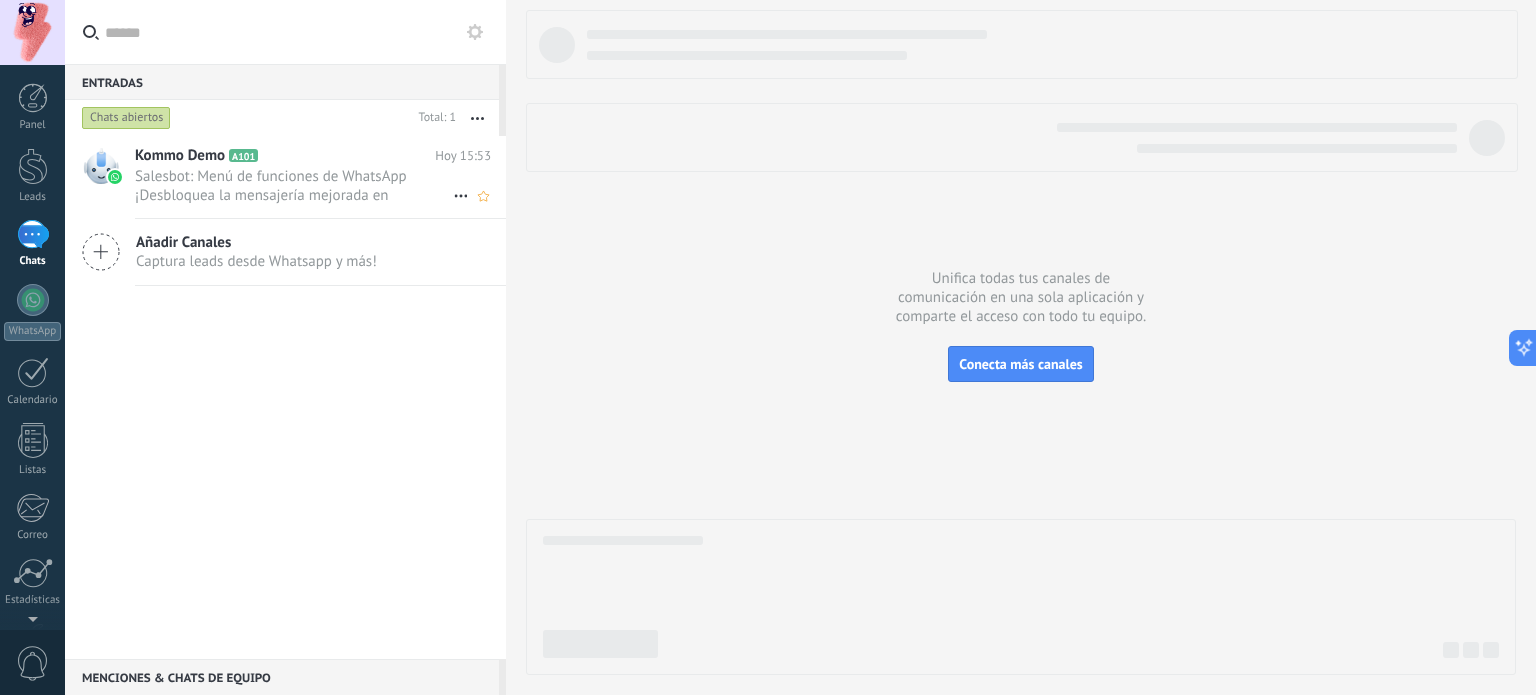 click on "A101" at bounding box center (243, 155) 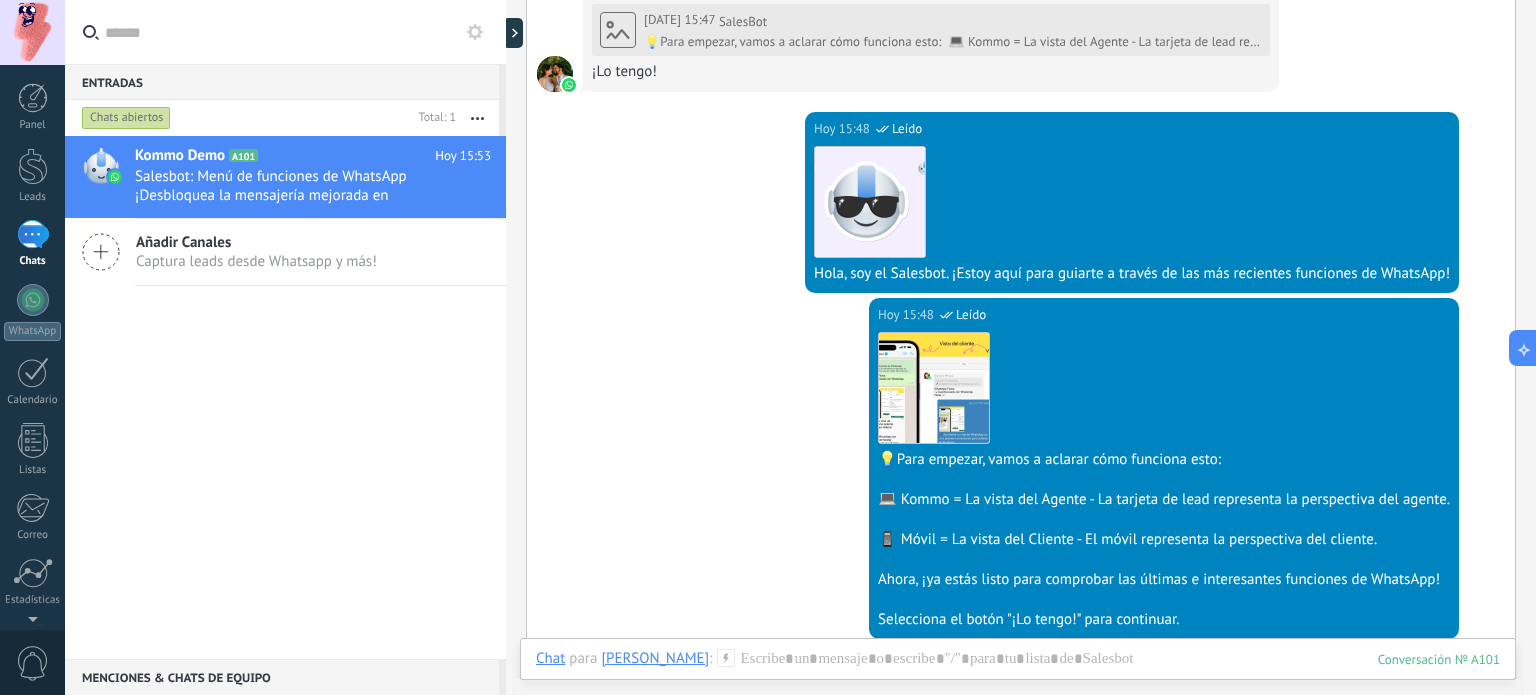 scroll, scrollTop: 768, scrollLeft: 0, axis: vertical 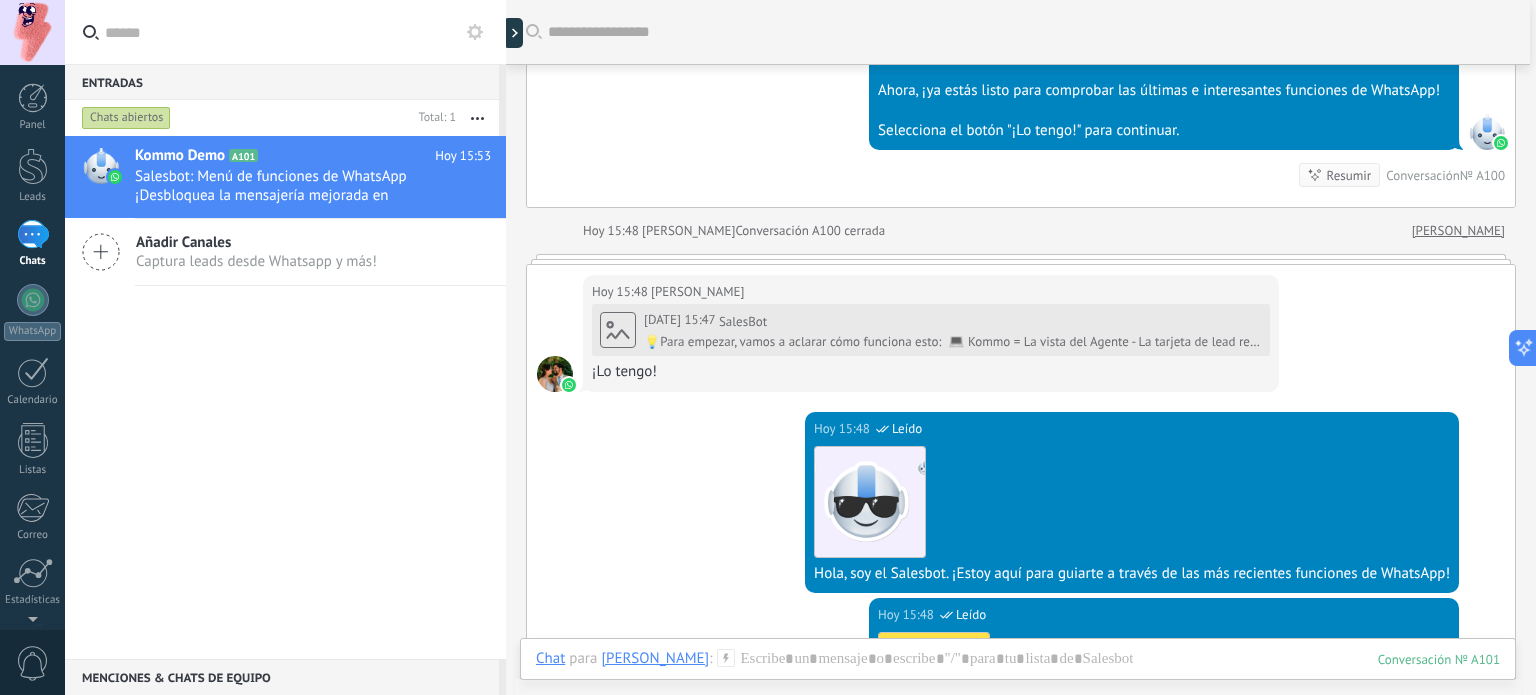drag, startPoint x: 590, startPoint y: 375, endPoint x: 686, endPoint y: 374, distance: 96.00521 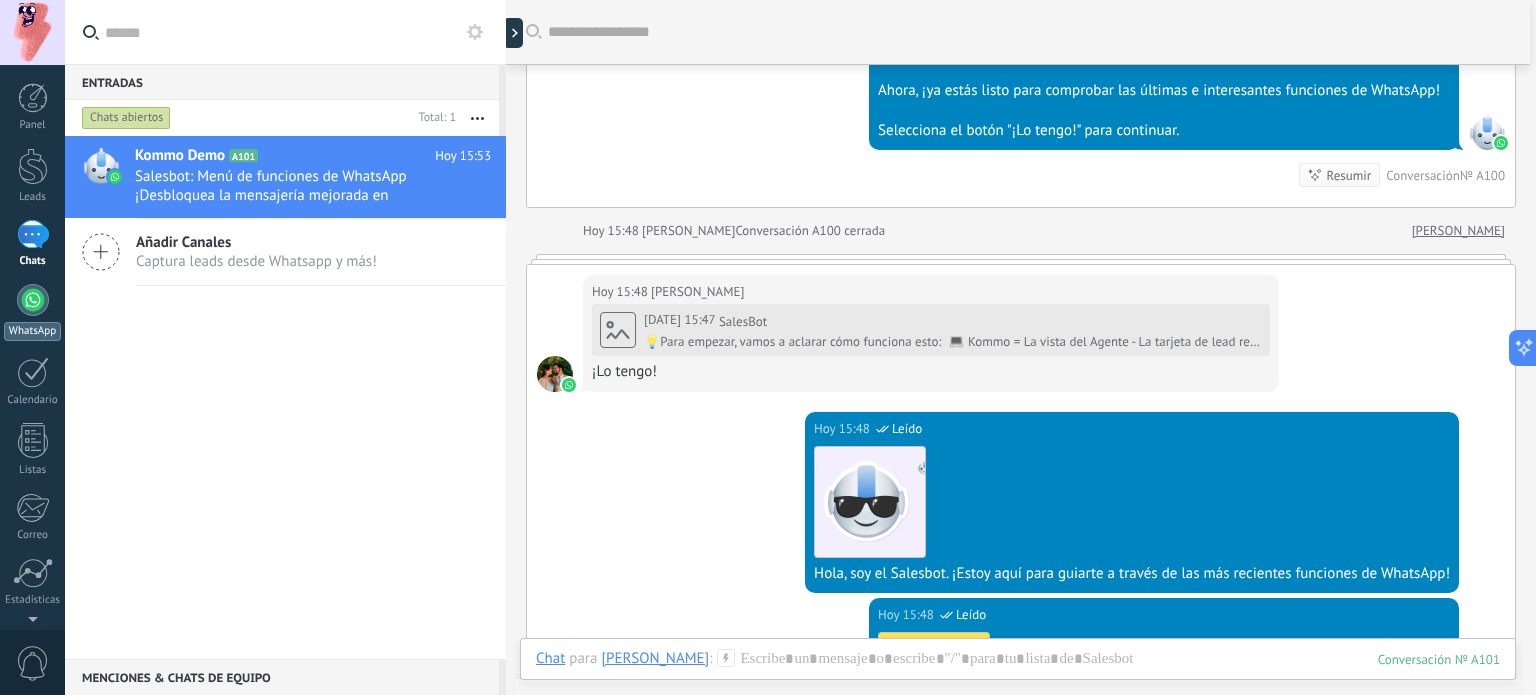 click at bounding box center [33, 300] 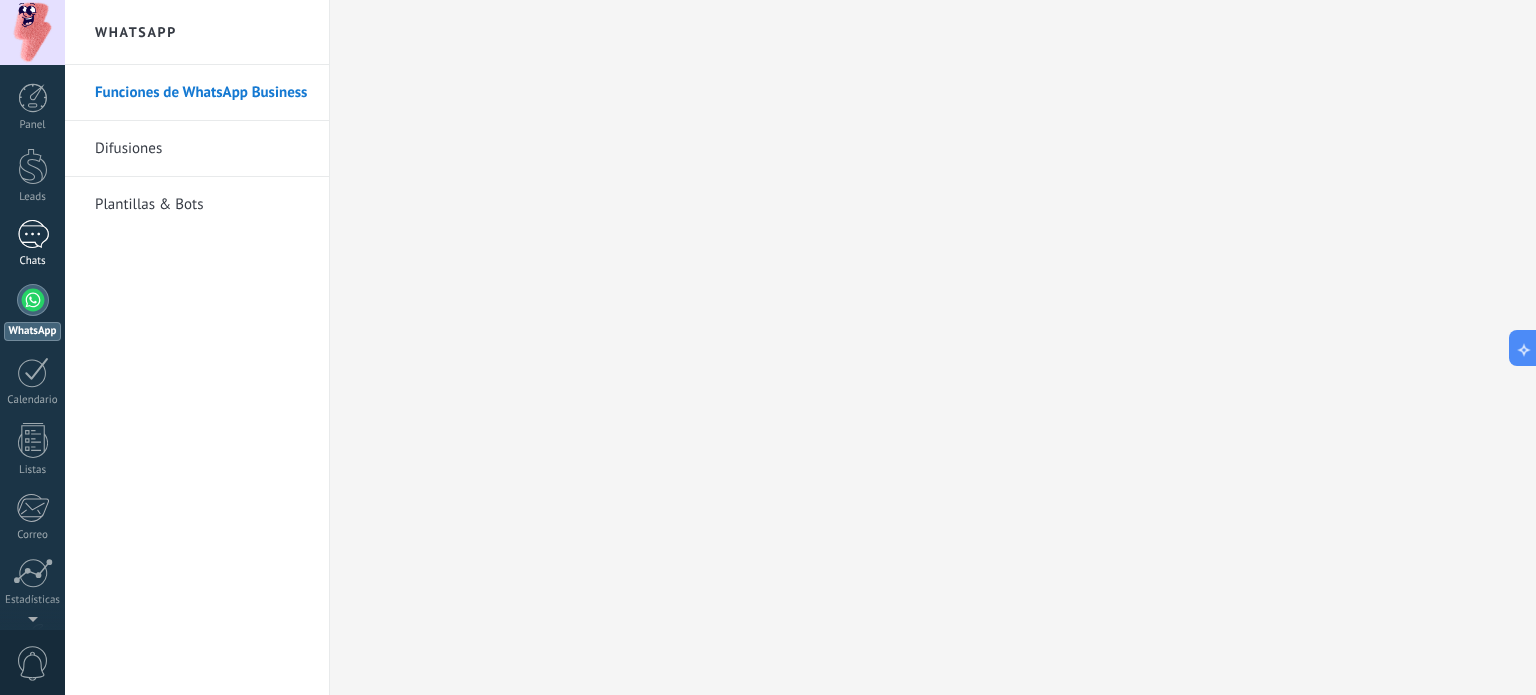 click at bounding box center (33, 234) 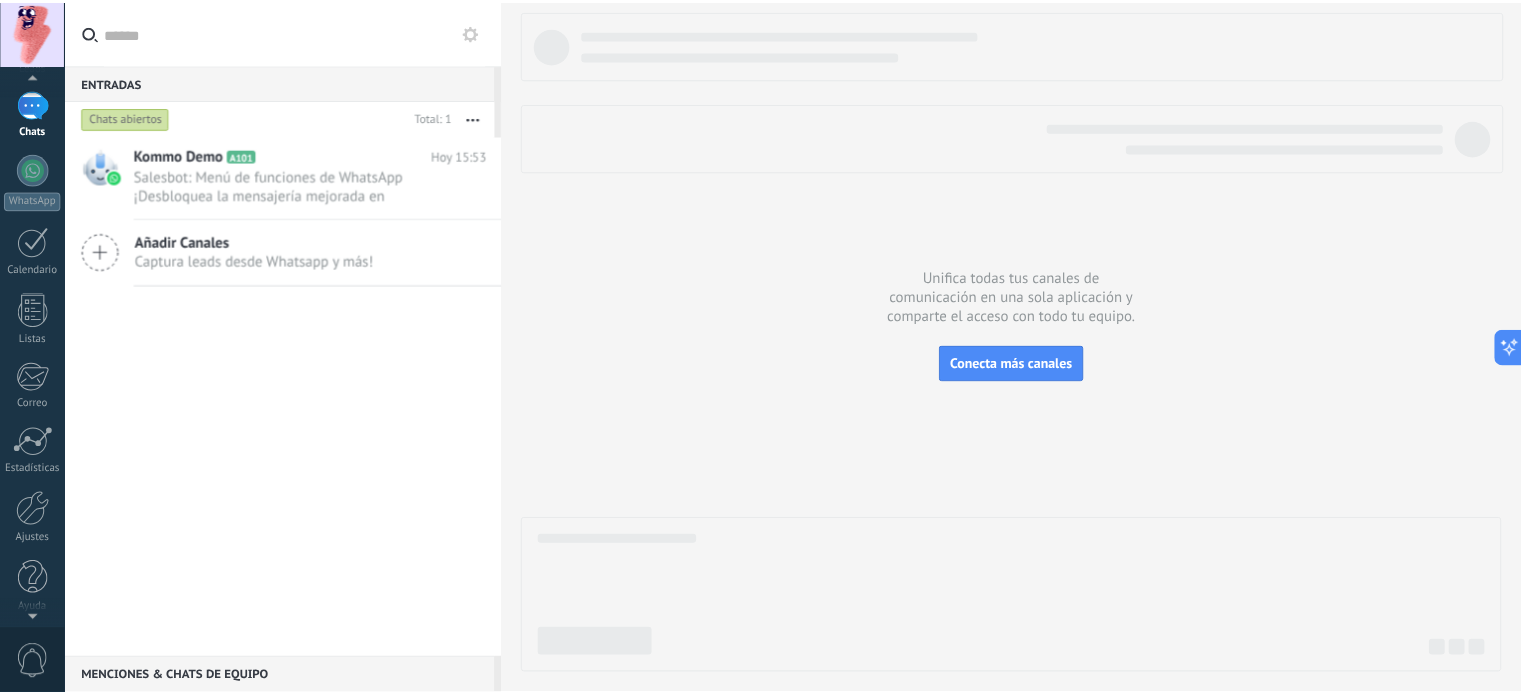 scroll, scrollTop: 136, scrollLeft: 0, axis: vertical 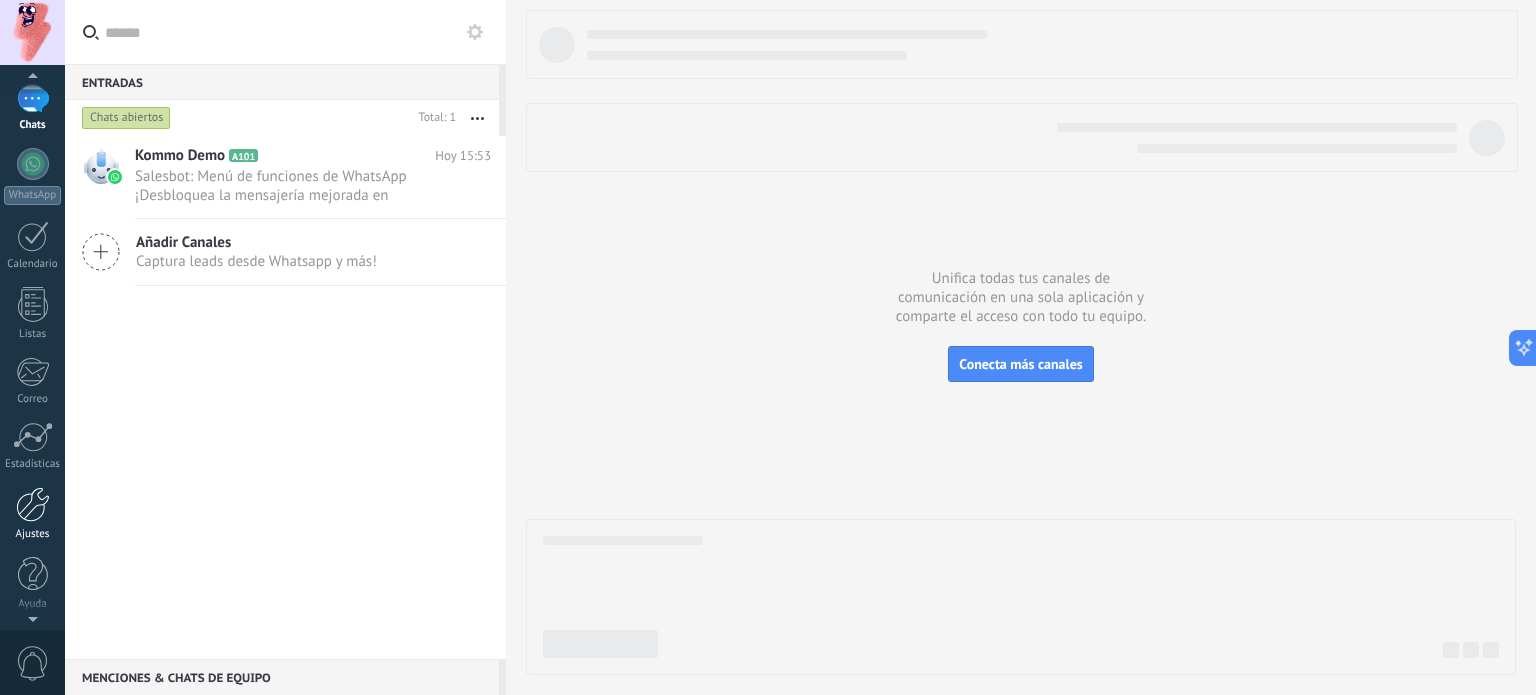 click at bounding box center [33, 504] 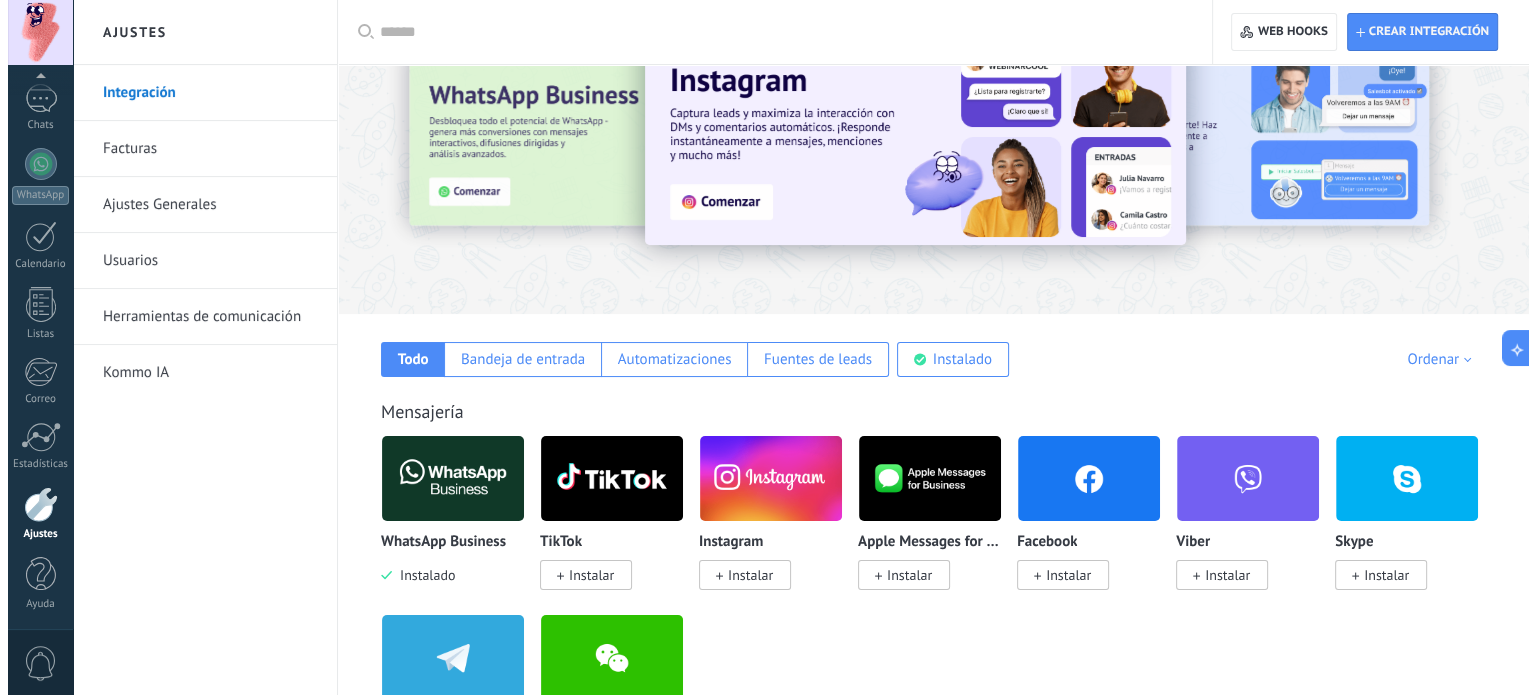 scroll, scrollTop: 200, scrollLeft: 0, axis: vertical 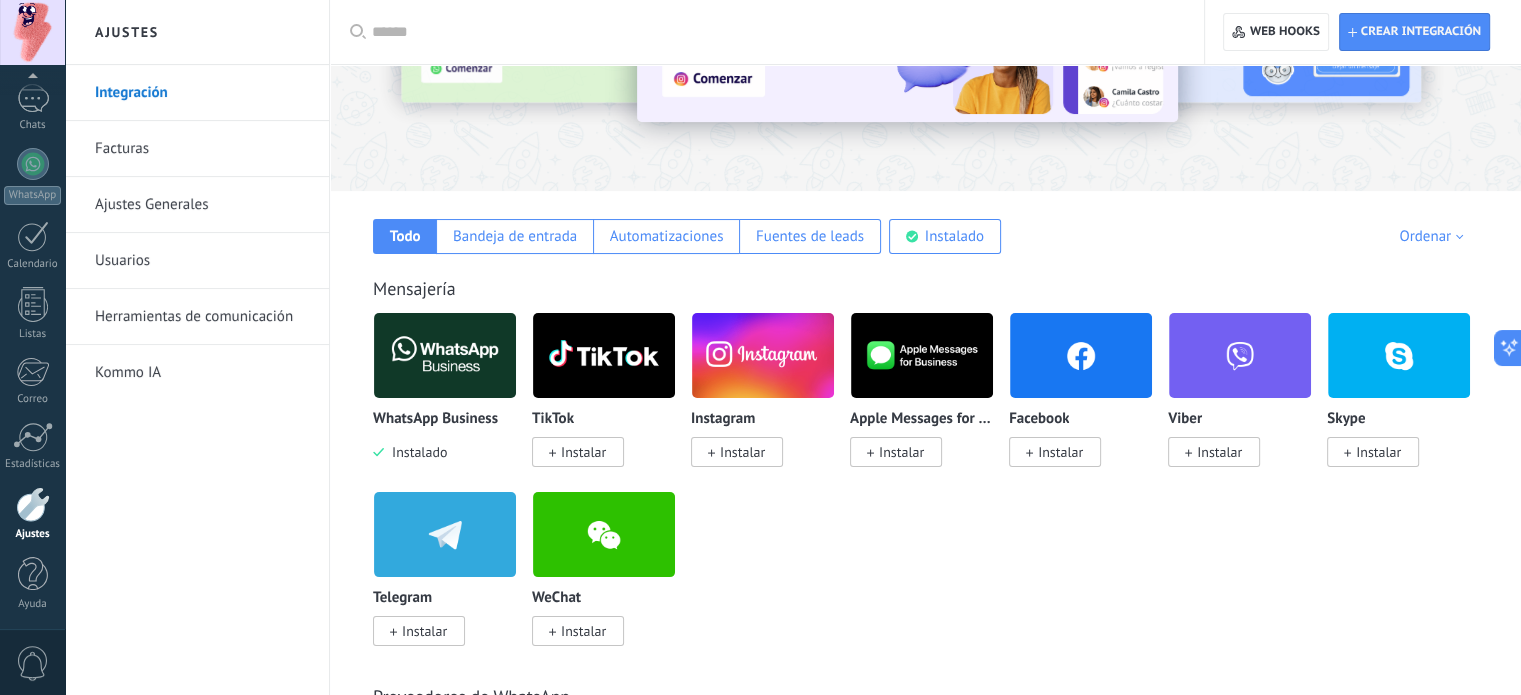 click on "Instalar" at bounding box center (737, 452) 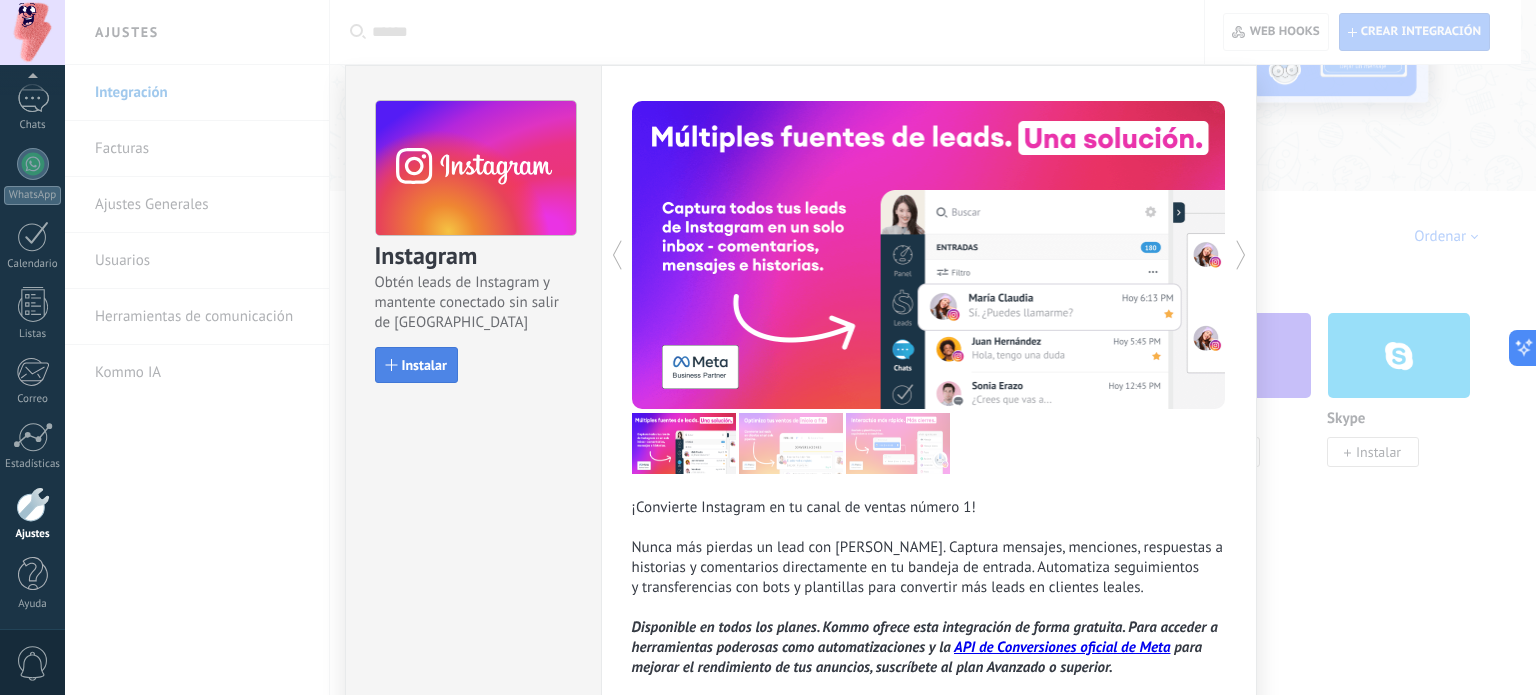 click on "Instalar" at bounding box center (424, 365) 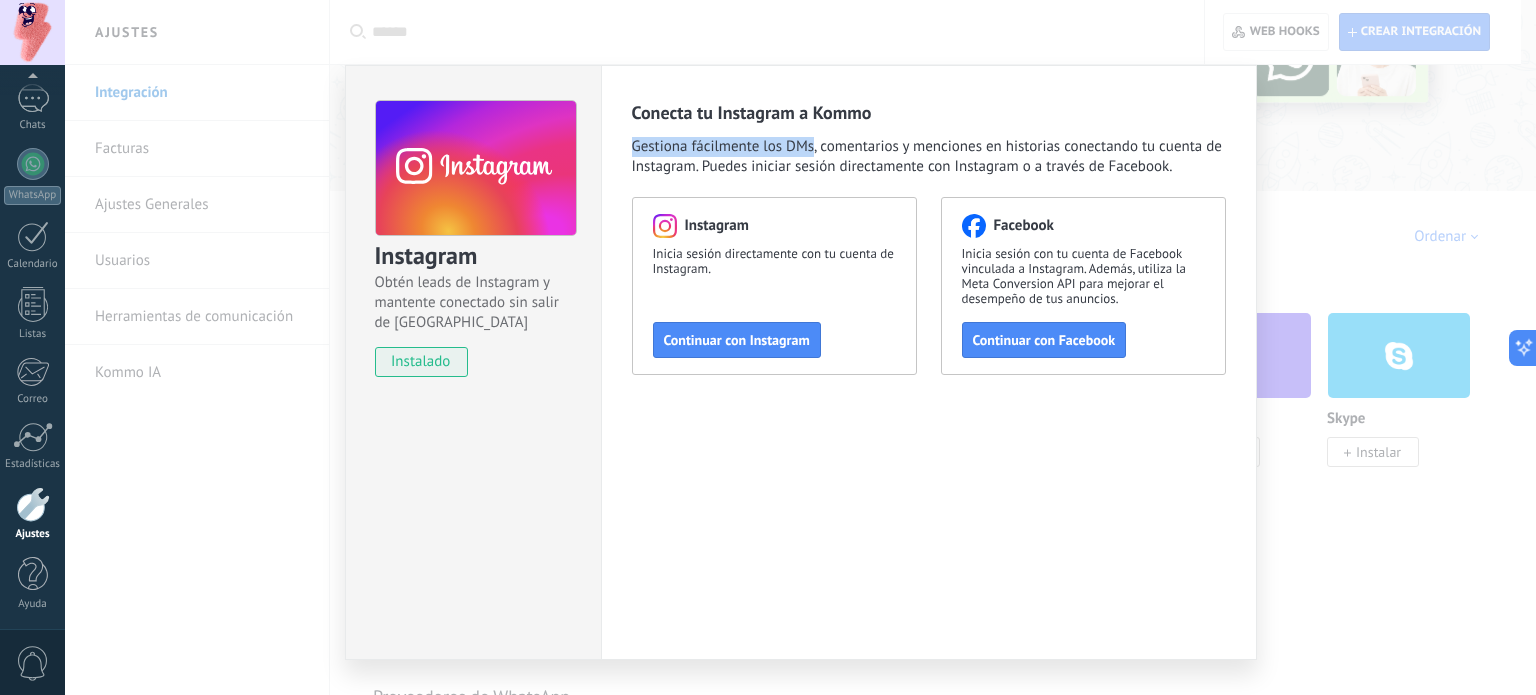 drag, startPoint x: 632, startPoint y: 143, endPoint x: 811, endPoint y: 150, distance: 179.13683 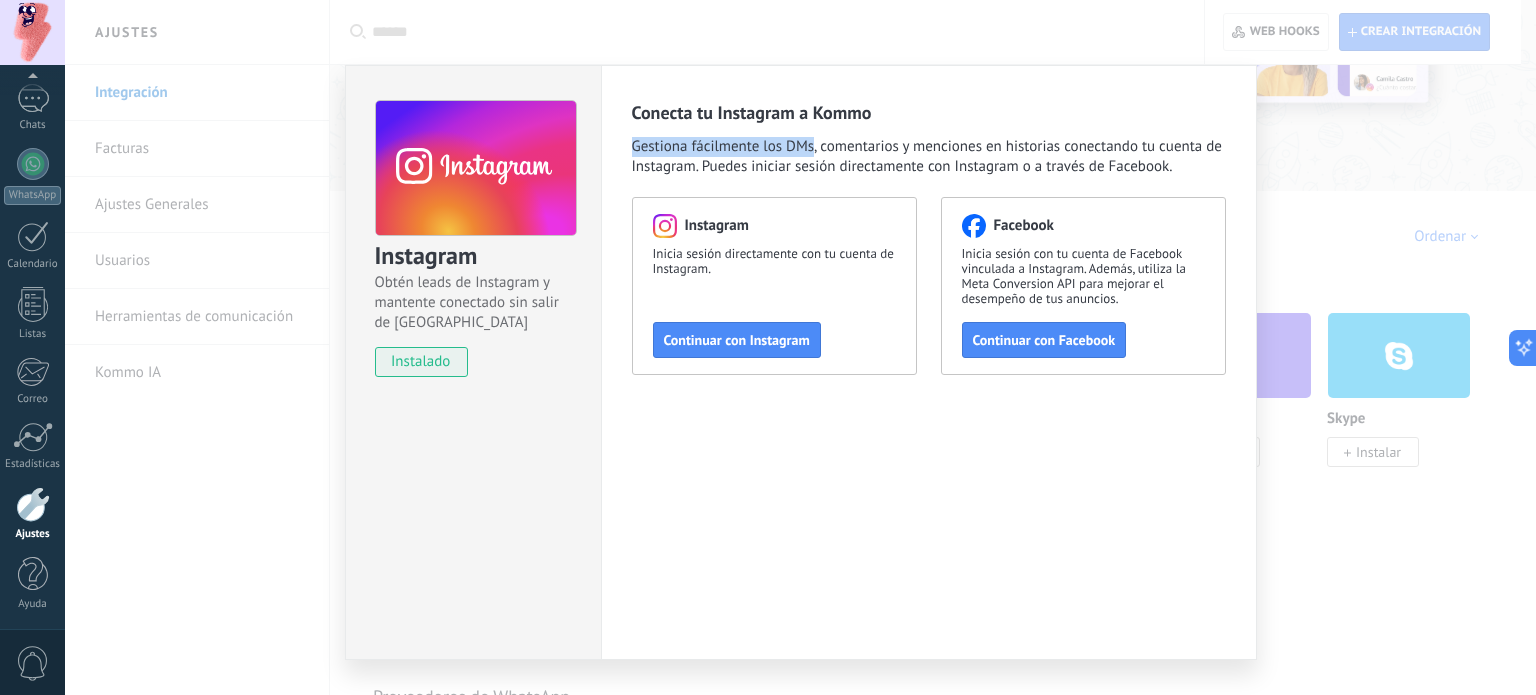 drag, startPoint x: 632, startPoint y: 144, endPoint x: 809, endPoint y: 154, distance: 177.28226 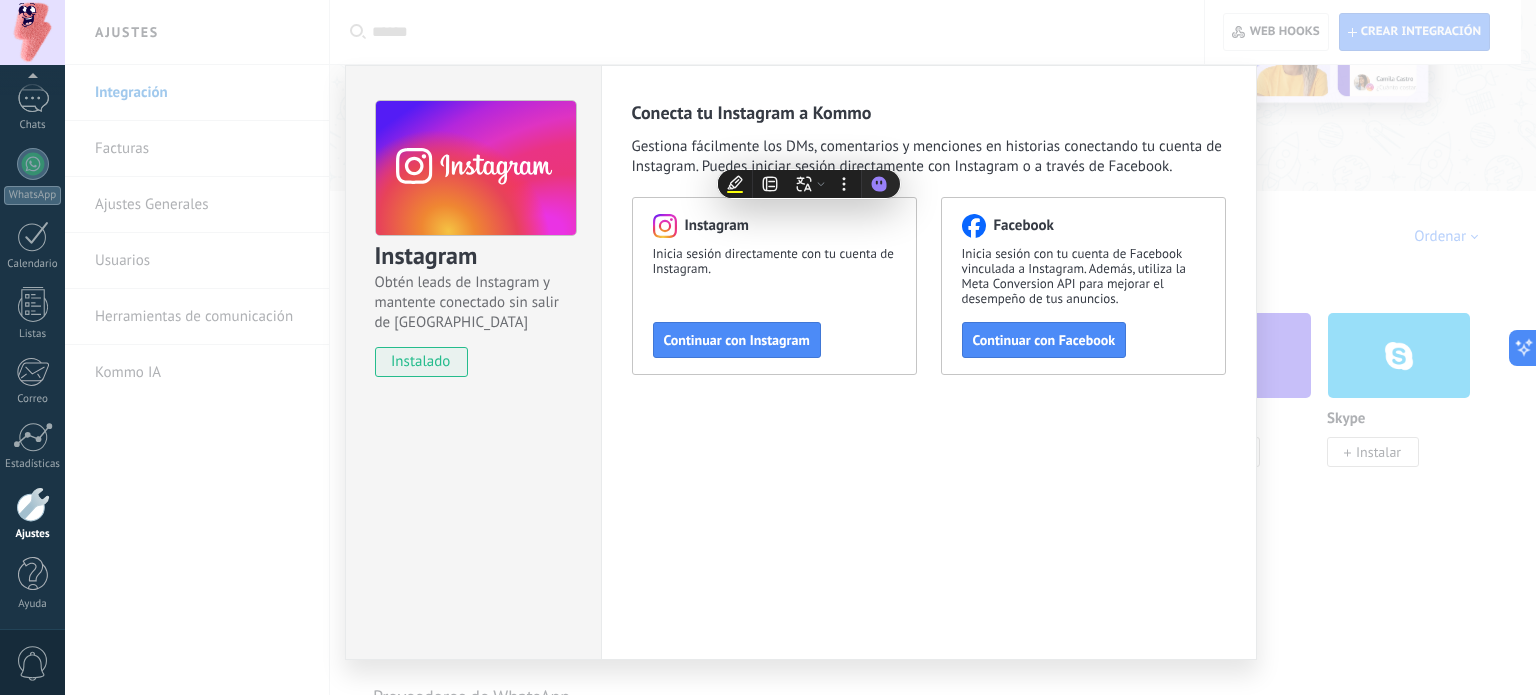 click on "Gestiona fácilmente los DMs, comentarios y menciones en historias conectando tu cuenta de Instagram. Puedes iniciar sesión directamente con Instagram o a través de Facebook." at bounding box center (929, 157) 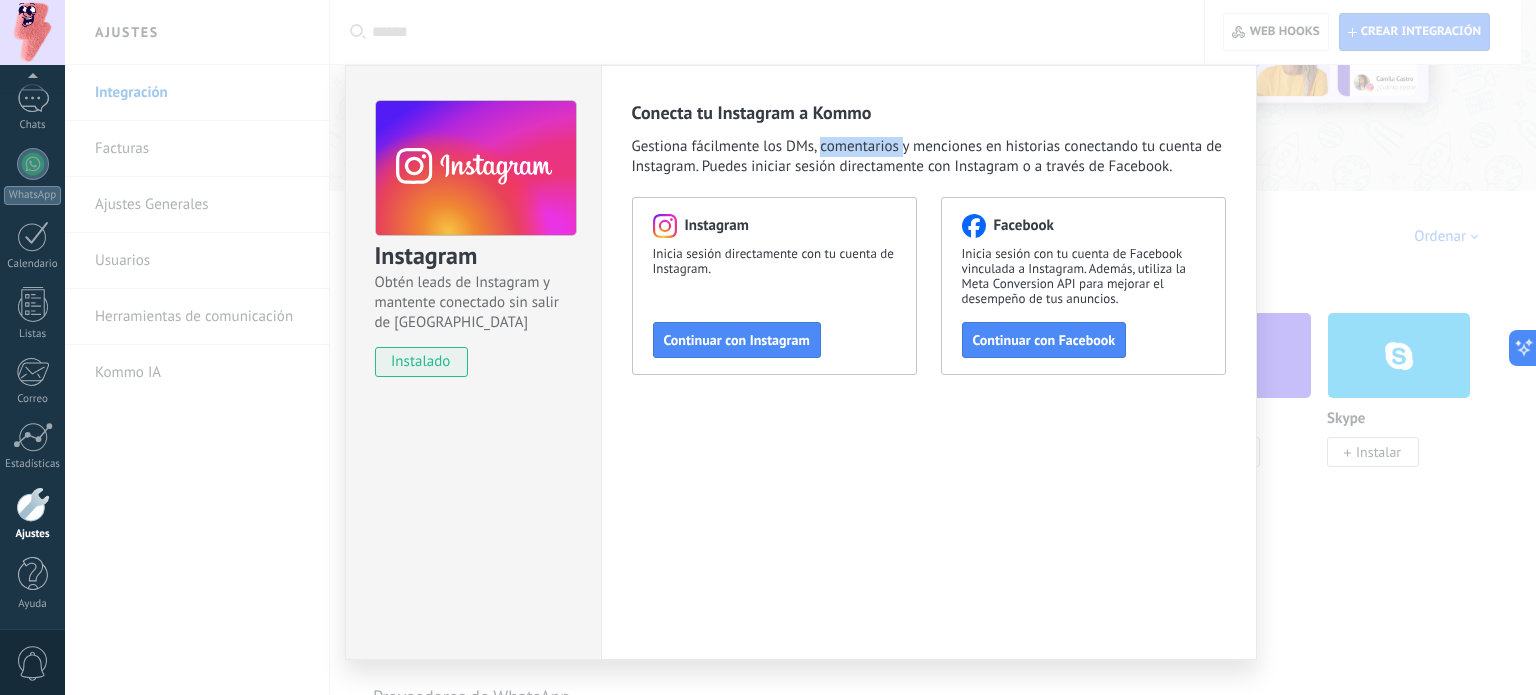 click on "Gestiona fácilmente los DMs, comentarios y menciones en historias conectando tu cuenta de Instagram. Puedes iniciar sesión directamente con Instagram o a través de Facebook." at bounding box center [929, 157] 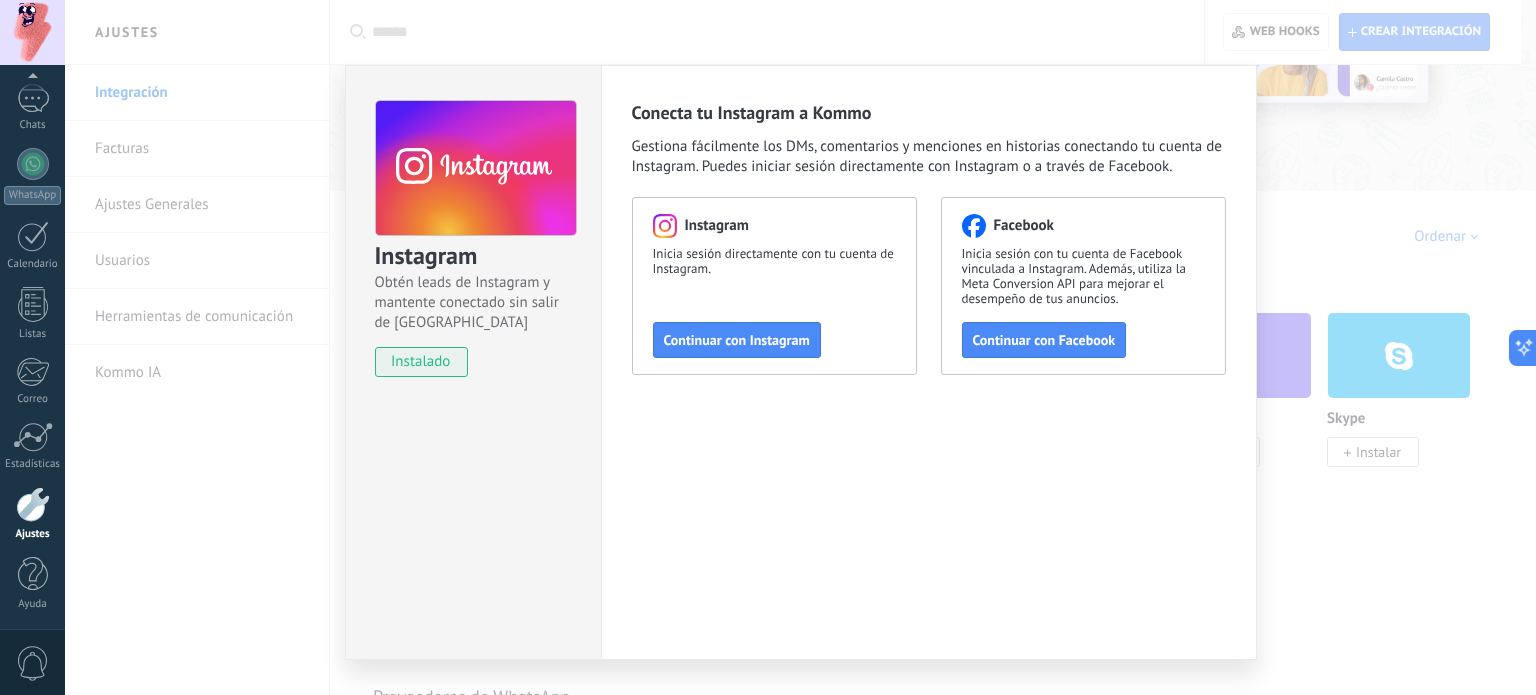 click on "Gestiona fácilmente los DMs, comentarios y menciones en historias conectando tu cuenta de Instagram. Puedes iniciar sesión directamente con Instagram o a través de Facebook." at bounding box center [929, 157] 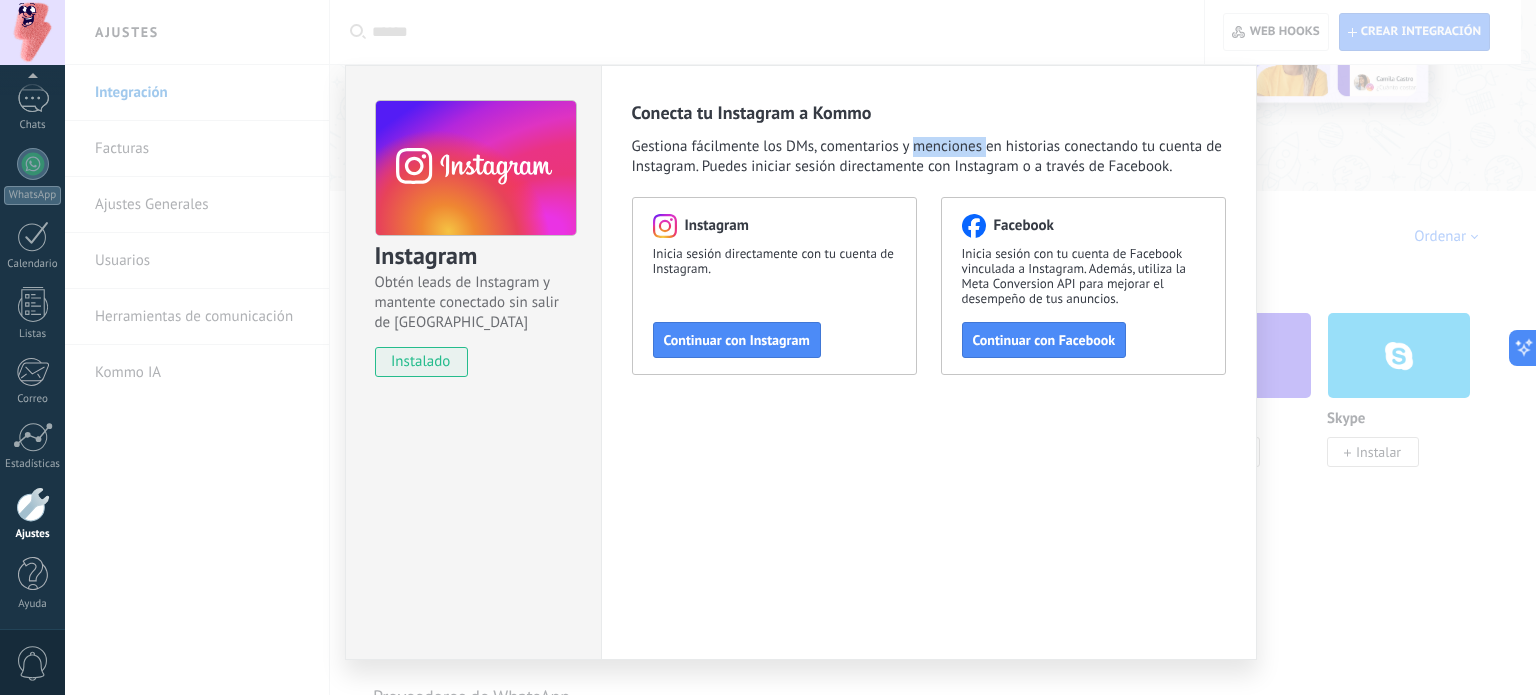 click on "Gestiona fácilmente los DMs, comentarios y menciones en historias conectando tu cuenta de Instagram. Puedes iniciar sesión directamente con Instagram o a través de Facebook." at bounding box center (929, 157) 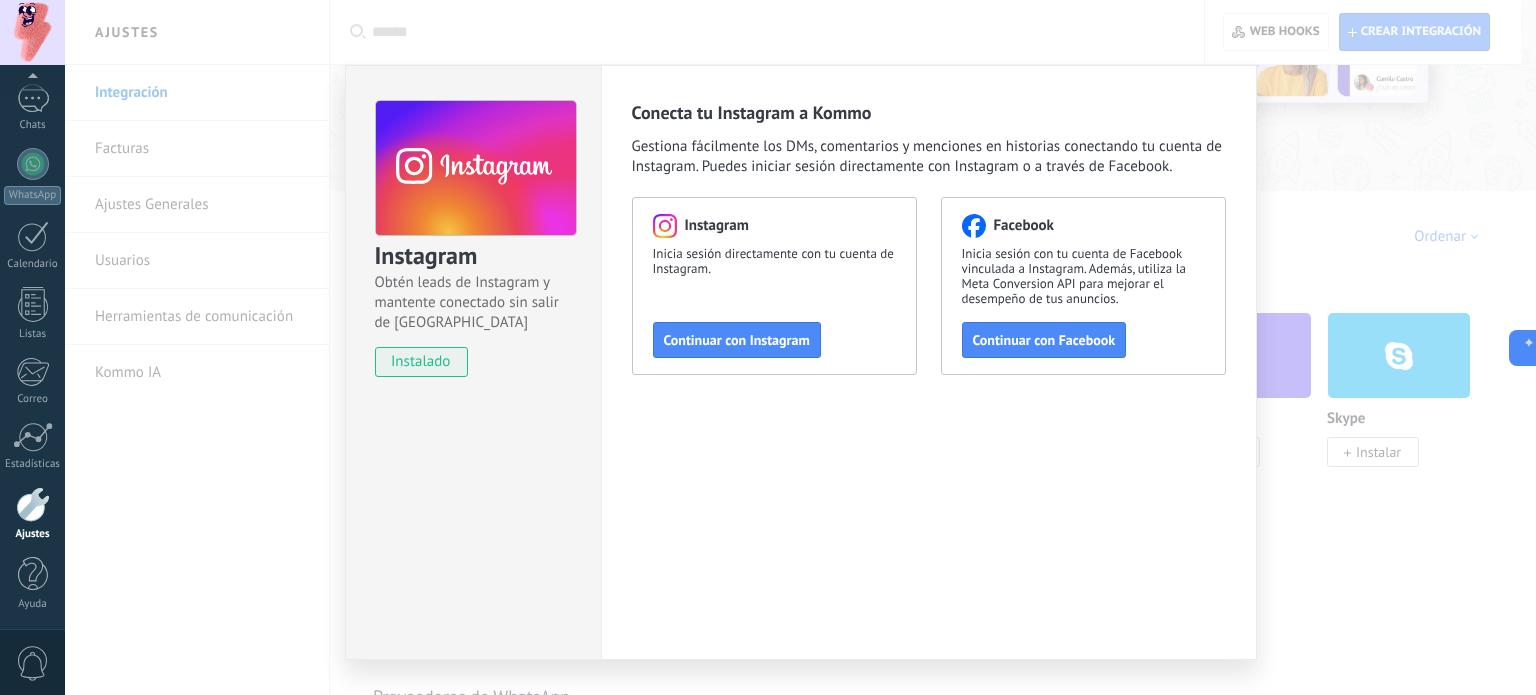 click on "Gestiona fácilmente los DMs, comentarios y menciones en historias conectando tu cuenta de Instagram. Puedes iniciar sesión directamente con Instagram o a través de Facebook." at bounding box center [929, 157] 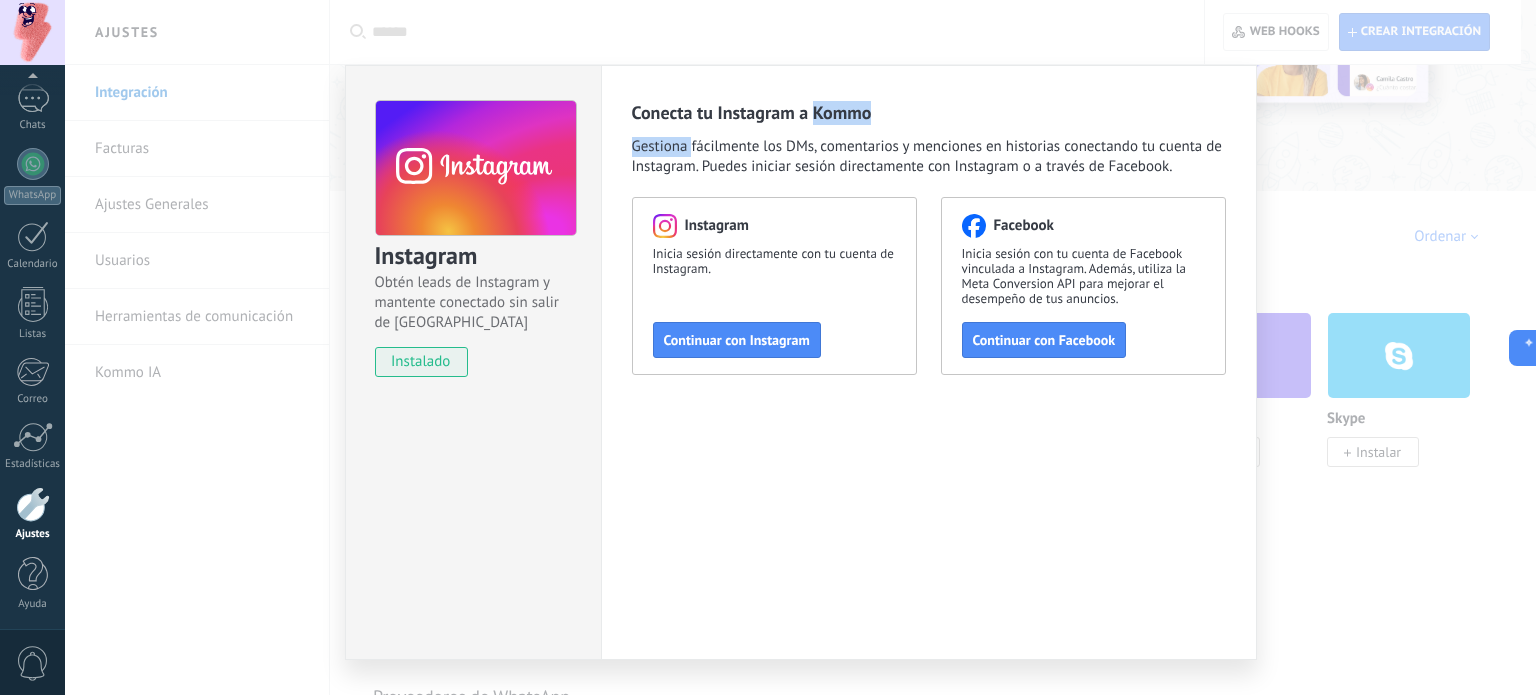 click on "Gestiona fácilmente los DMs, comentarios y menciones en historias conectando tu cuenta de Instagram. Puedes iniciar sesión directamente con Instagram o a través de Facebook." at bounding box center (929, 157) 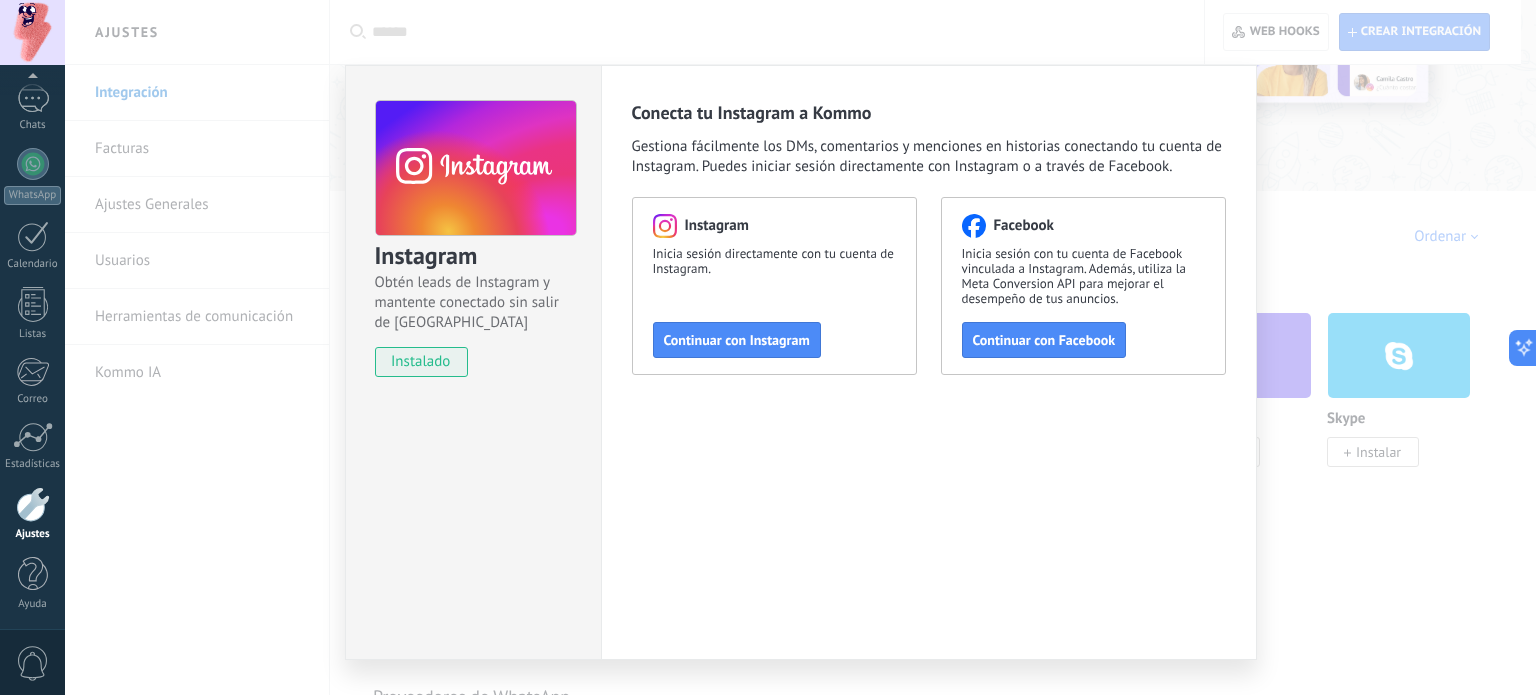 click on "Gestiona fácilmente los DMs, comentarios y menciones en historias conectando tu cuenta de Instagram. Puedes iniciar sesión directamente con Instagram o a través de Facebook." at bounding box center (929, 157) 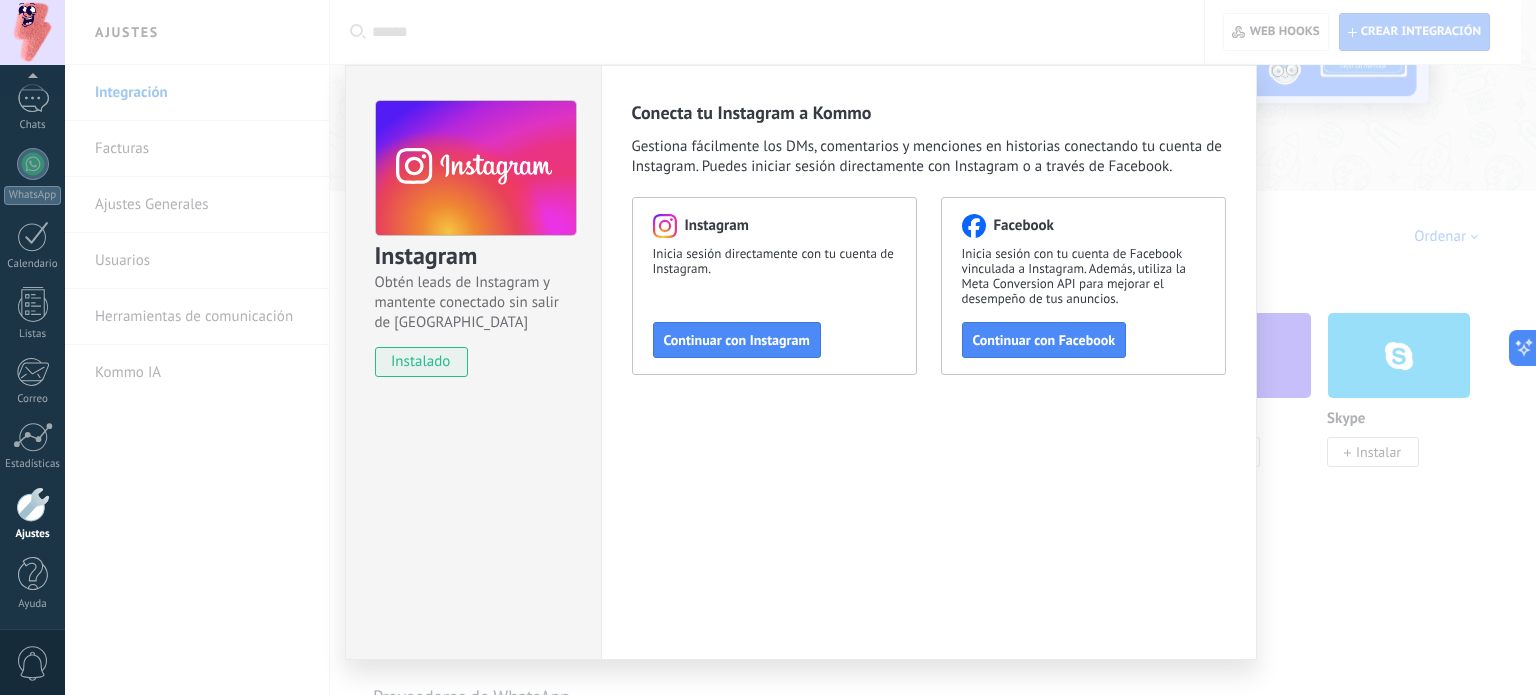 click on "Gestiona fácilmente los DMs, comentarios y menciones en historias conectando tu cuenta de Instagram. Puedes iniciar sesión directamente con Instagram o a través de Facebook." at bounding box center [929, 157] 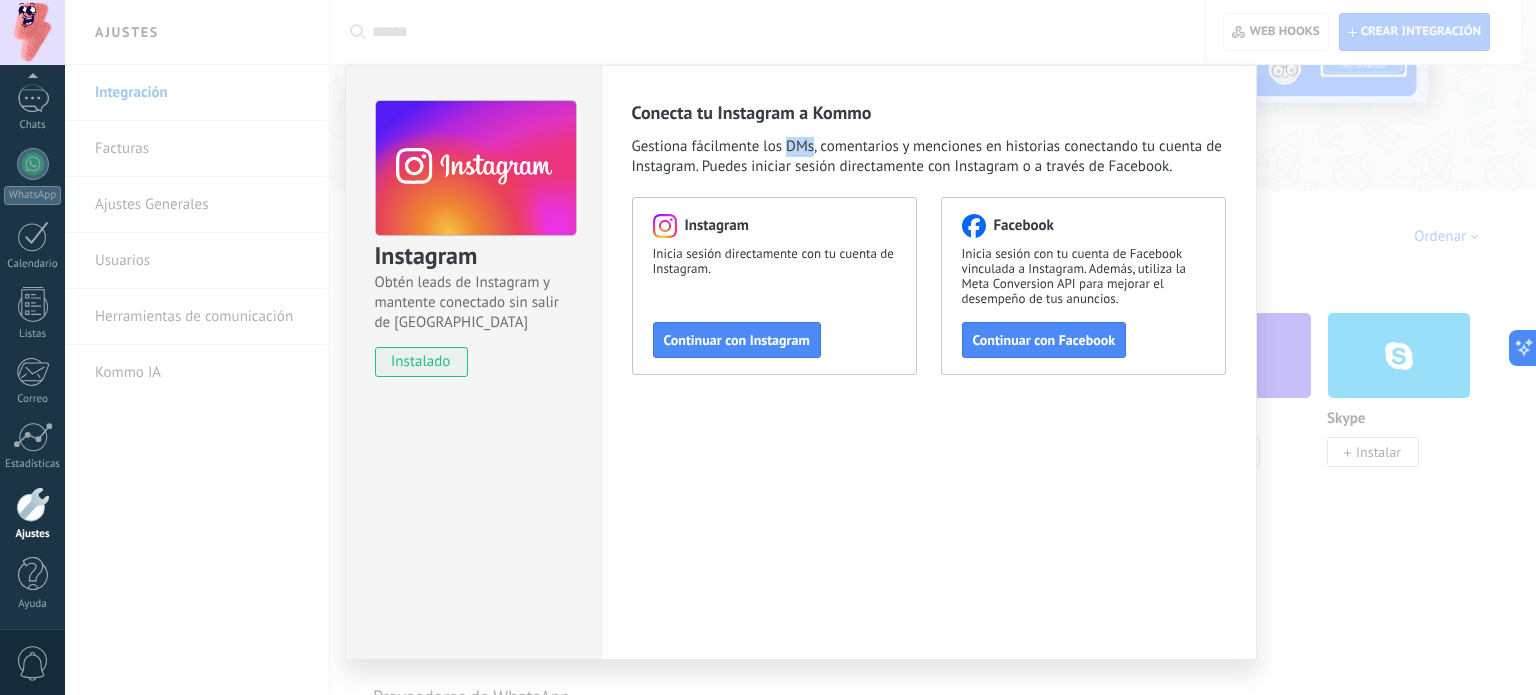 click on "Gestiona fácilmente los DMs, comentarios y menciones en historias conectando tu cuenta de Instagram. Puedes iniciar sesión directamente con Instagram o a través de Facebook." at bounding box center [929, 157] 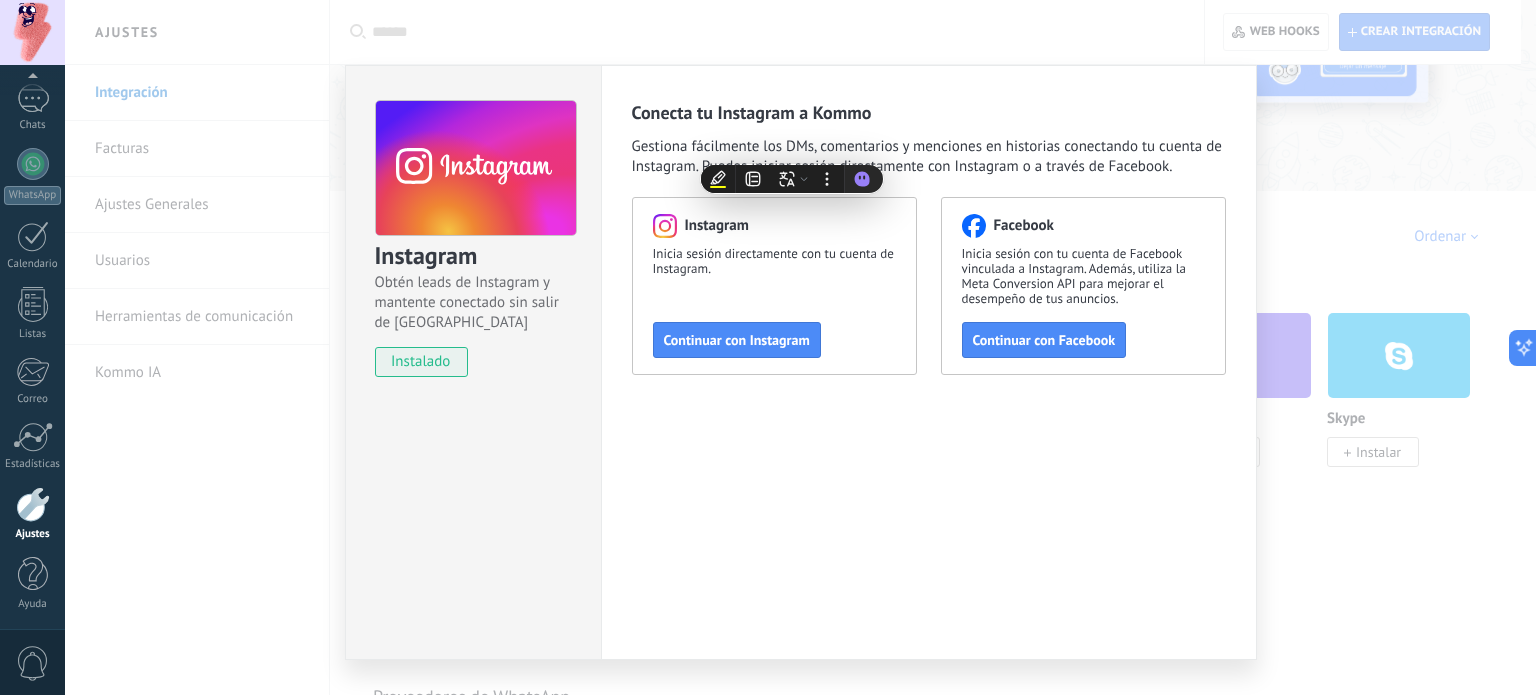 click on "Instagram Obtén leads de Instagram y mantente conectado sin salir de Kommo instalado Conecta tu Instagram a Kommo Gestiona fácilmente los DMs, comentarios y menciones en historias conectando tu cuenta de Instagram. Puedes iniciar sesión directamente con Instagram o a través de Facebook. Instagram Inicia sesión directamente con tu cuenta de Instagram. Continuar con Instagram Facebook Inicia sesión con tu cuenta de Facebook vinculada a Instagram. Además, utiliza la Meta Conversion API para mejorar el desempeño de tus anuncios. Continuar con Facebook" at bounding box center (800, 347) 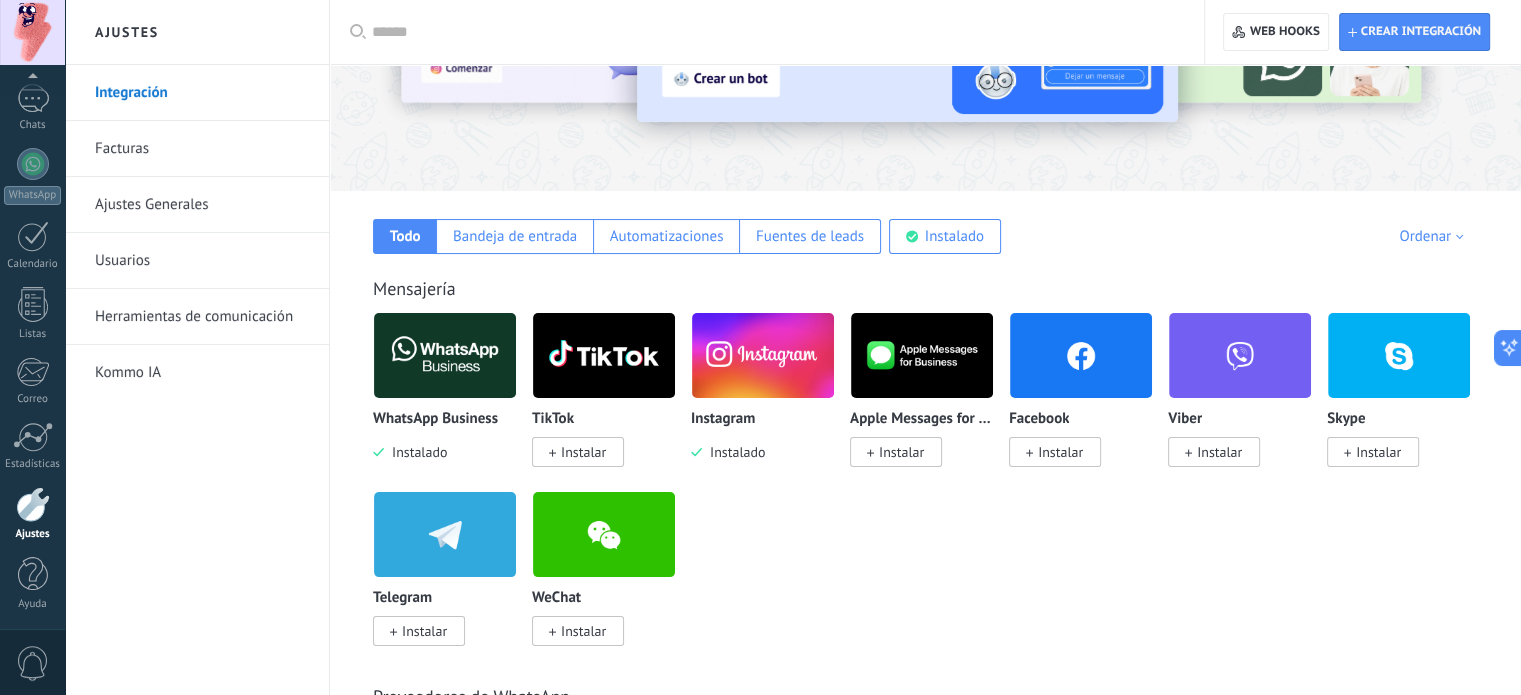 click at bounding box center [1081, 355] 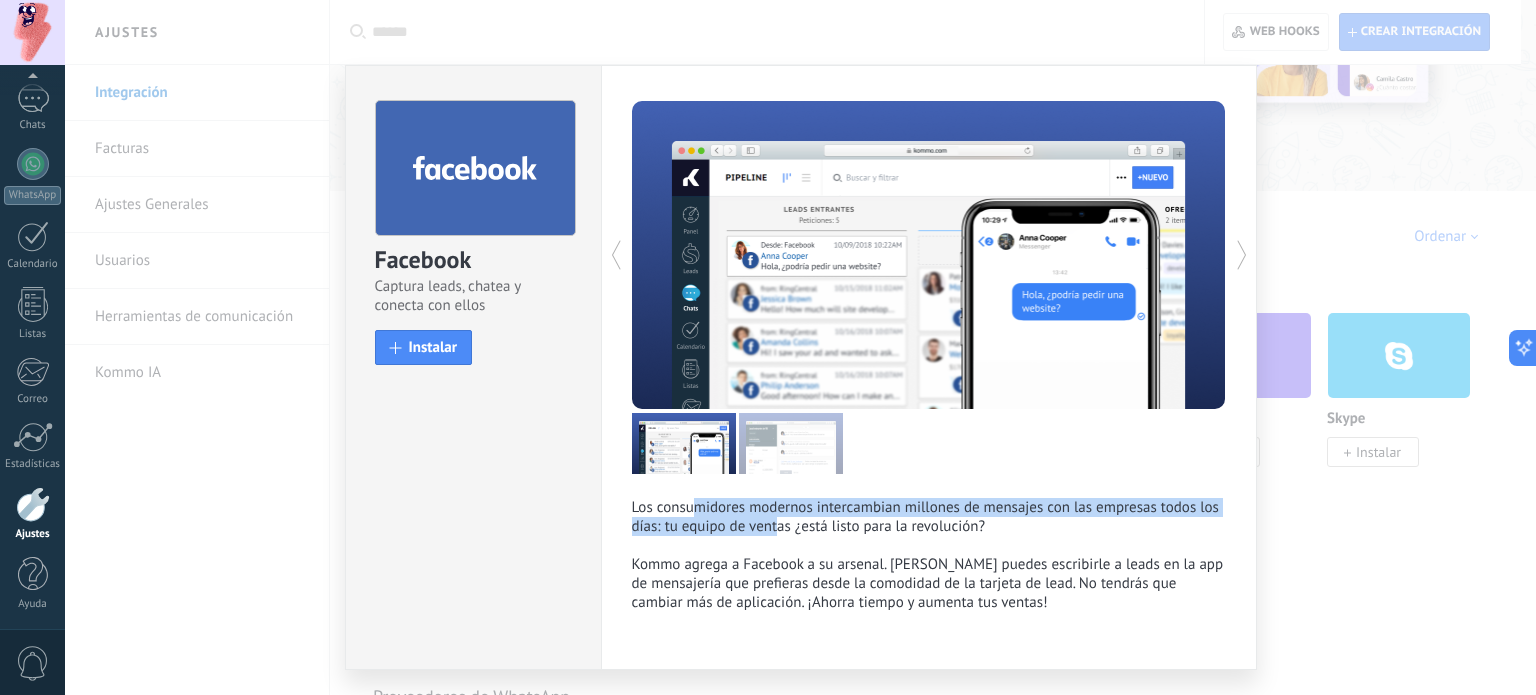 drag, startPoint x: 693, startPoint y: 507, endPoint x: 823, endPoint y: 535, distance: 132.9812 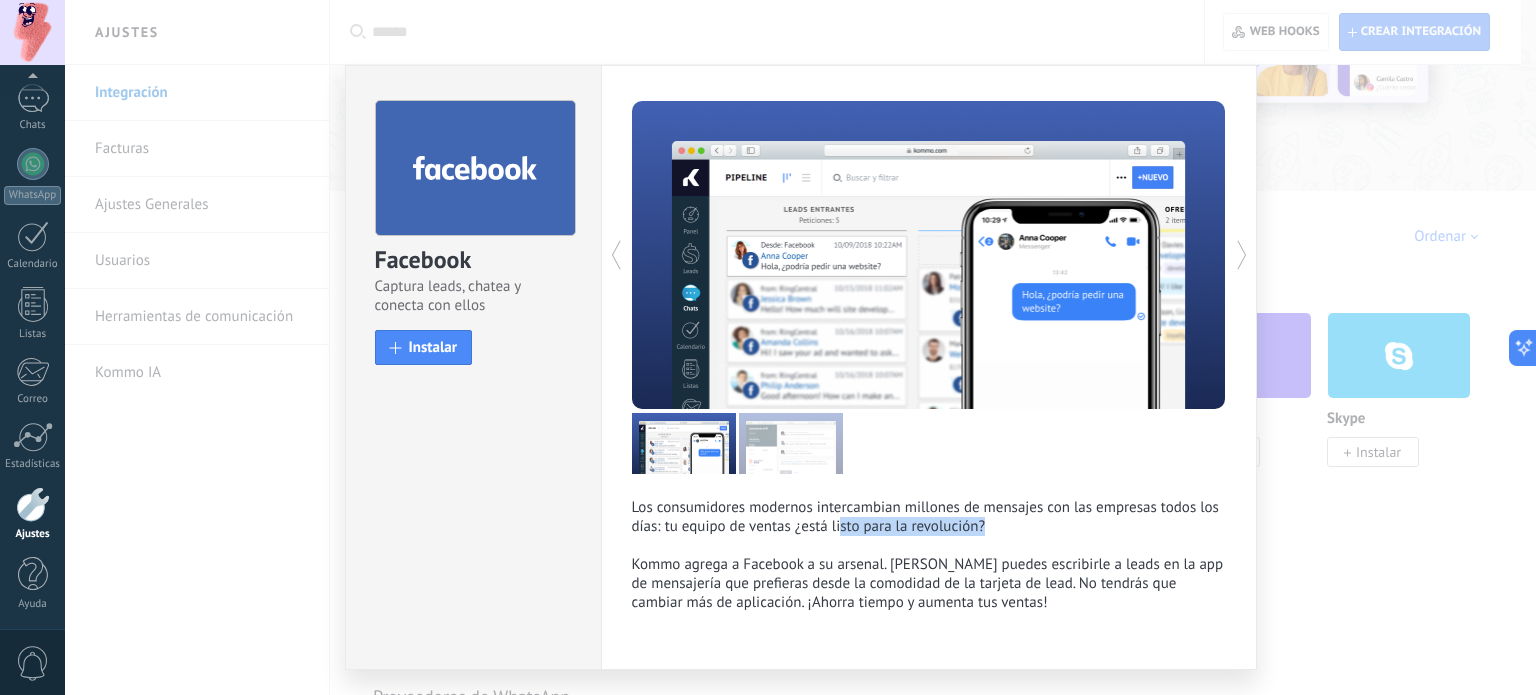 drag, startPoint x: 846, startPoint y: 527, endPoint x: 1017, endPoint y: 528, distance: 171.00293 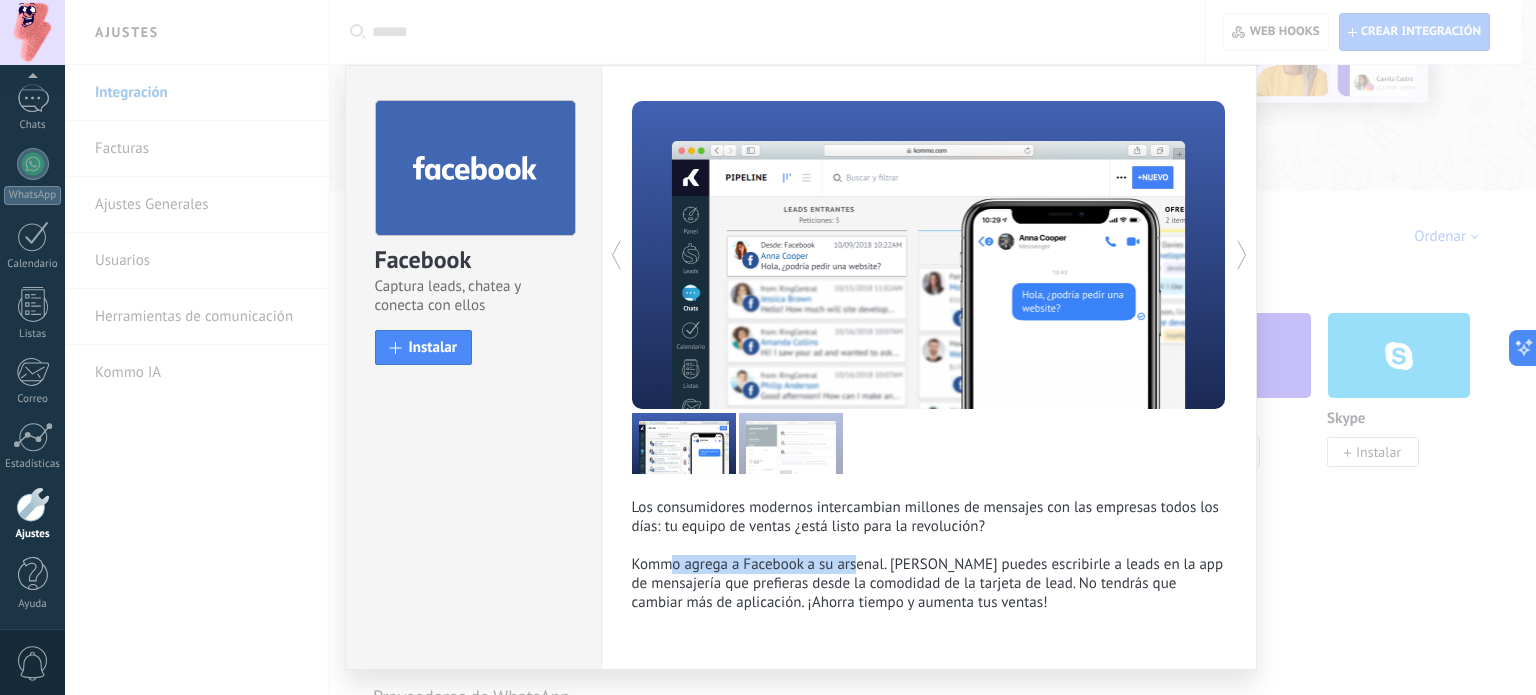 drag, startPoint x: 656, startPoint y: 562, endPoint x: 781, endPoint y: 567, distance: 125.09996 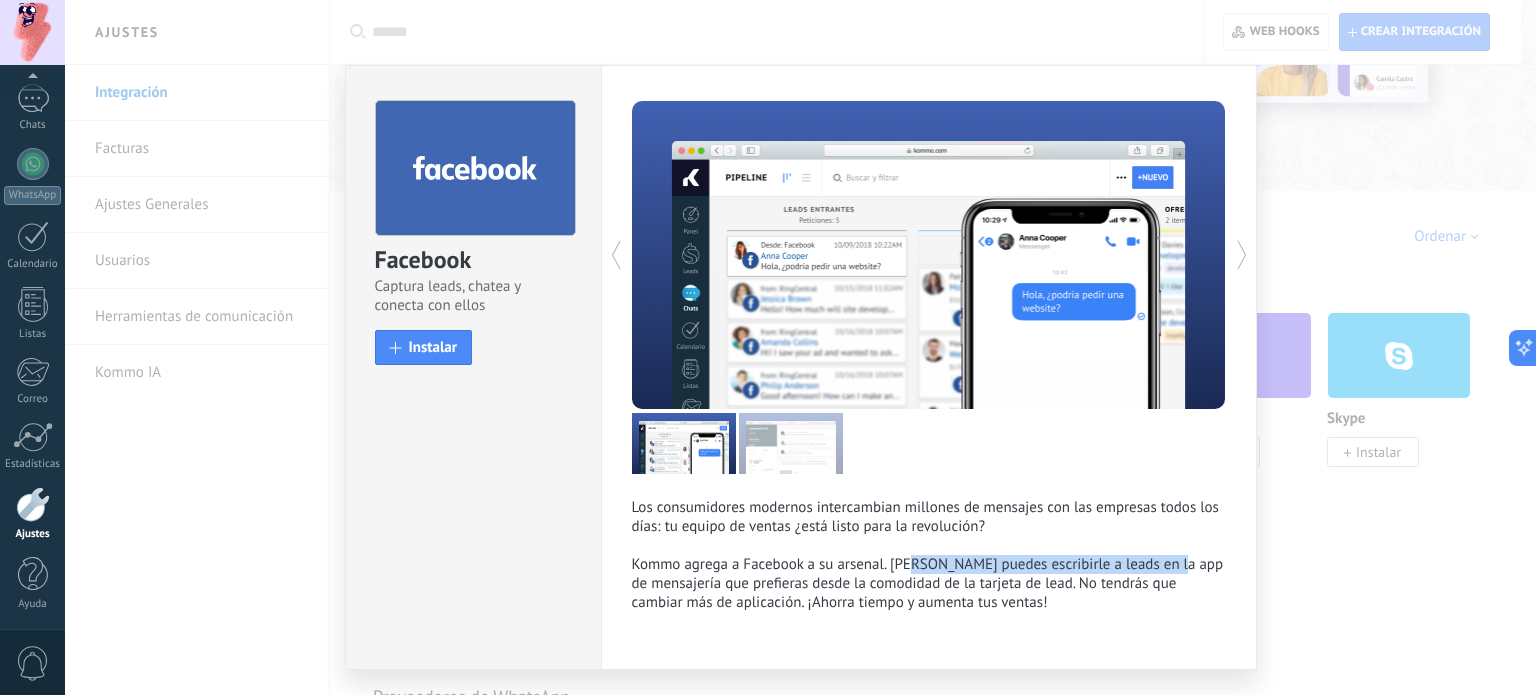 drag, startPoint x: 902, startPoint y: 562, endPoint x: 1161, endPoint y: 572, distance: 259.193 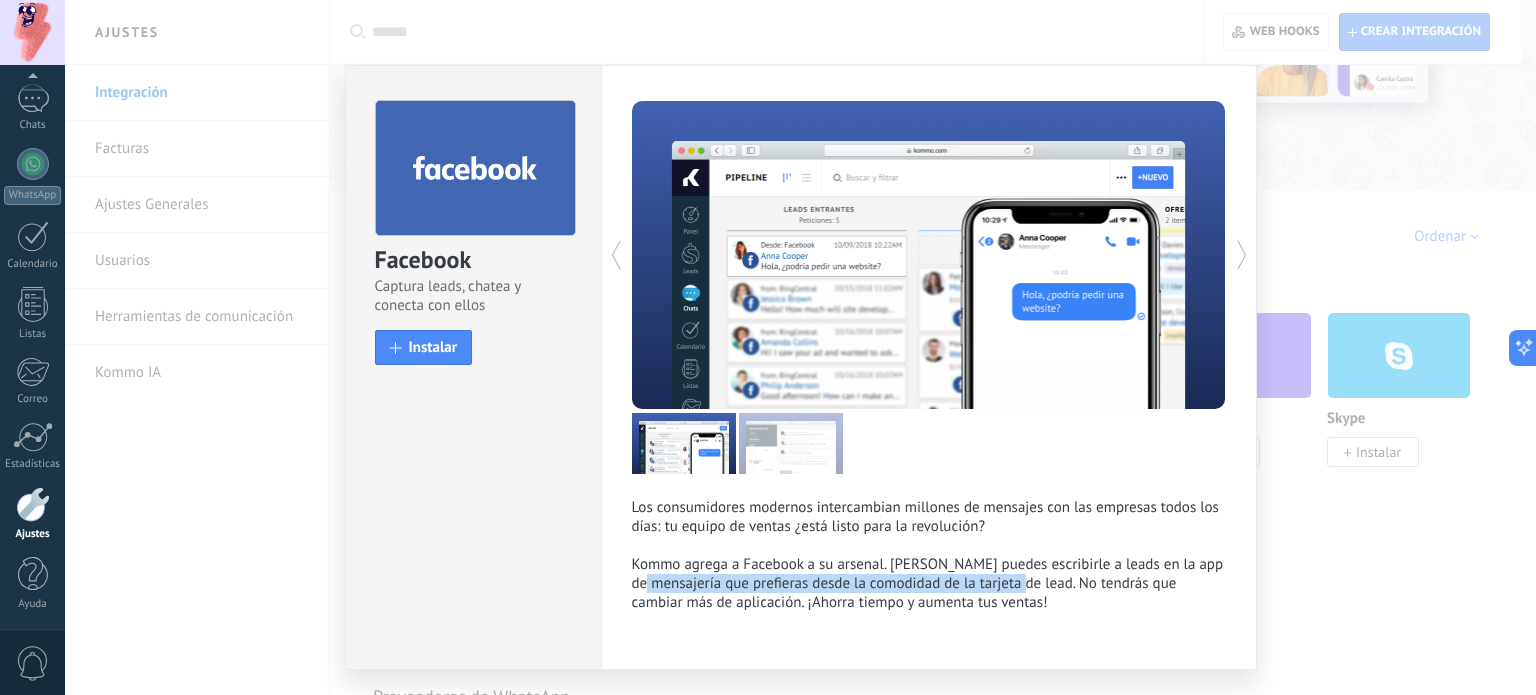 drag, startPoint x: 677, startPoint y: 579, endPoint x: 1049, endPoint y: 587, distance: 372.086 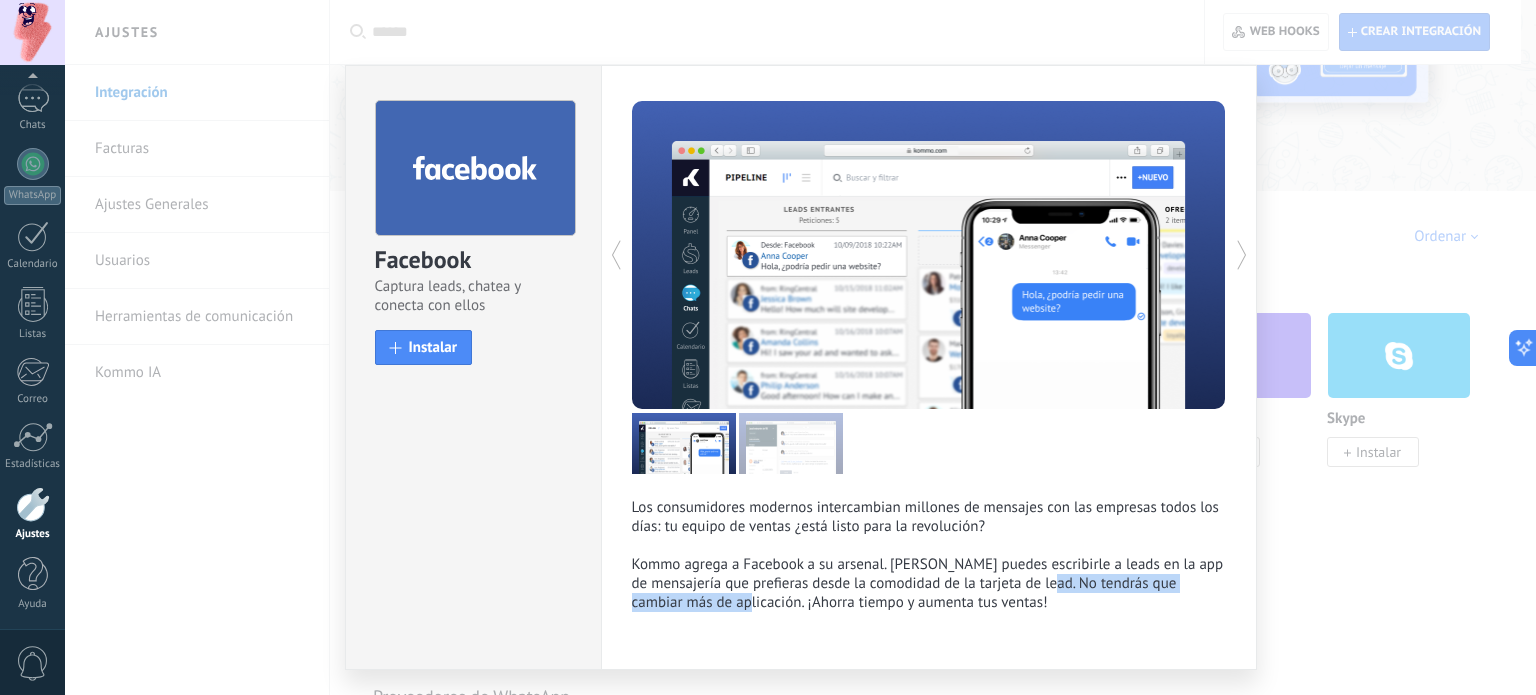drag, startPoint x: 1079, startPoint y: 587, endPoint x: 732, endPoint y: 603, distance: 347.36868 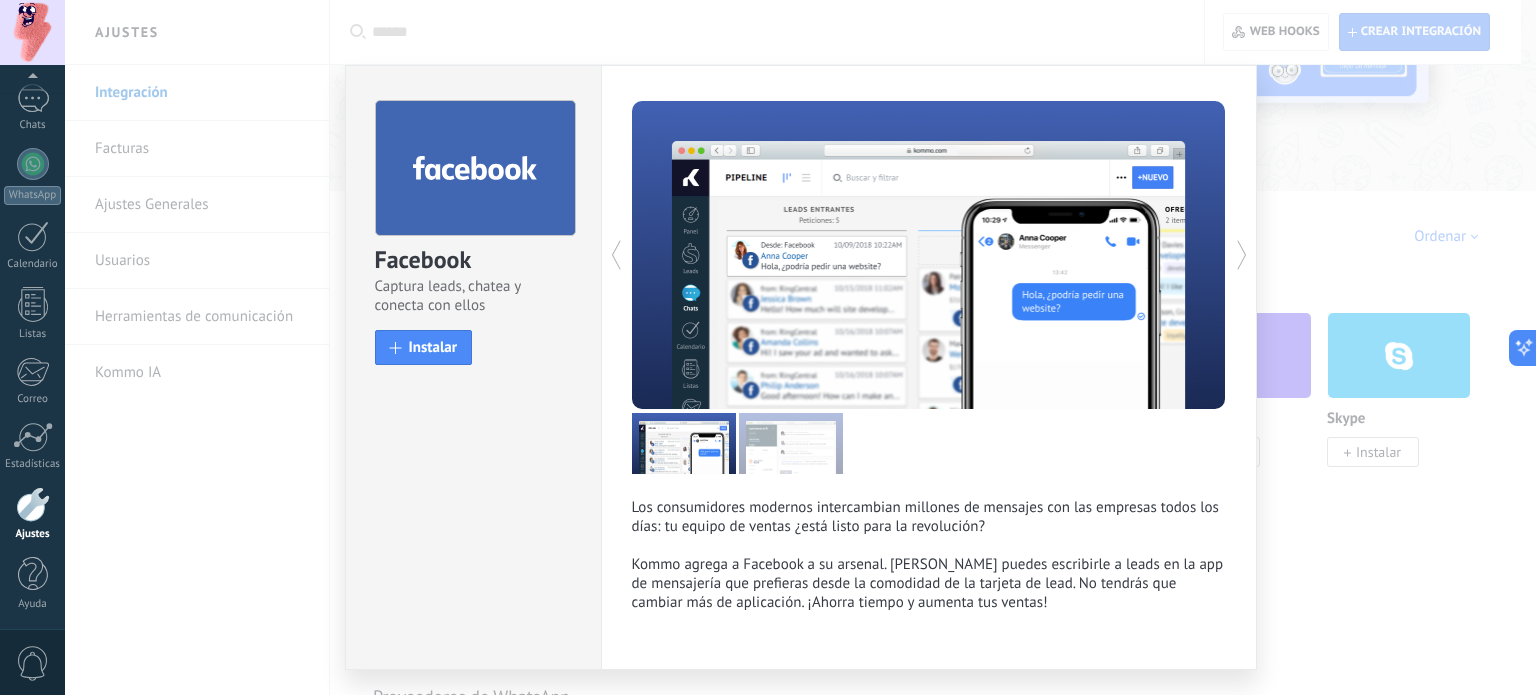 drag, startPoint x: 856, startPoint y: 595, endPoint x: 1020, endPoint y: 603, distance: 164.195 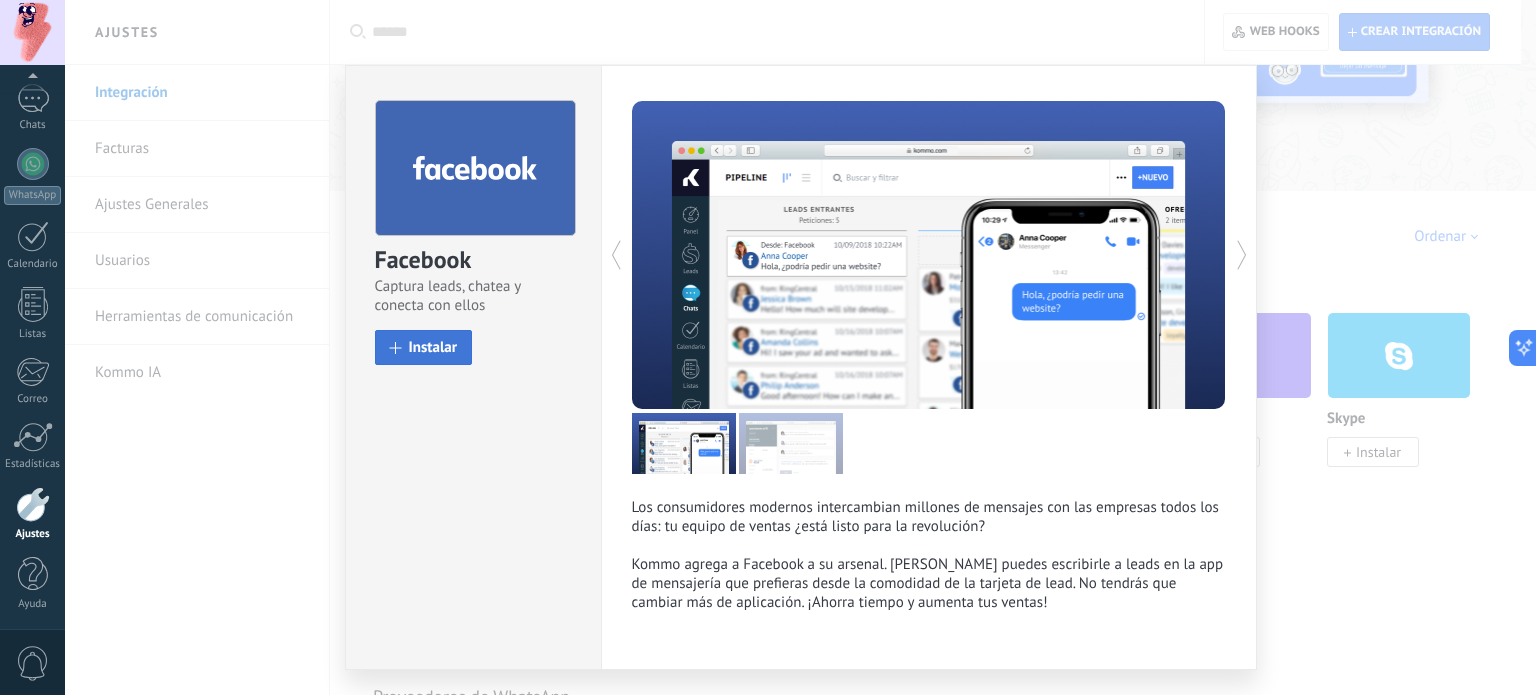 click on "Instalar" at bounding box center (433, 347) 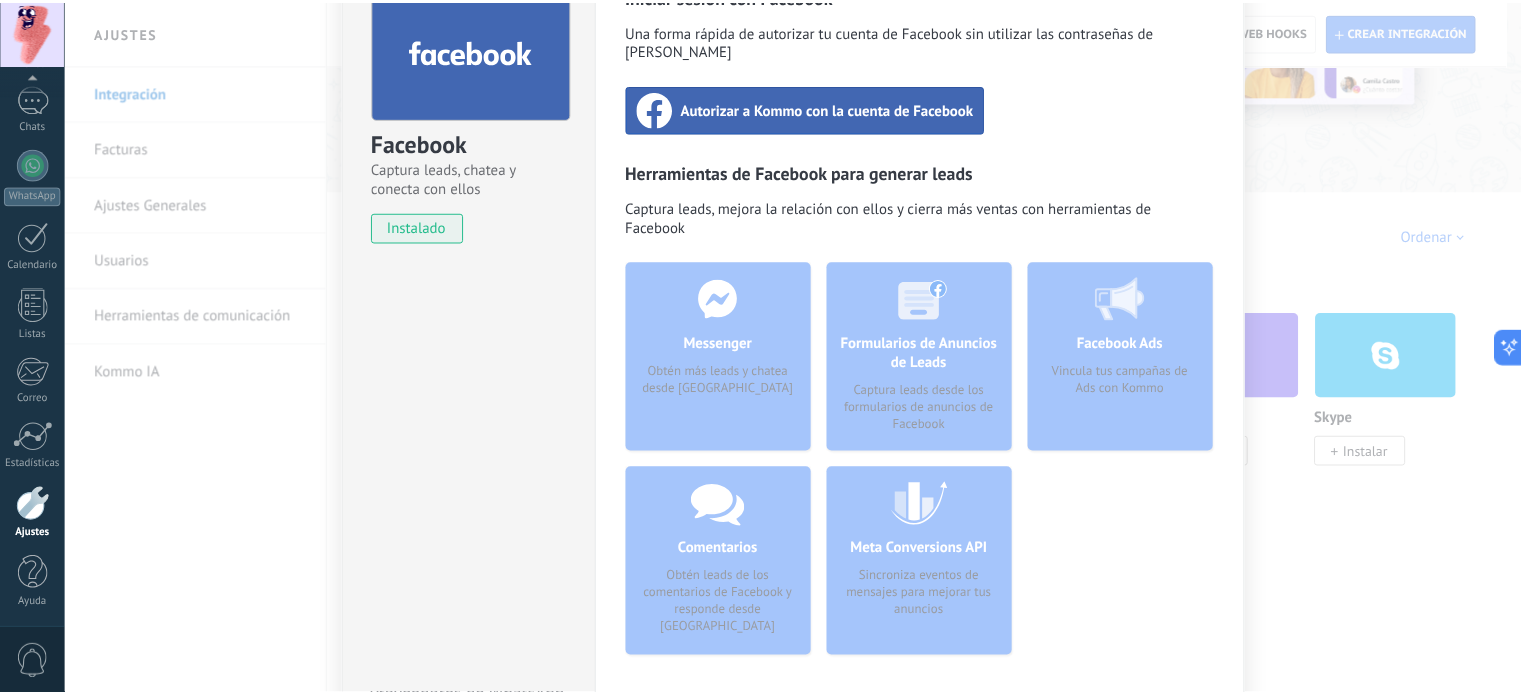 scroll, scrollTop: 0, scrollLeft: 0, axis: both 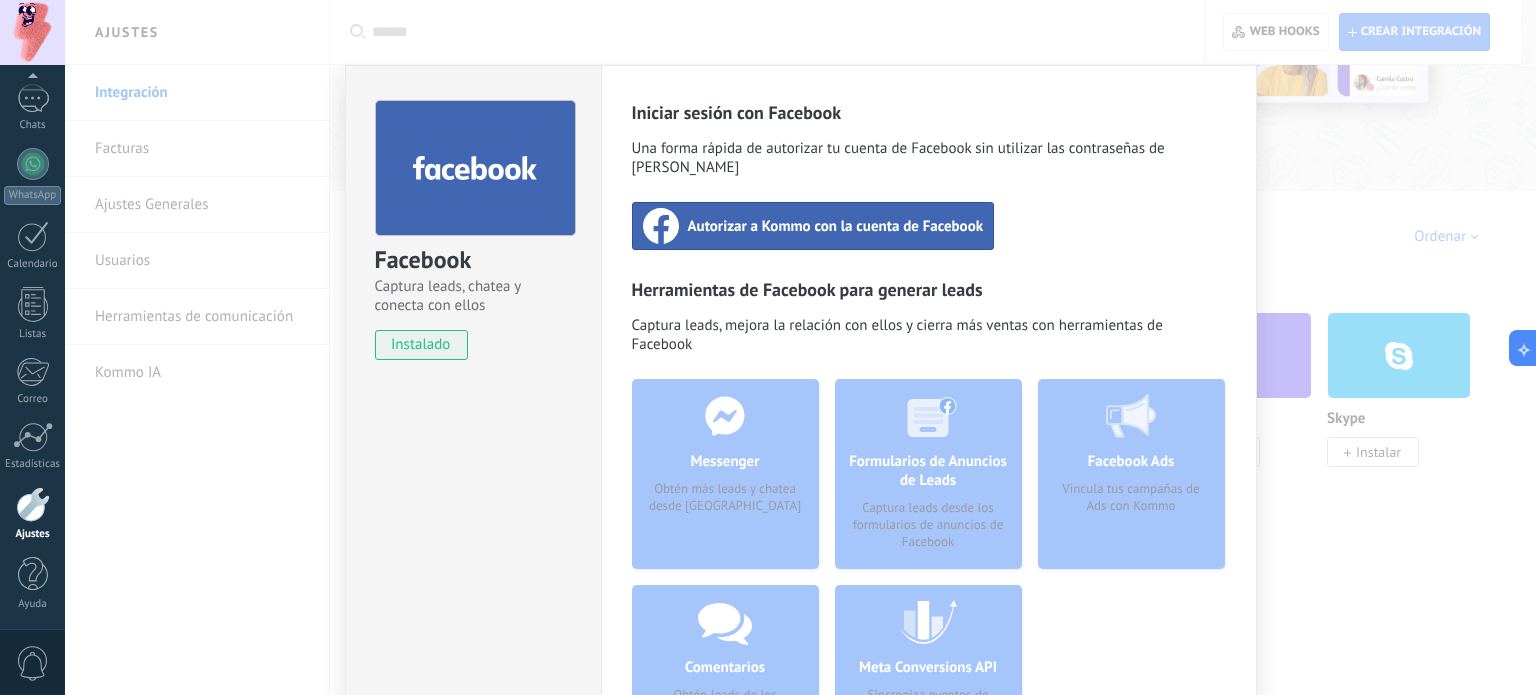 click on "Facebook Captura leads, chatea y conecta con ellos instalado Desinstalar Iniciar sesión con Facebook Una forma rápida de autorizar tu cuenta de Facebook sin utilizar las contraseñas de Kommo Autorizar a Kommo con la cuenta de Facebook Herramientas de Facebook para generar leads Captura leads, mejora la relación con ellos y cierra más ventas con herramientas de Facebook Messenger Obtén más leads y chatea desde Kommo Comentarios Obtén leads de los comentarios de Facebook y responde desde Kommo Formularios de Anuncios de Leads Captura leads desde los formularios de anuncios de Facebook Meta Conversions API Sincroniza eventos de mensajes para mejorar tus anuncios Facebook Ads Vincula tus campañas de Ads con Kommo más" at bounding box center [800, 347] 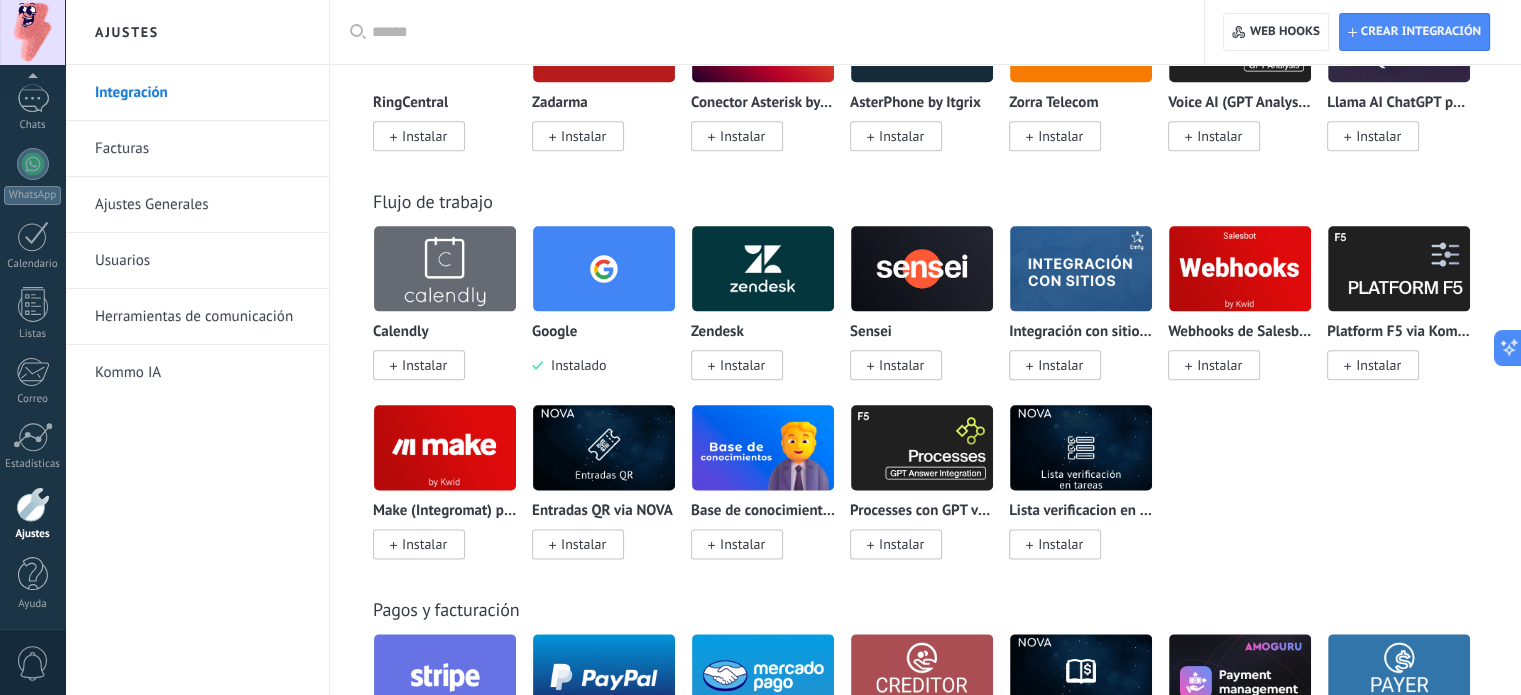 scroll, scrollTop: 2500, scrollLeft: 0, axis: vertical 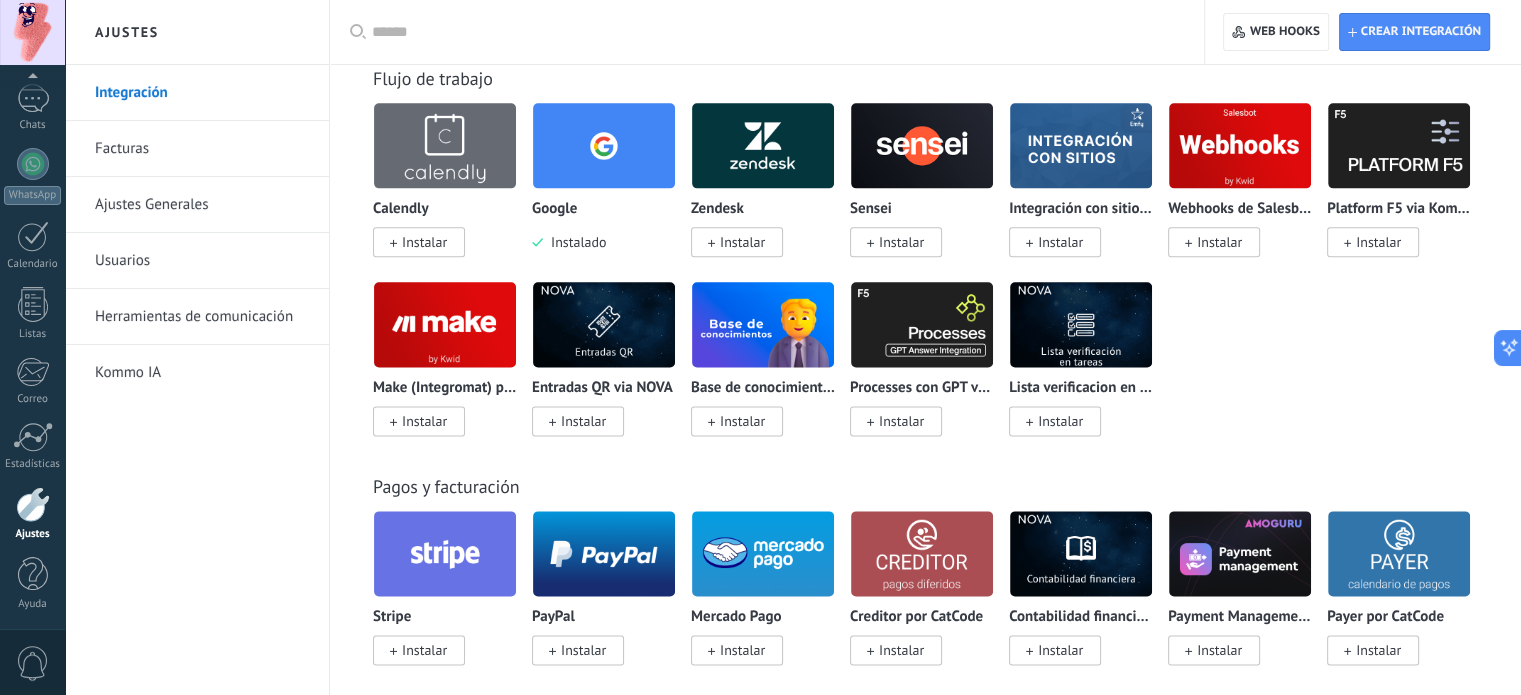 click on "Facturas" at bounding box center [202, 149] 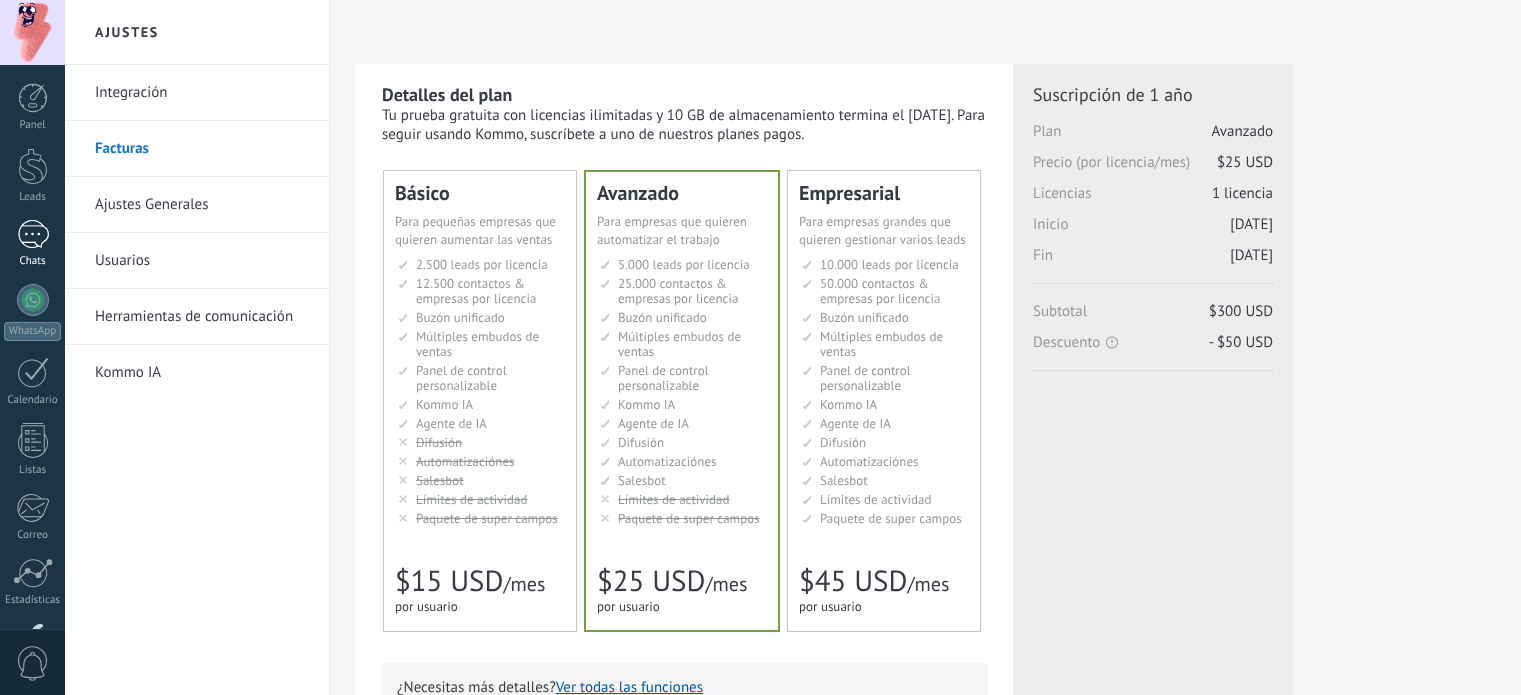 click at bounding box center (33, 234) 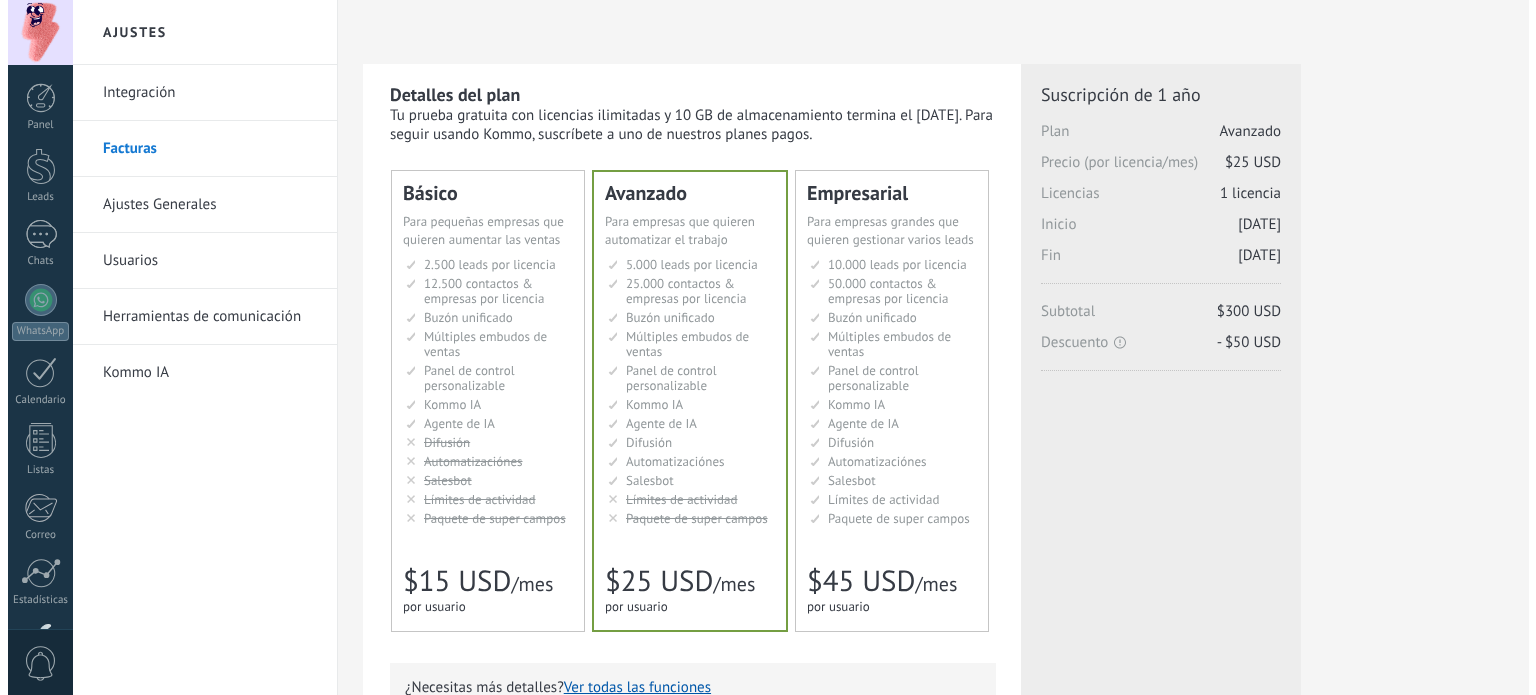 scroll, scrollTop: 0, scrollLeft: 0, axis: both 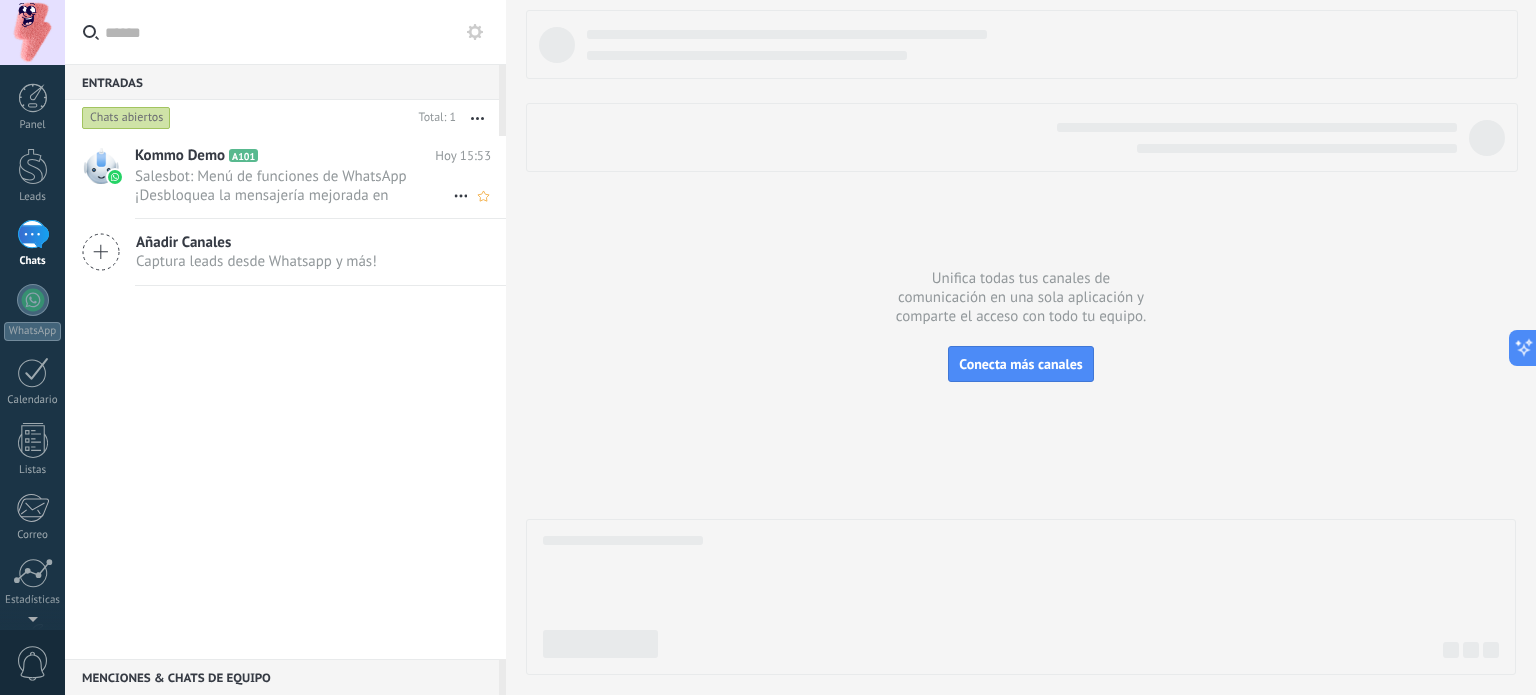 click on "Salesbot: Menú de funciones de WhatsApp
¡Desbloquea la mensajería mejorada en WhatsApp! Haz clic en «Más información» pa..." at bounding box center (294, 186) 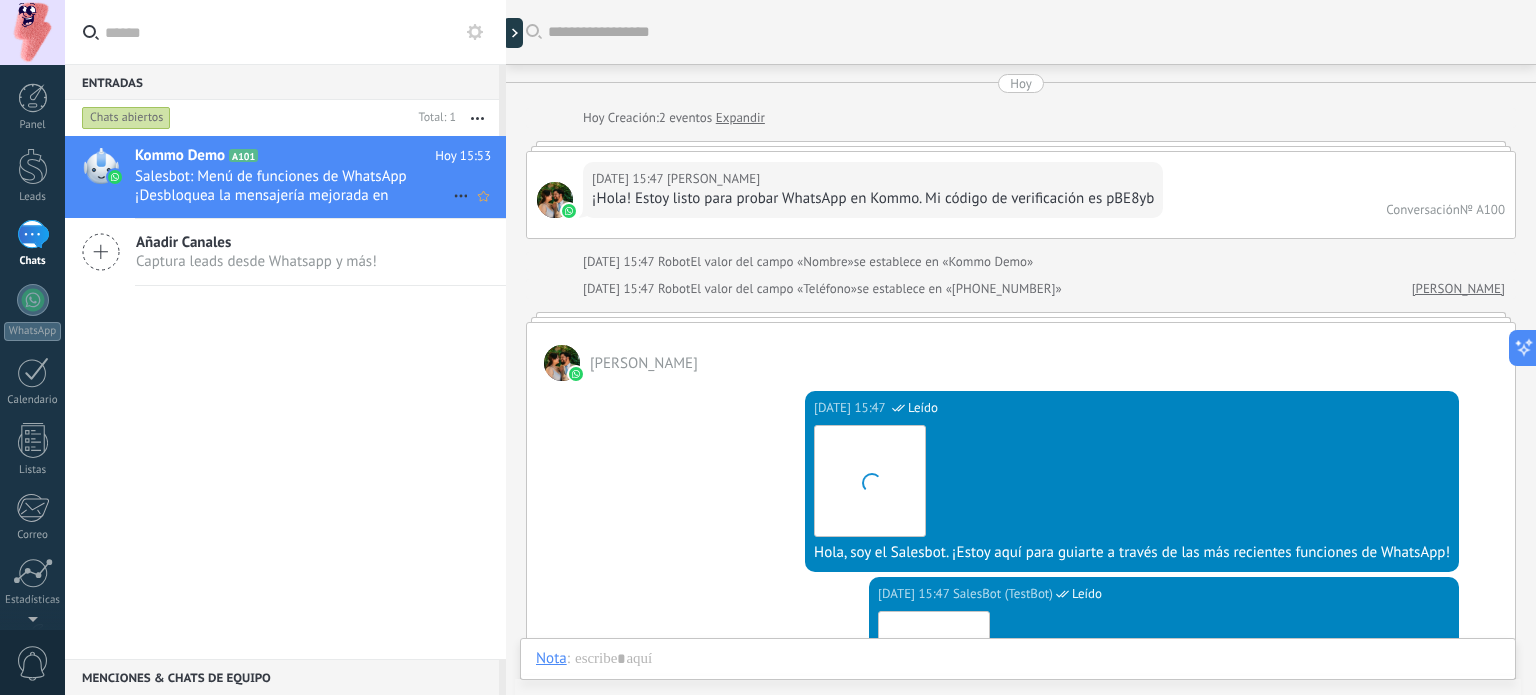 scroll, scrollTop: 1568, scrollLeft: 0, axis: vertical 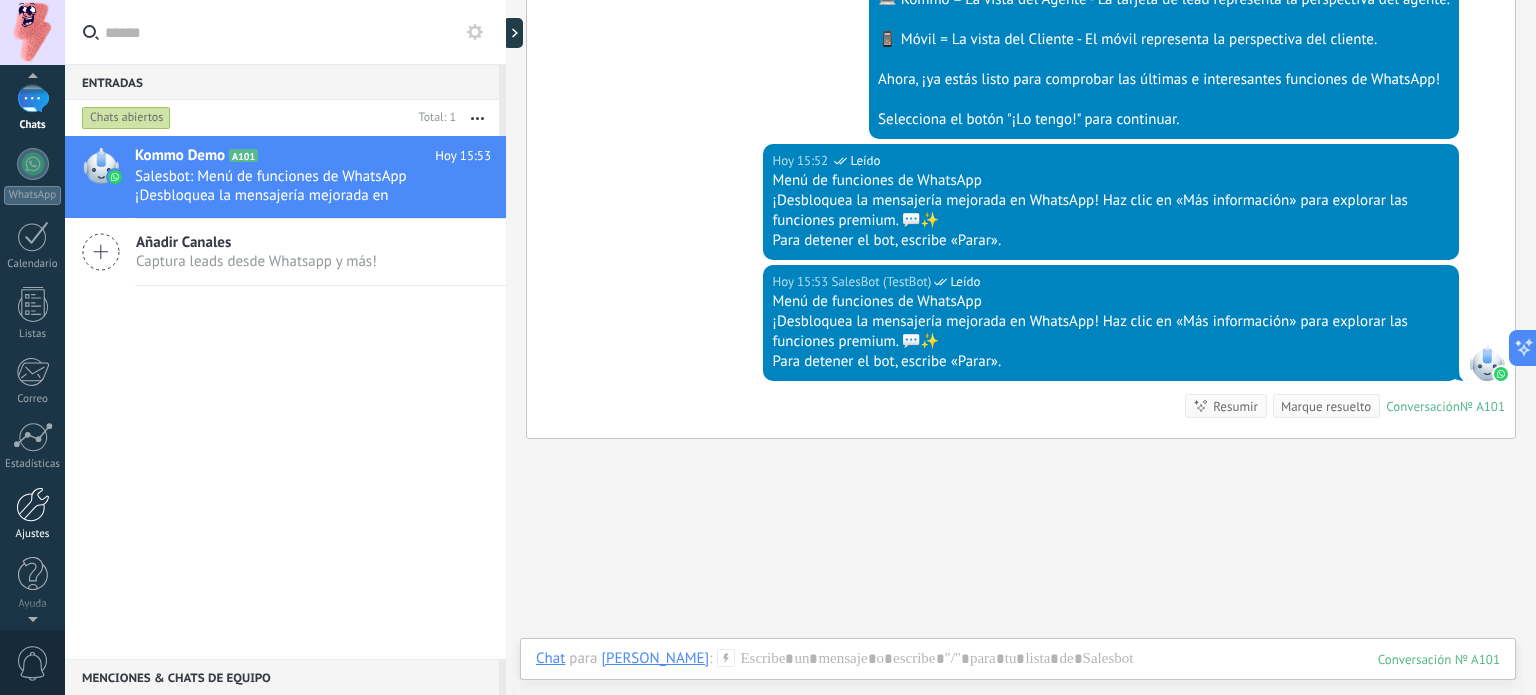 click at bounding box center [33, 504] 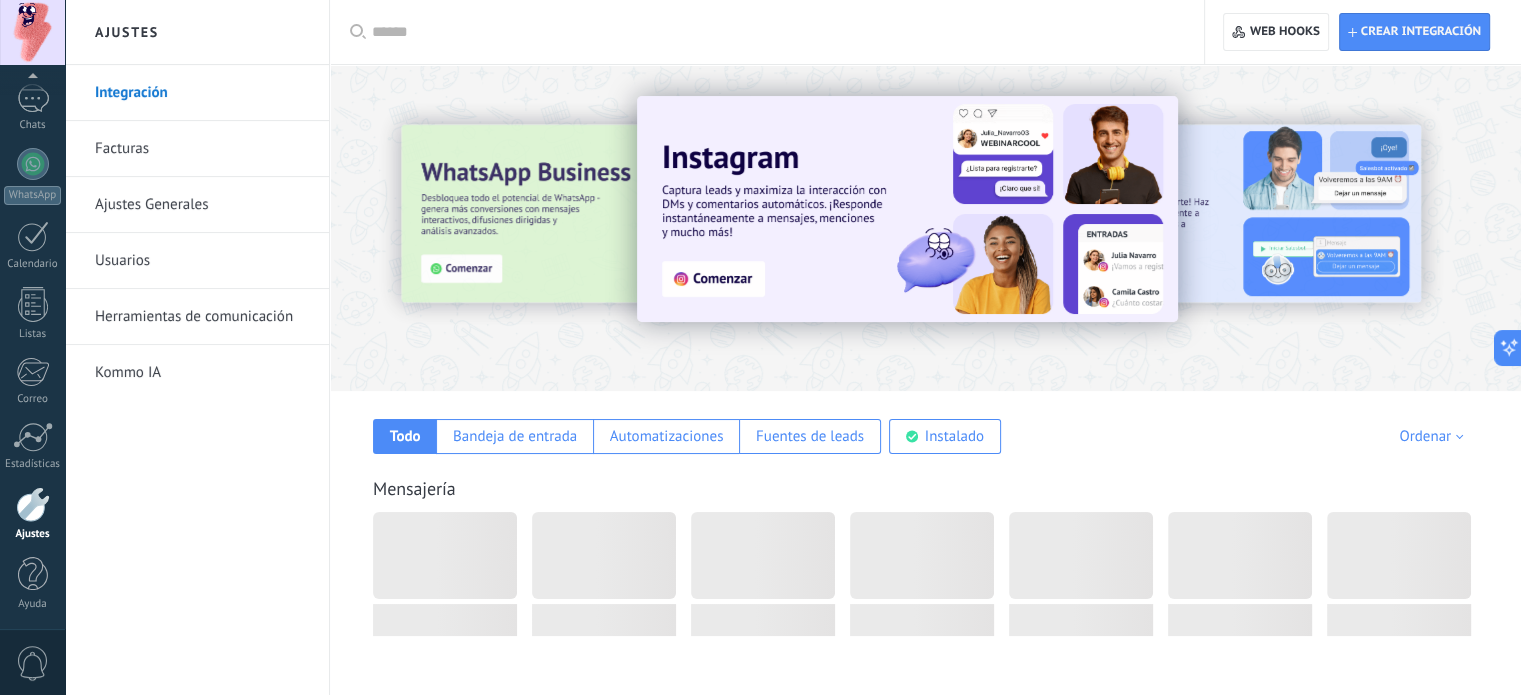 click on "Facturas" at bounding box center [202, 149] 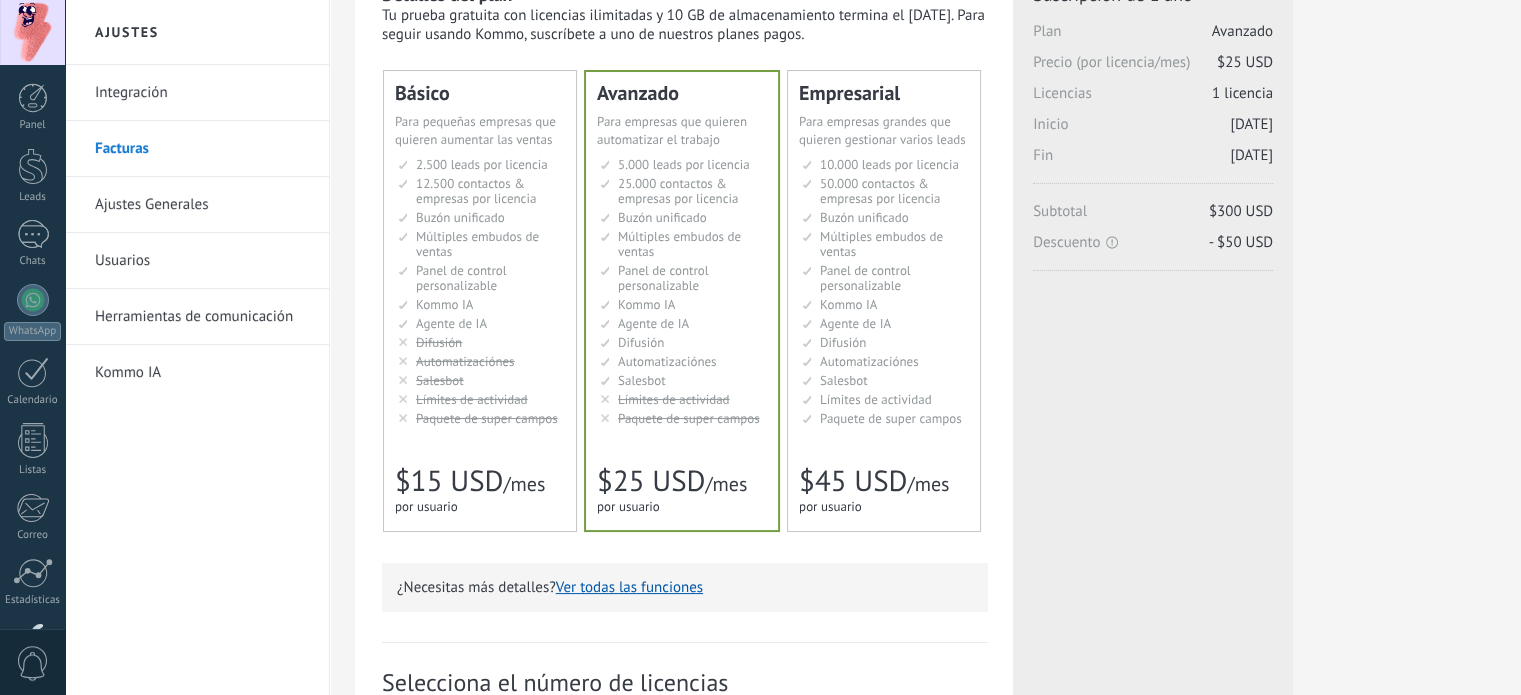 scroll, scrollTop: 100, scrollLeft: 0, axis: vertical 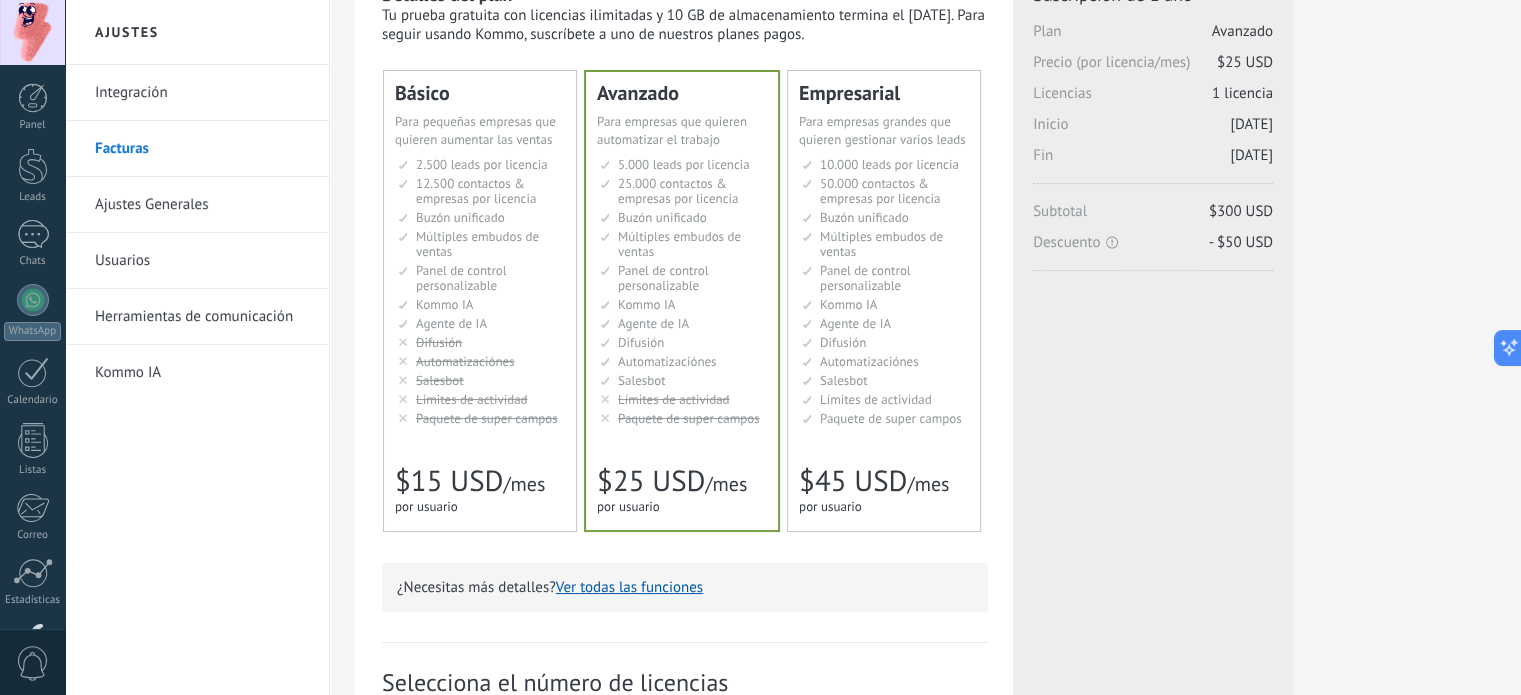 click on "Автоматизация
Automations
Automatizaciónes
Google Analytics和网站集成
Automaçãoes
Otomatisasi
Otomasyonlar" at bounding box center (481, 361) 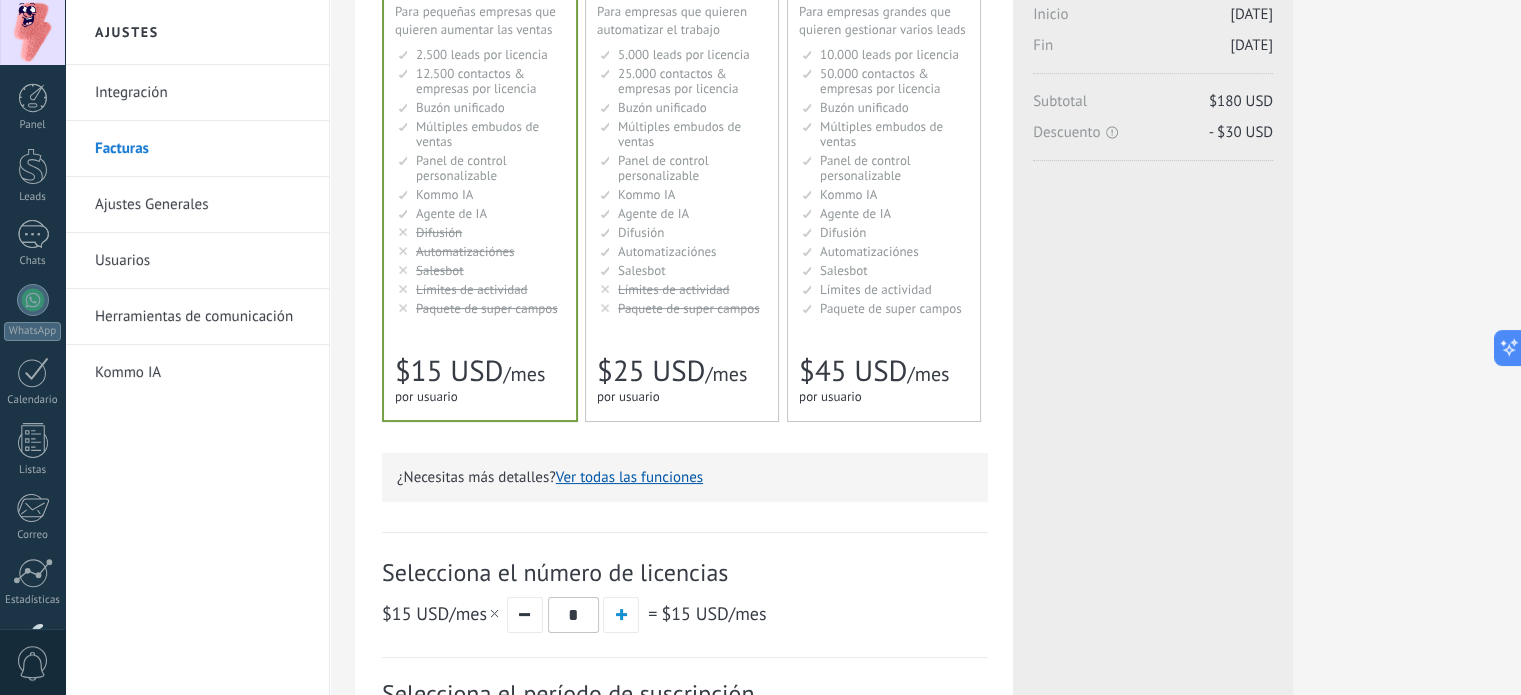 scroll, scrollTop: 0, scrollLeft: 0, axis: both 